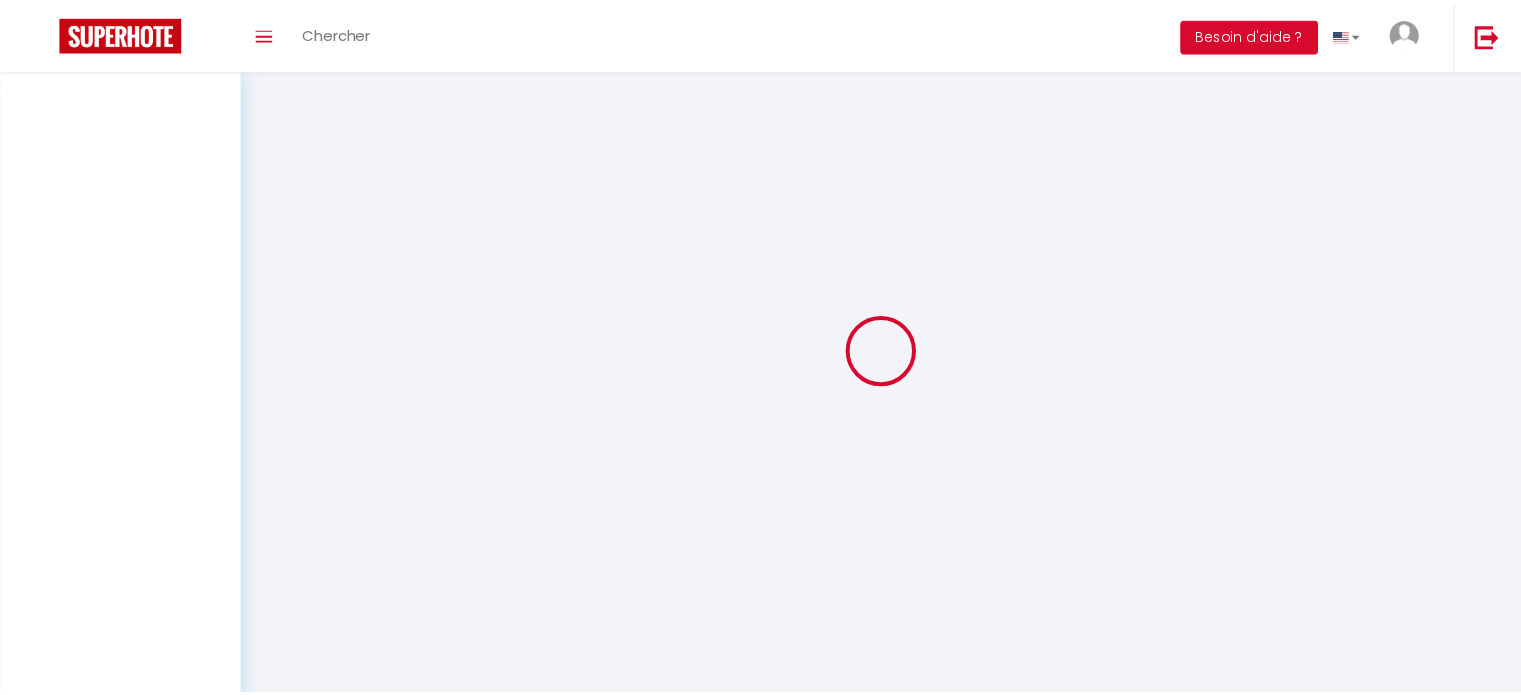 scroll, scrollTop: 0, scrollLeft: 0, axis: both 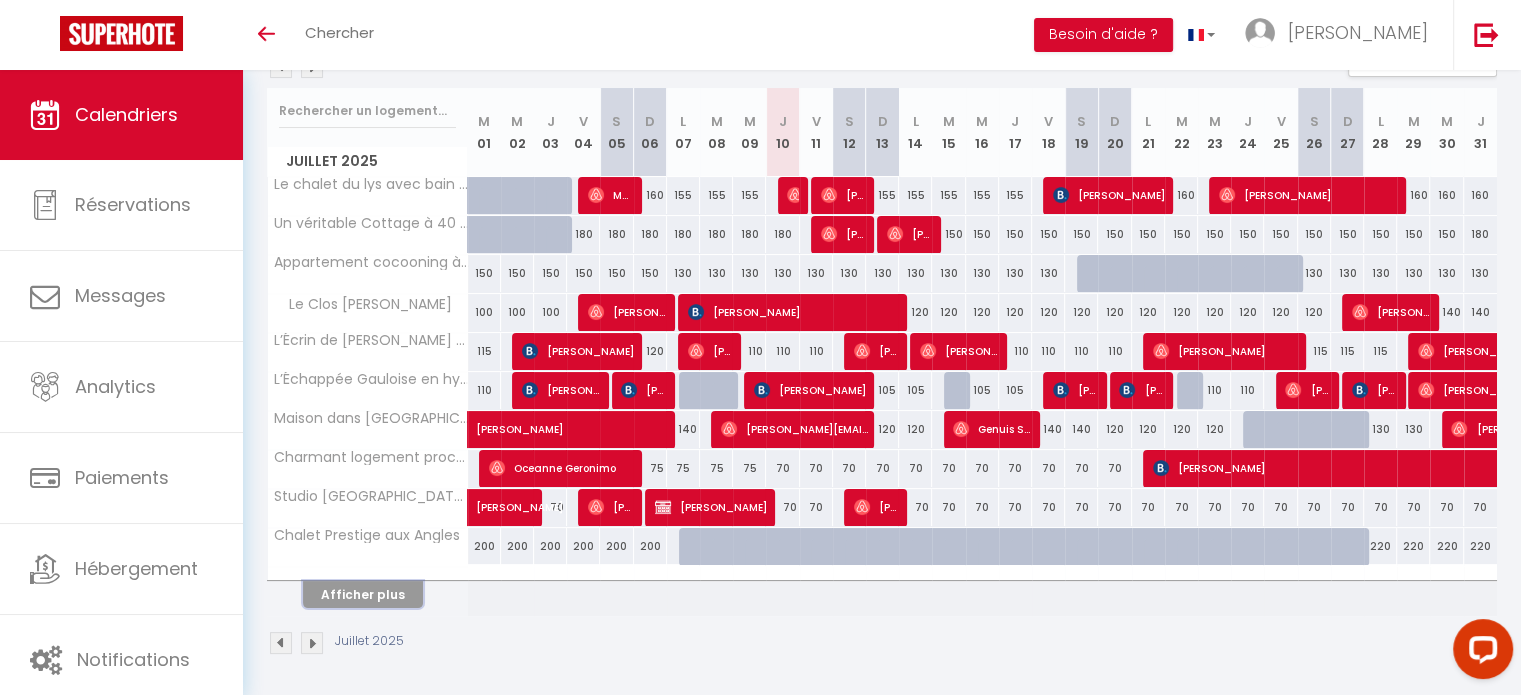 click on "Afficher plus" at bounding box center [363, 594] 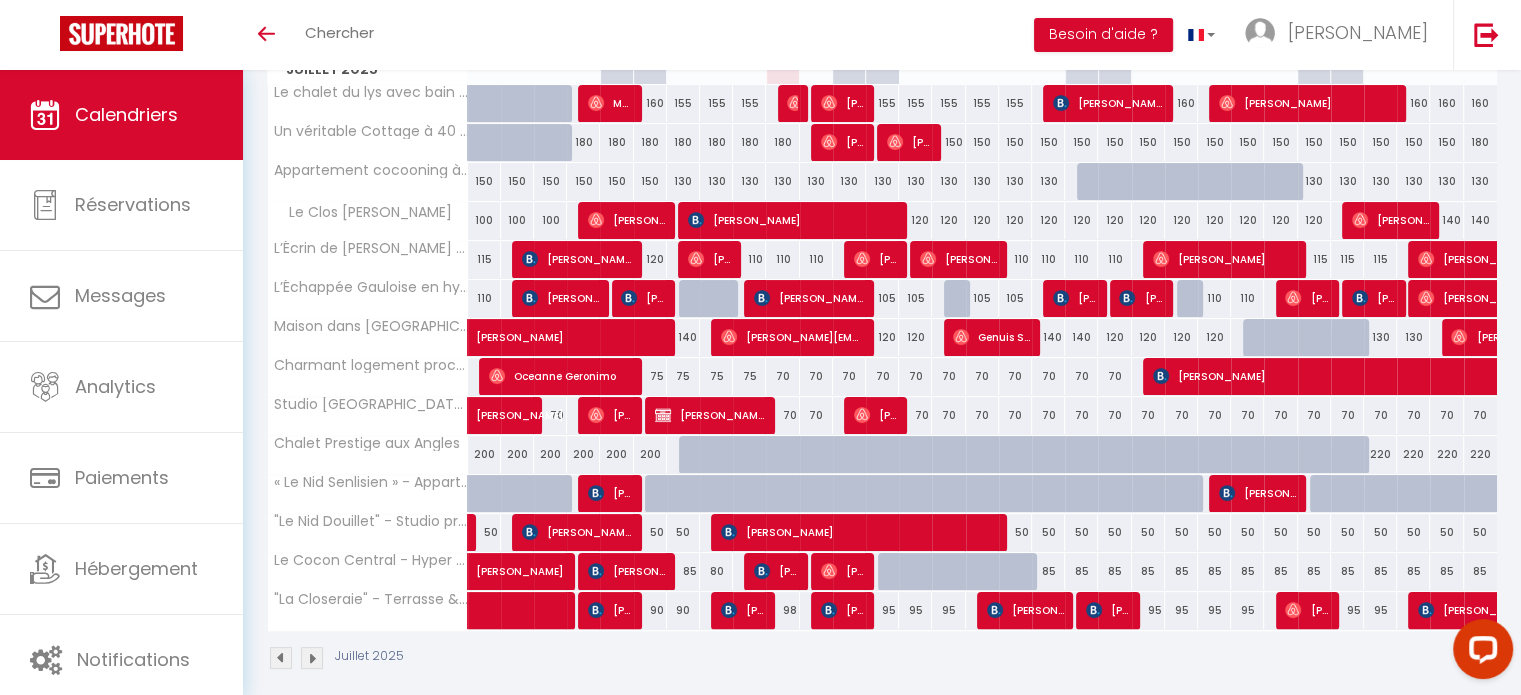 scroll, scrollTop: 346, scrollLeft: 0, axis: vertical 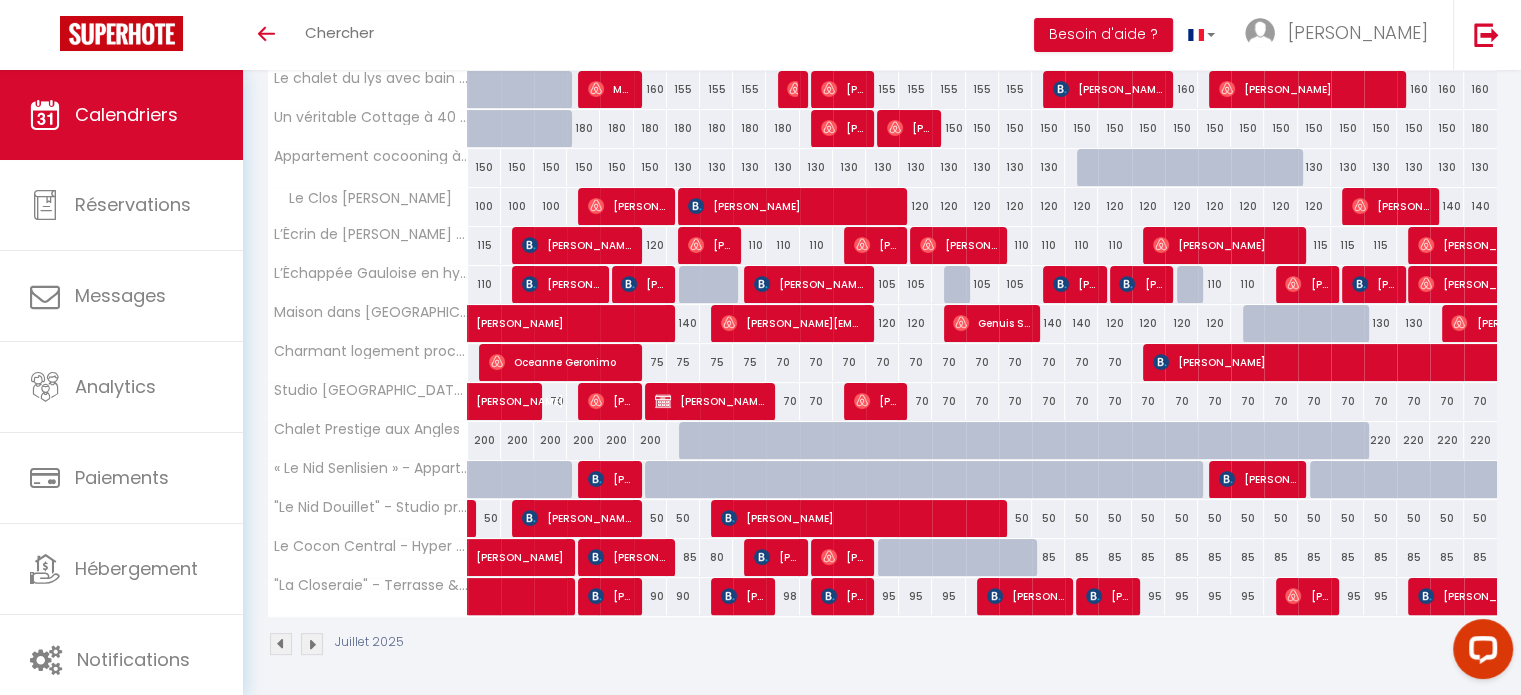 click on "85" at bounding box center (1048, 557) 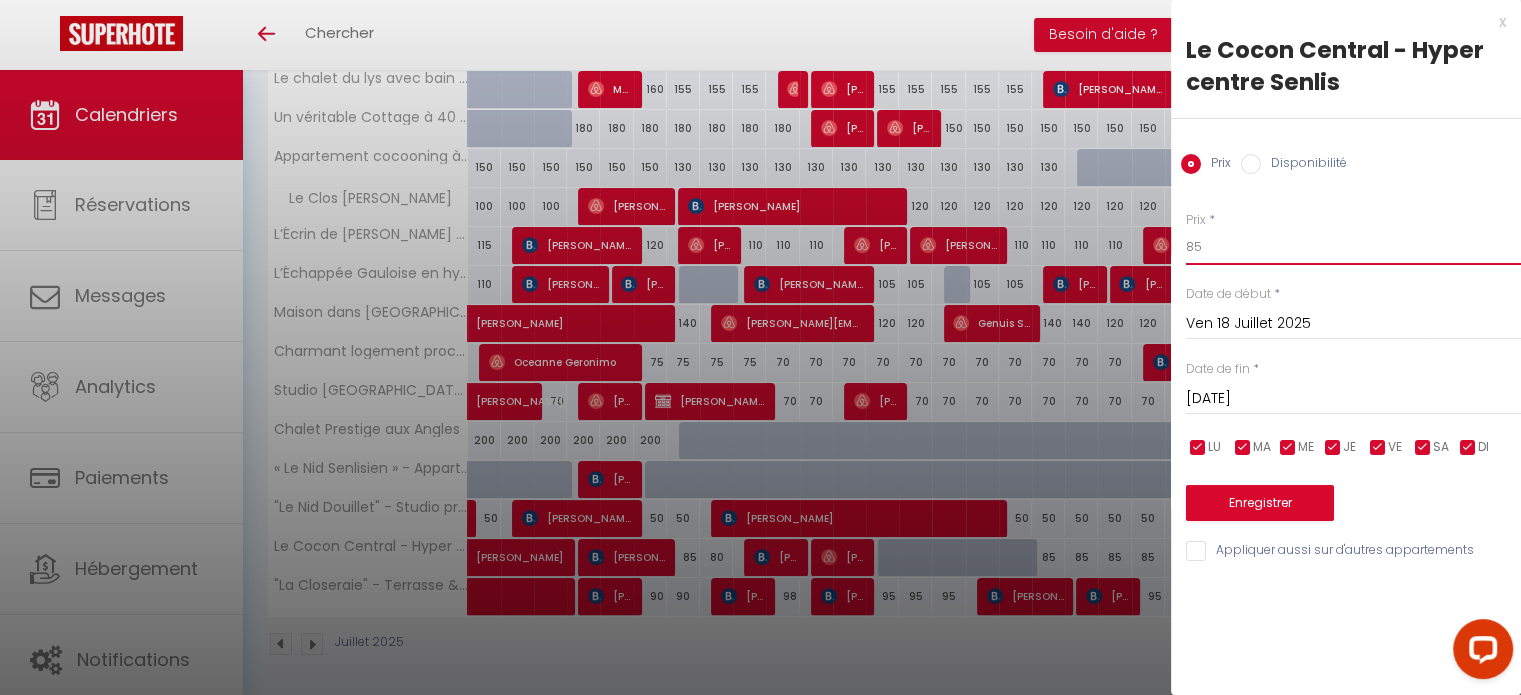 click on "85" at bounding box center (1353, 247) 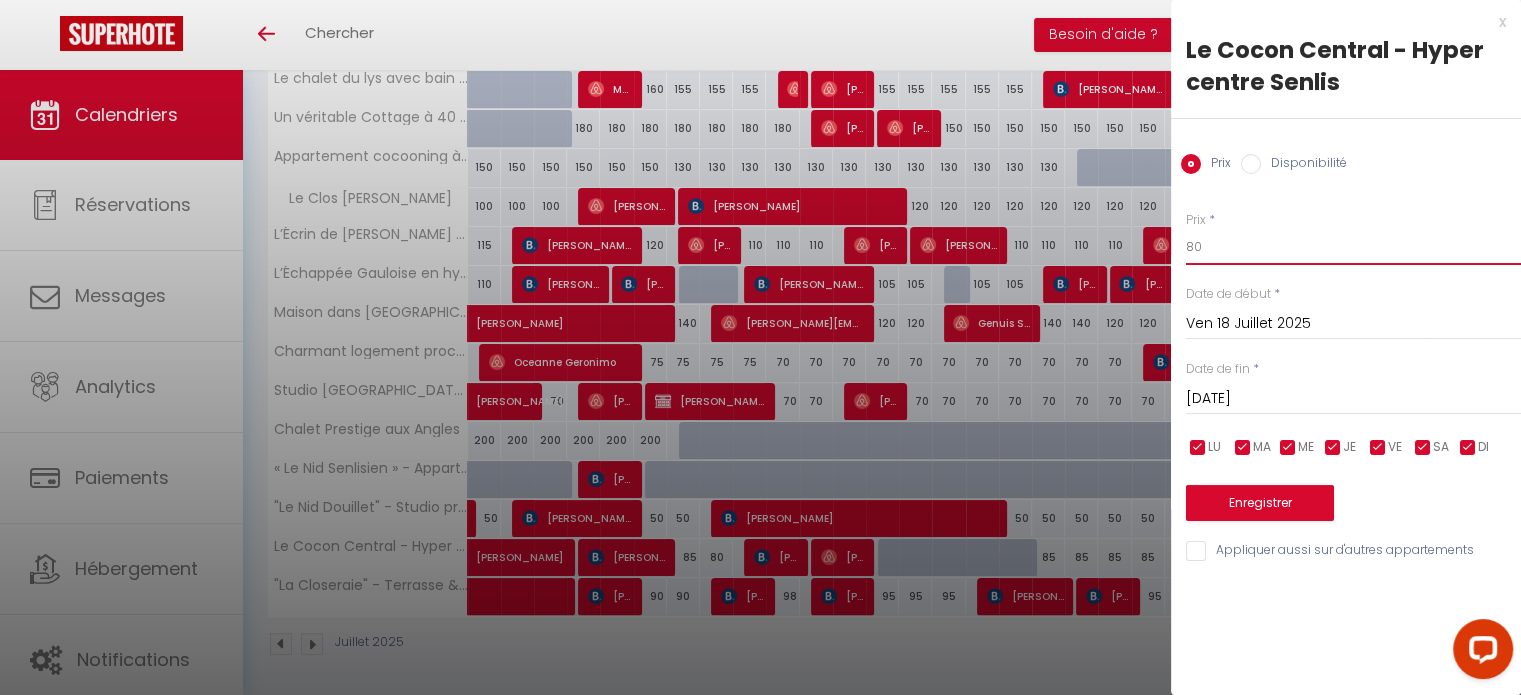 type on "80" 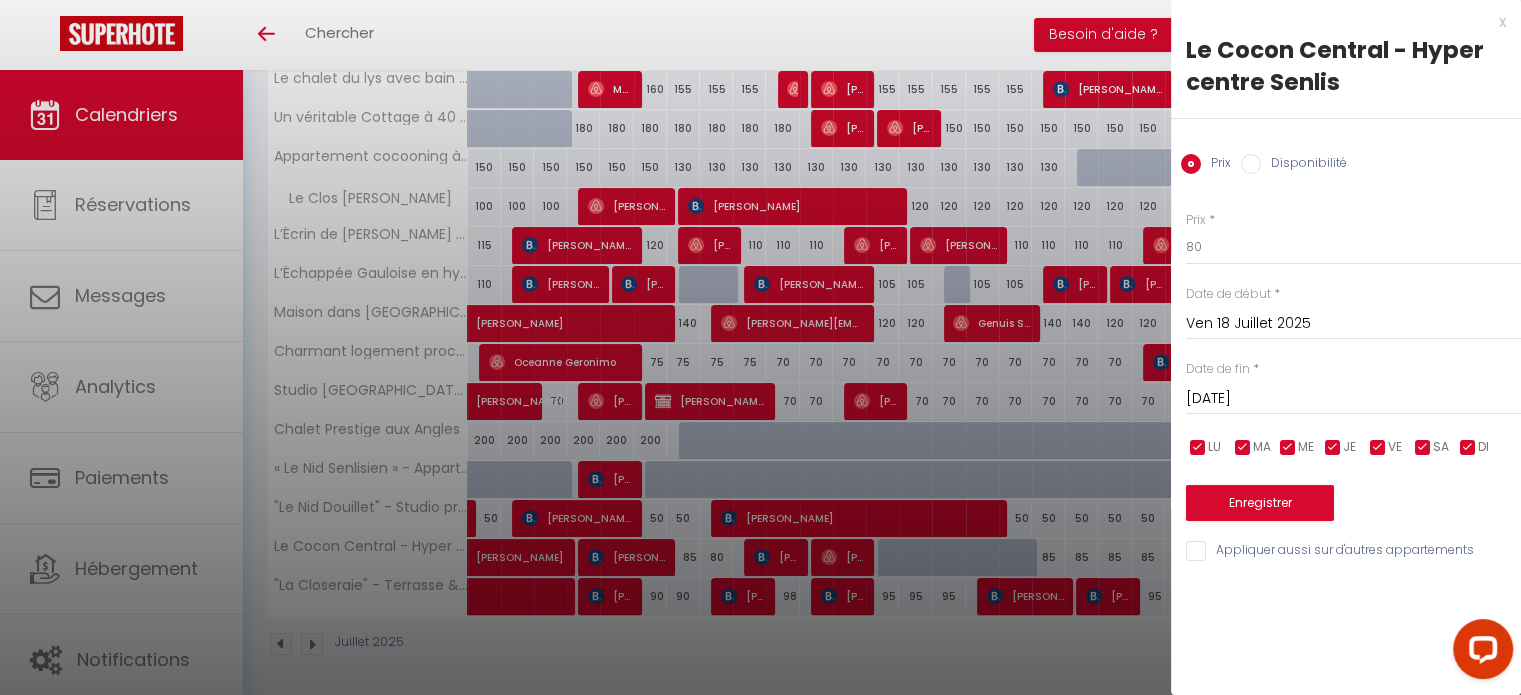 click on "[DATE]" at bounding box center (1353, 399) 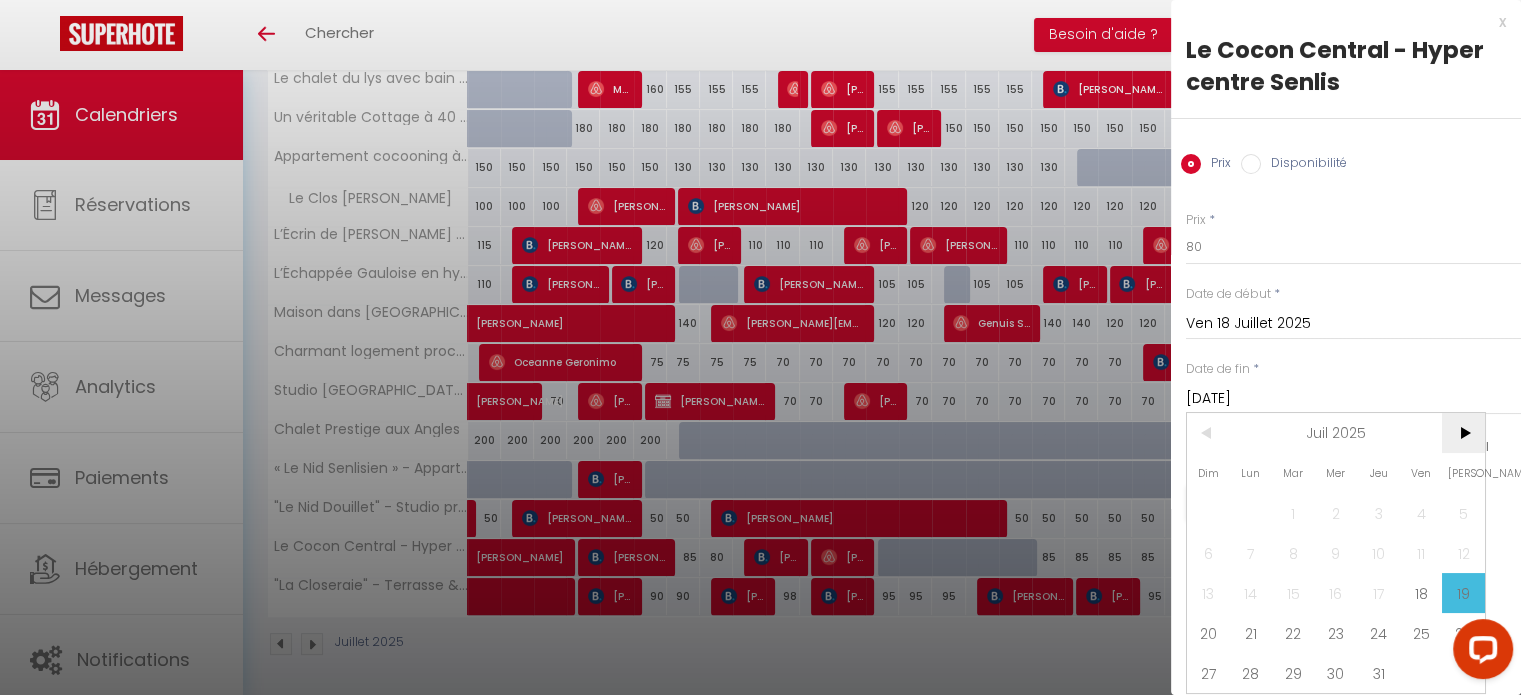 click on ">" at bounding box center [1463, 433] 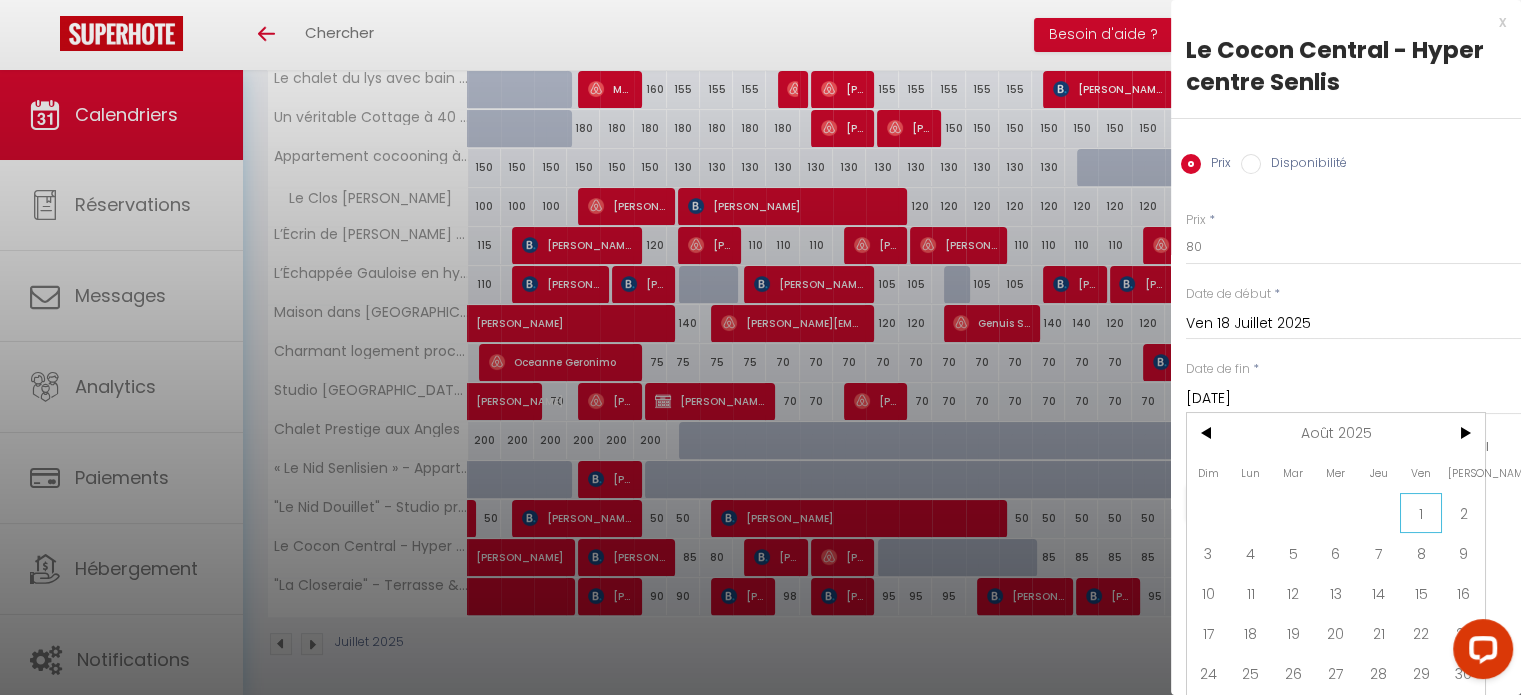 click on "1" at bounding box center (1421, 513) 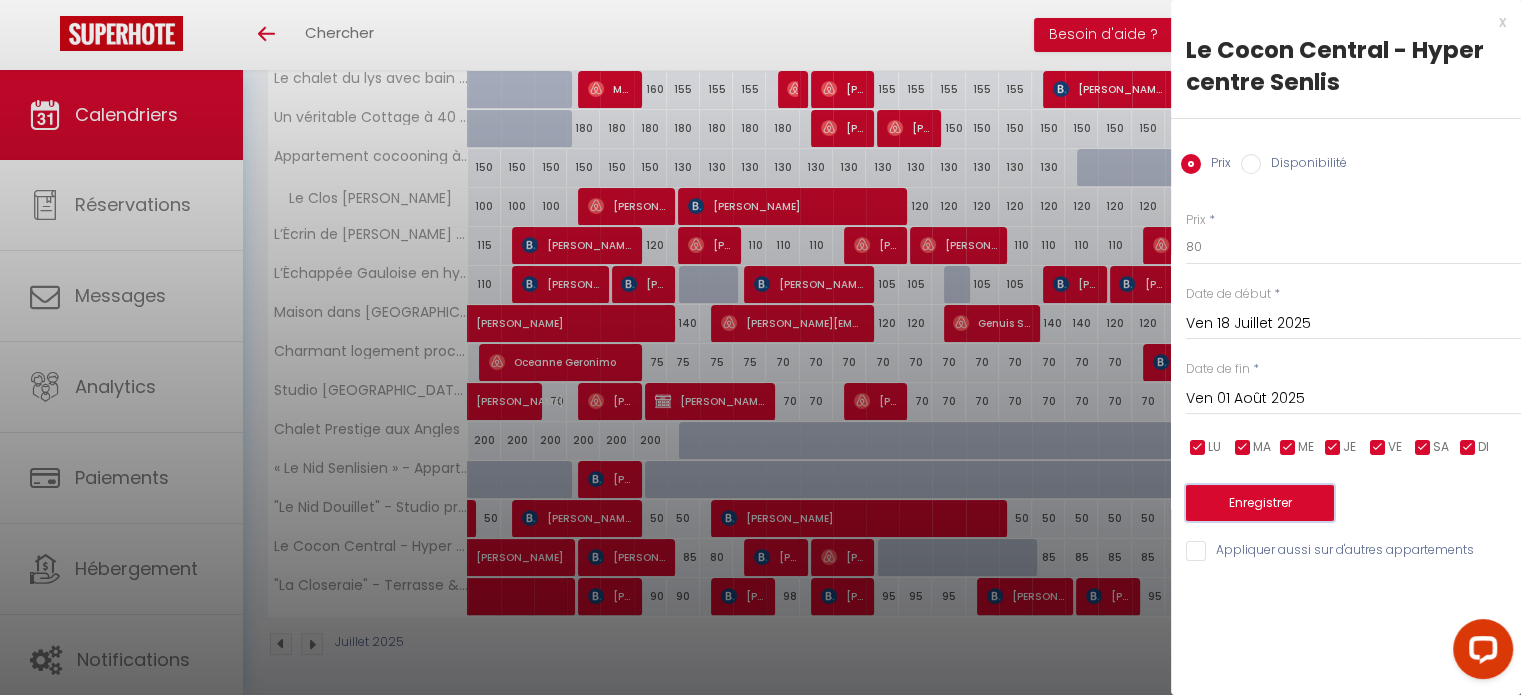 click on "Enregistrer" at bounding box center (1260, 503) 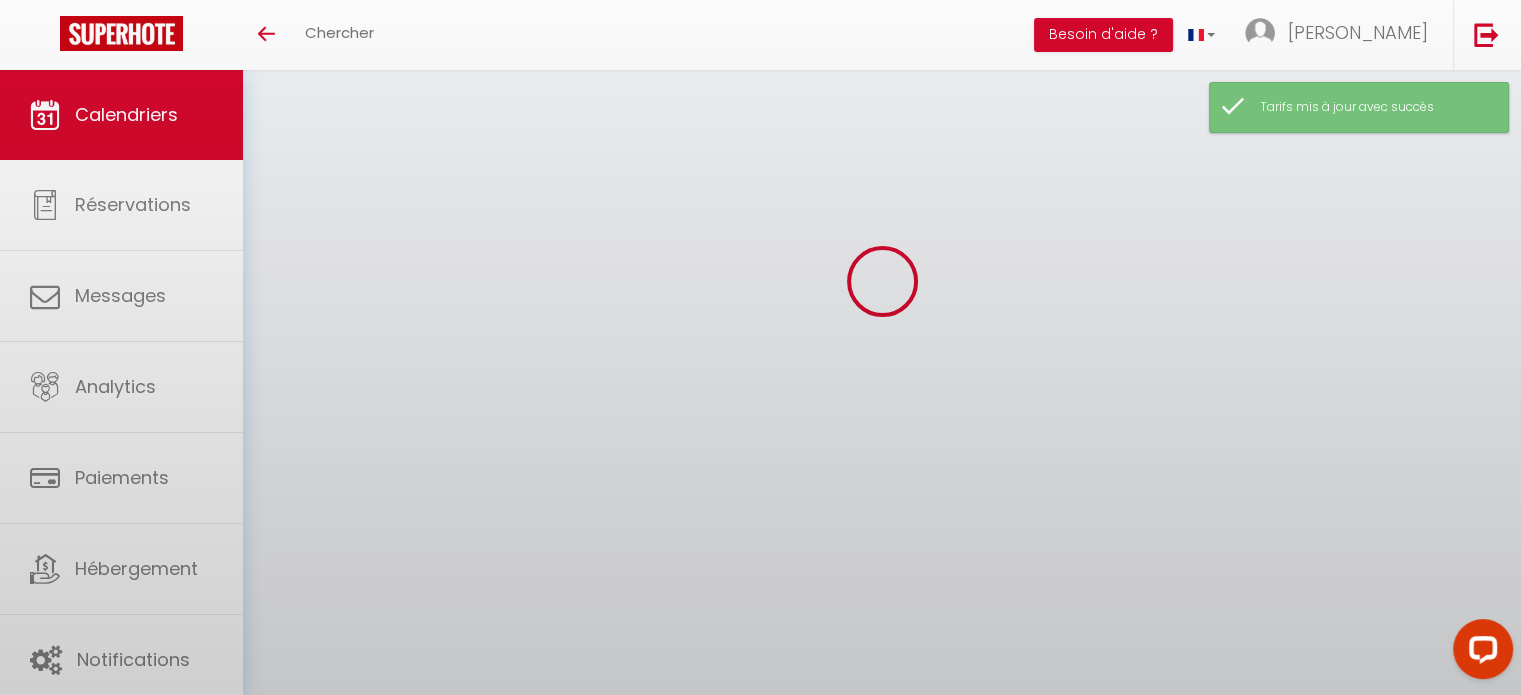 scroll, scrollTop: 240, scrollLeft: 0, axis: vertical 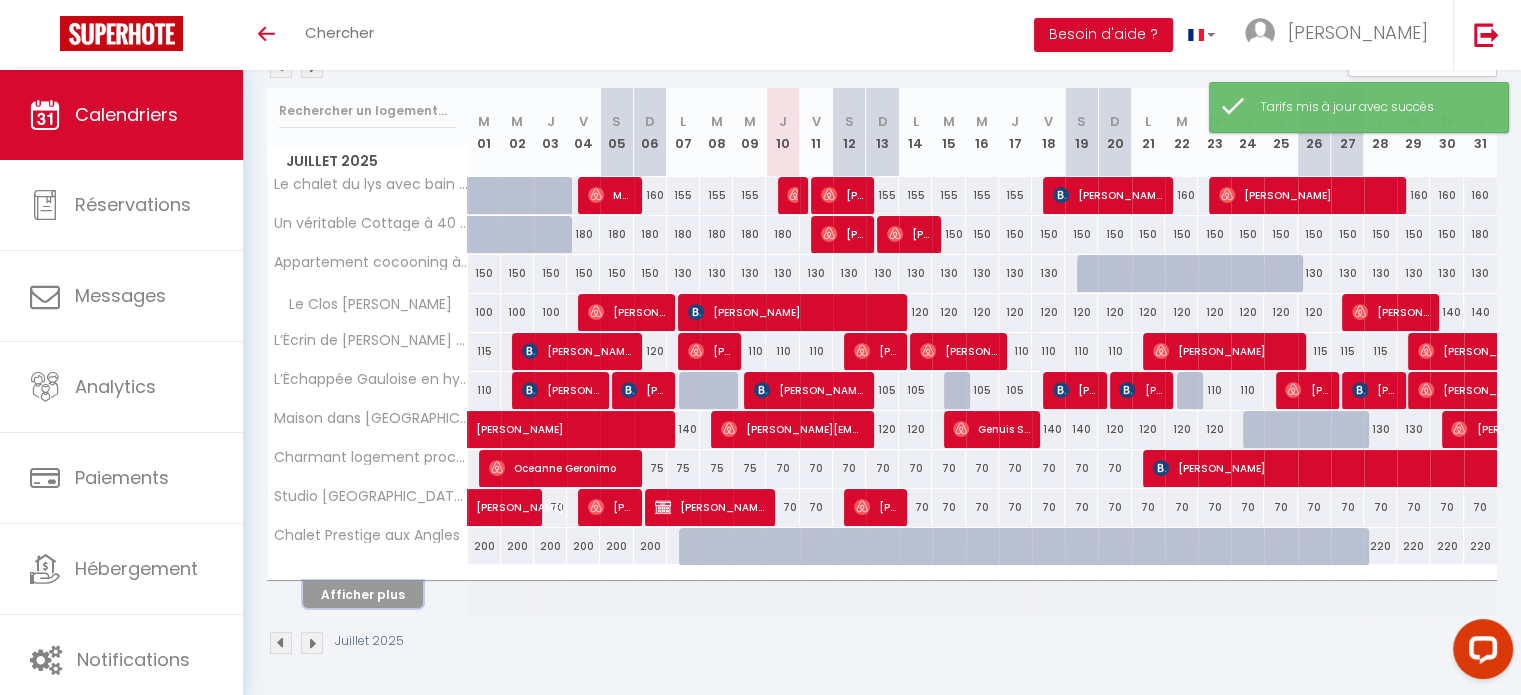 click on "Afficher plus" at bounding box center [363, 594] 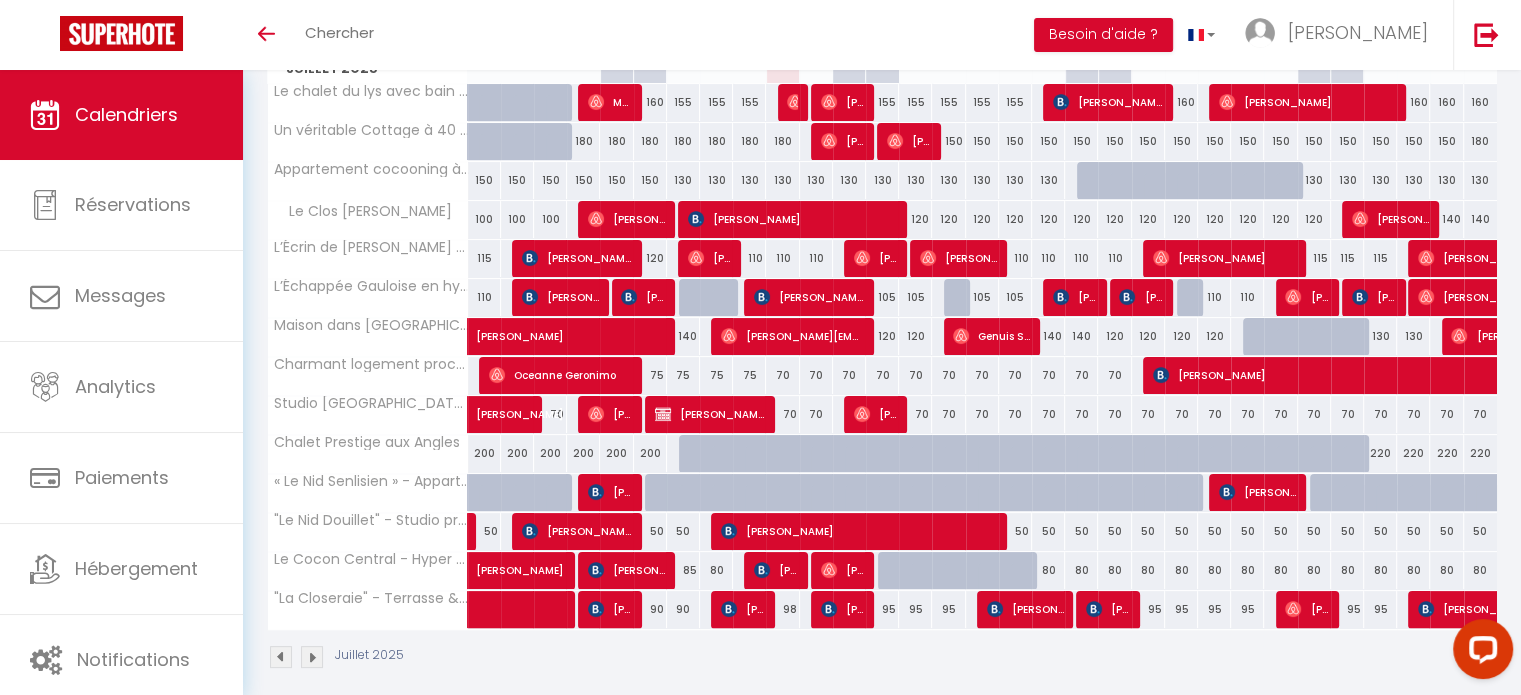 scroll, scrollTop: 346, scrollLeft: 0, axis: vertical 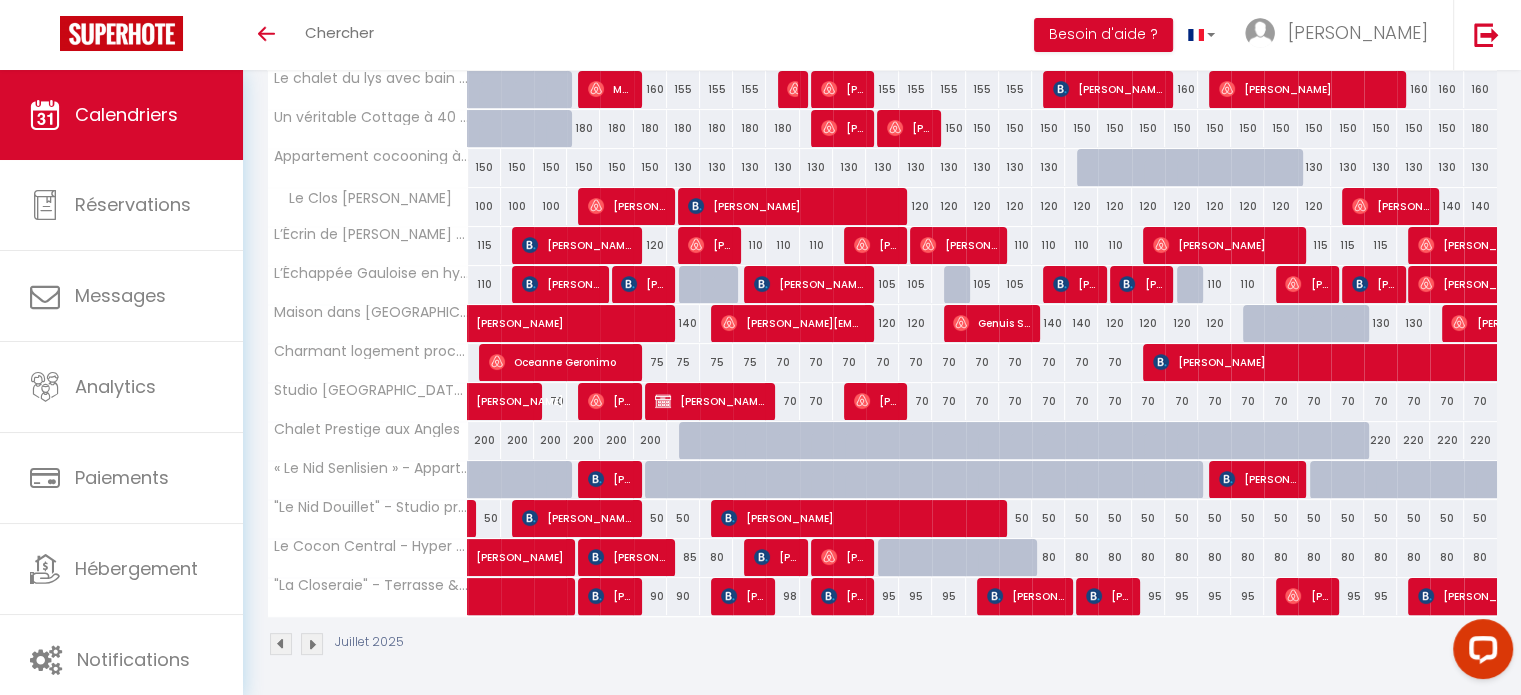 click on "95" at bounding box center [816, 596] 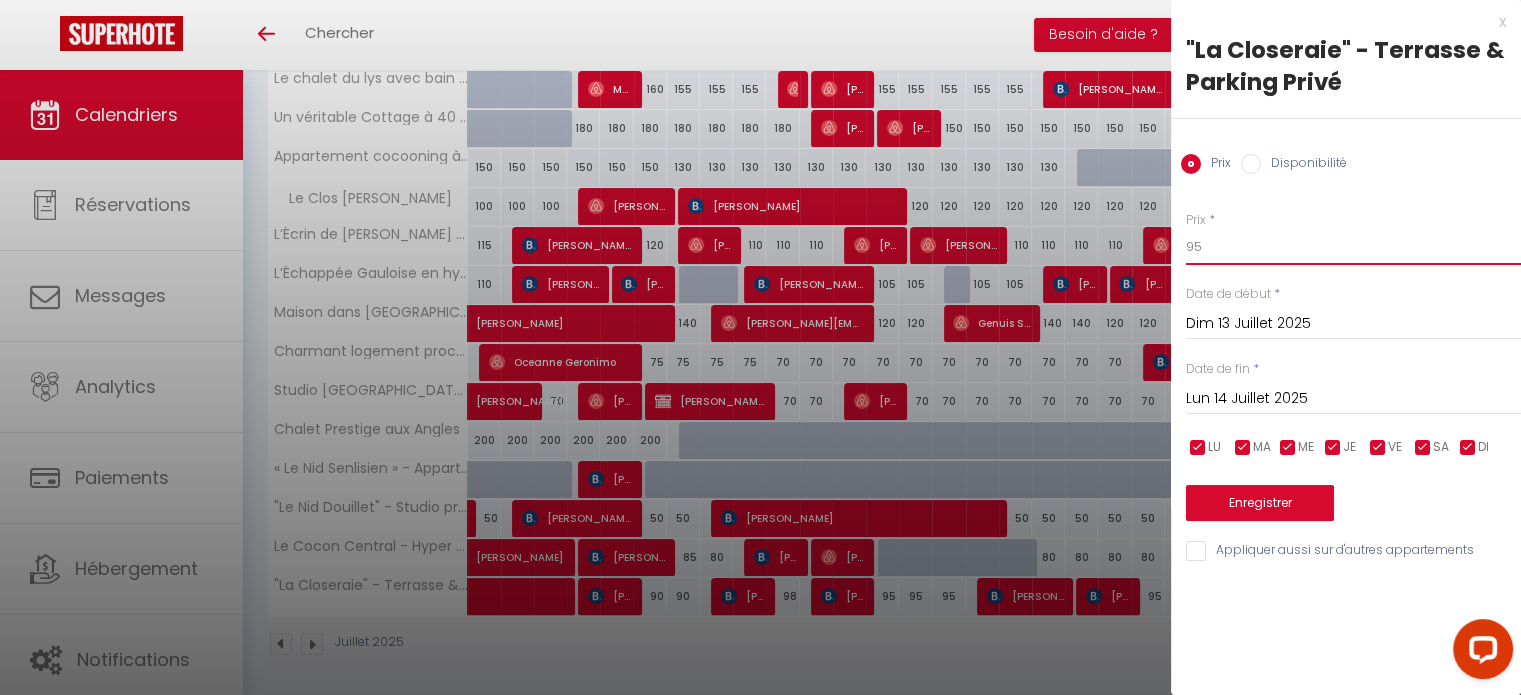 click on "95" at bounding box center [1353, 247] 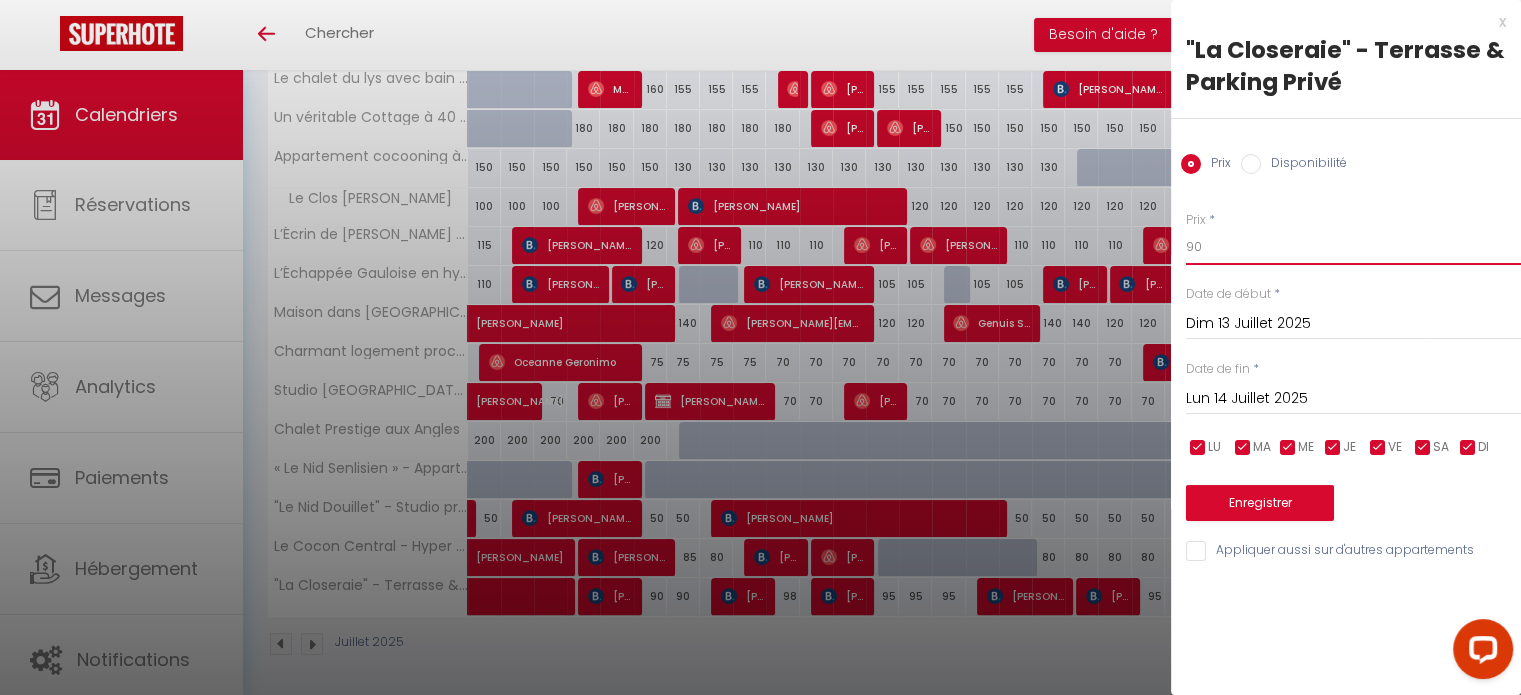 type on "90" 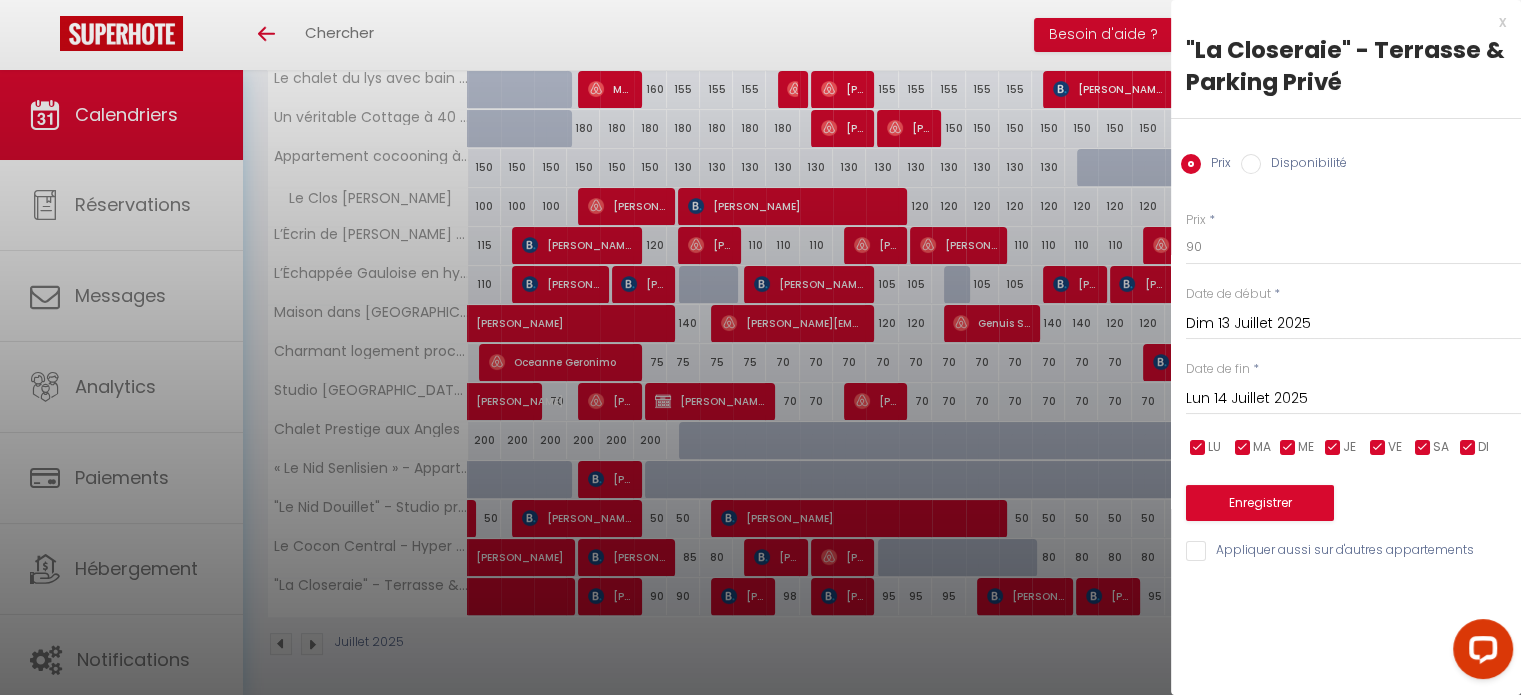 click on "Lun 14 Juillet 2025" at bounding box center [1353, 399] 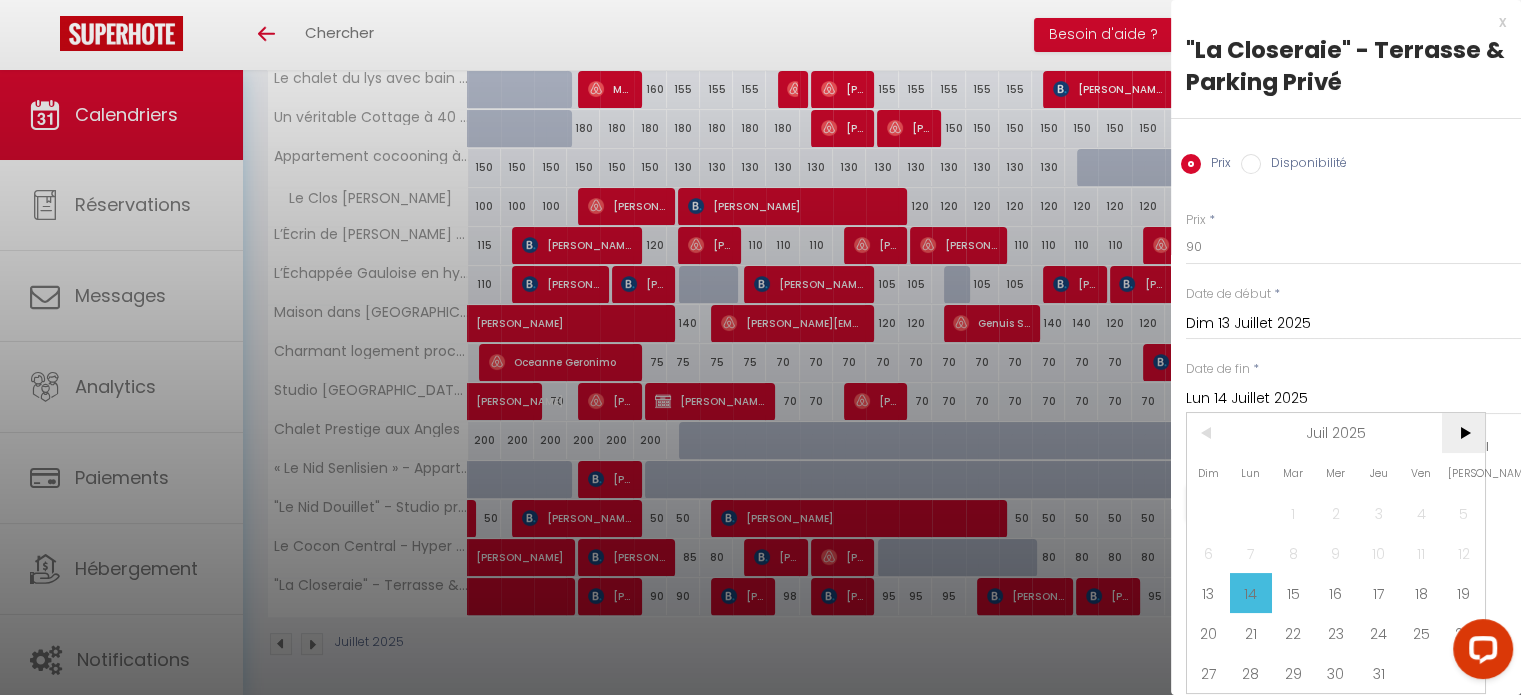 click on ">" at bounding box center (1463, 433) 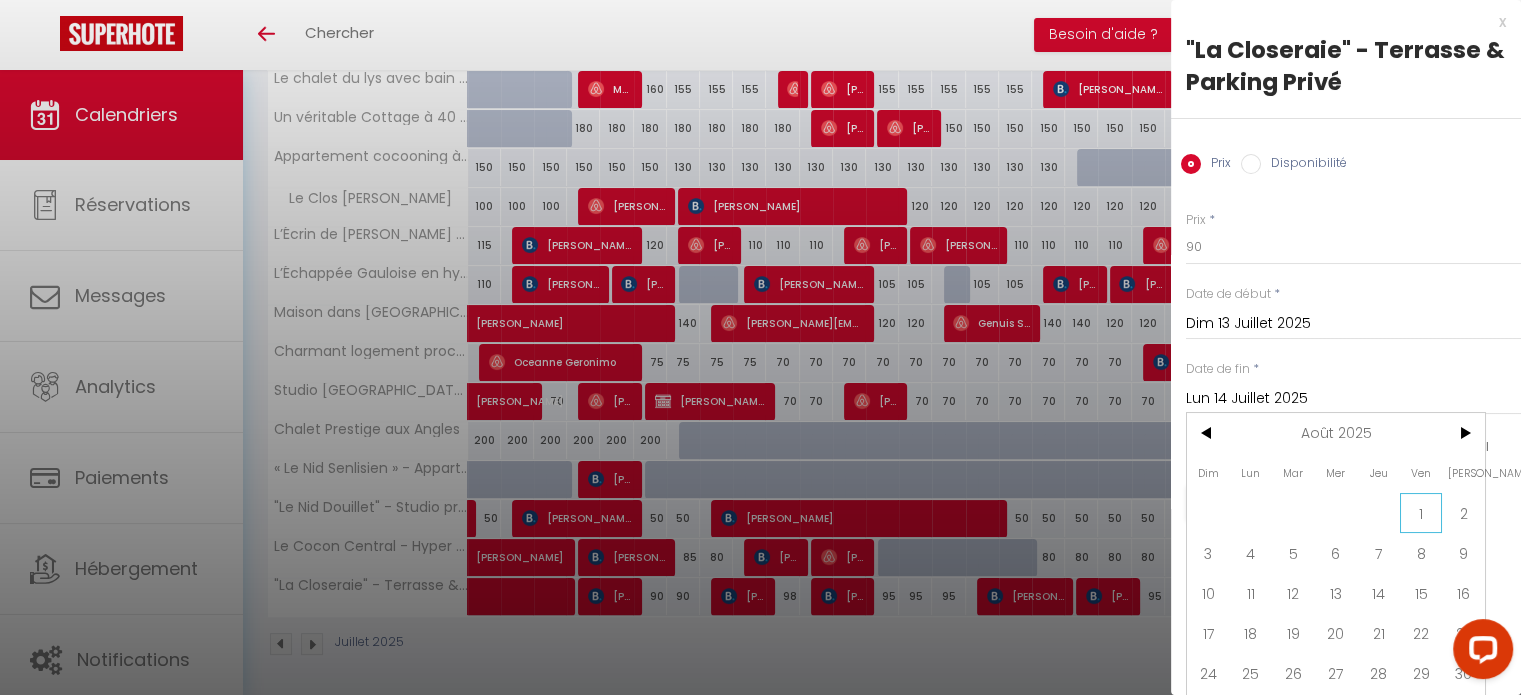 click on "1" at bounding box center (1421, 513) 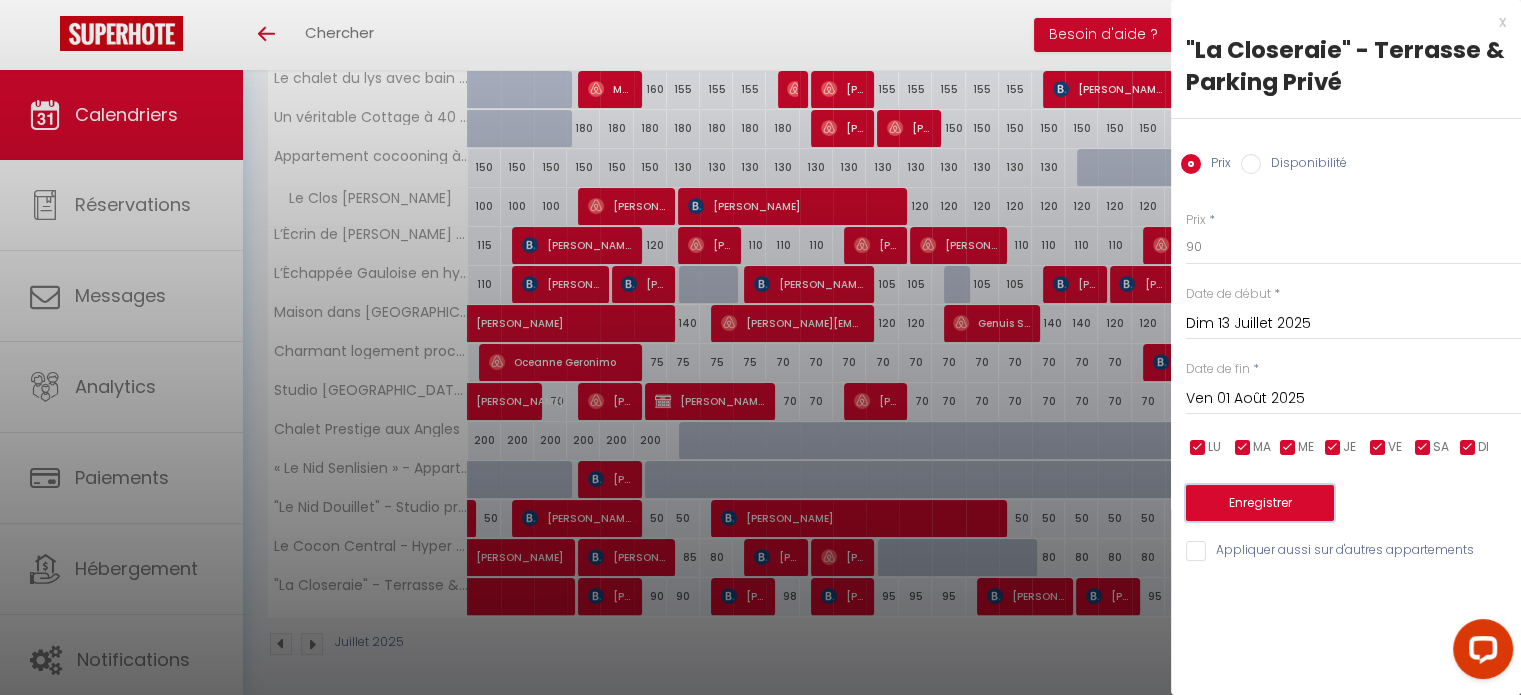 click on "Enregistrer" at bounding box center [1260, 503] 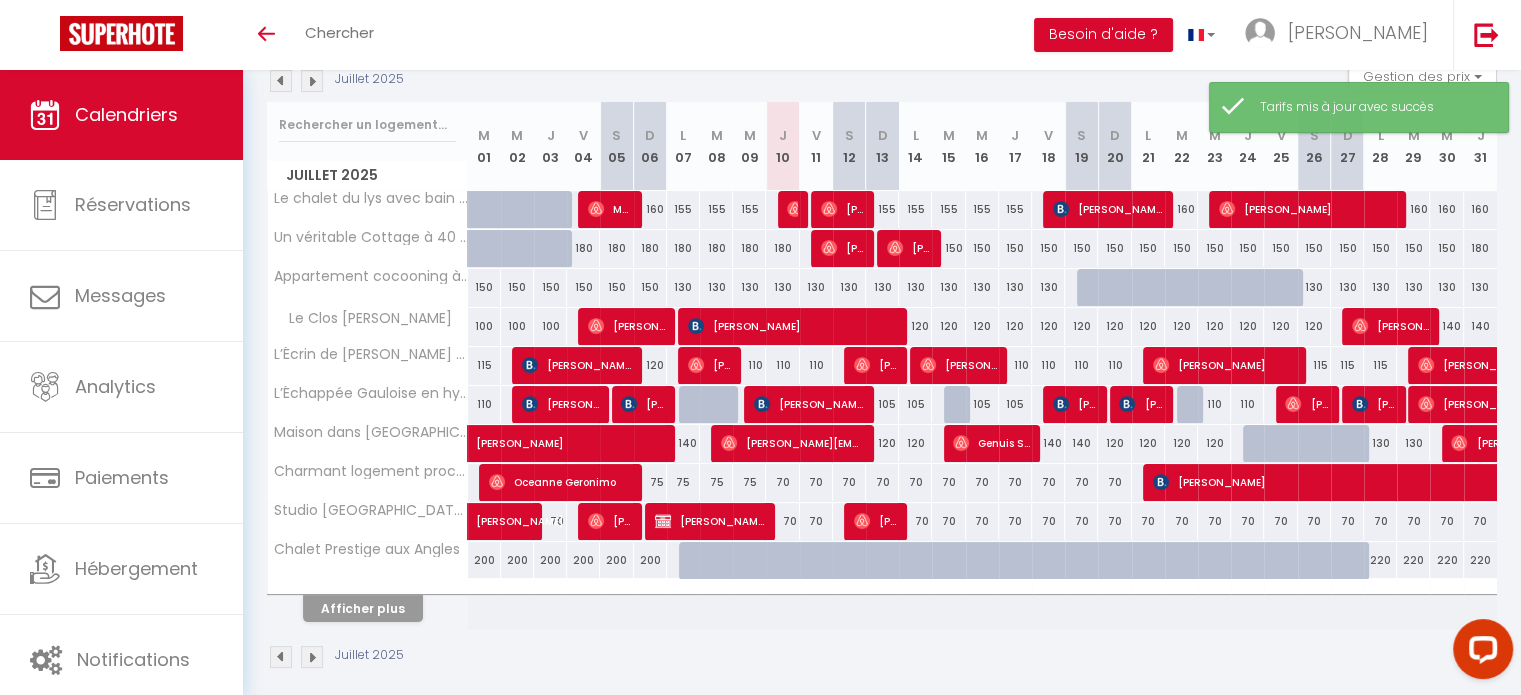 scroll, scrollTop: 240, scrollLeft: 0, axis: vertical 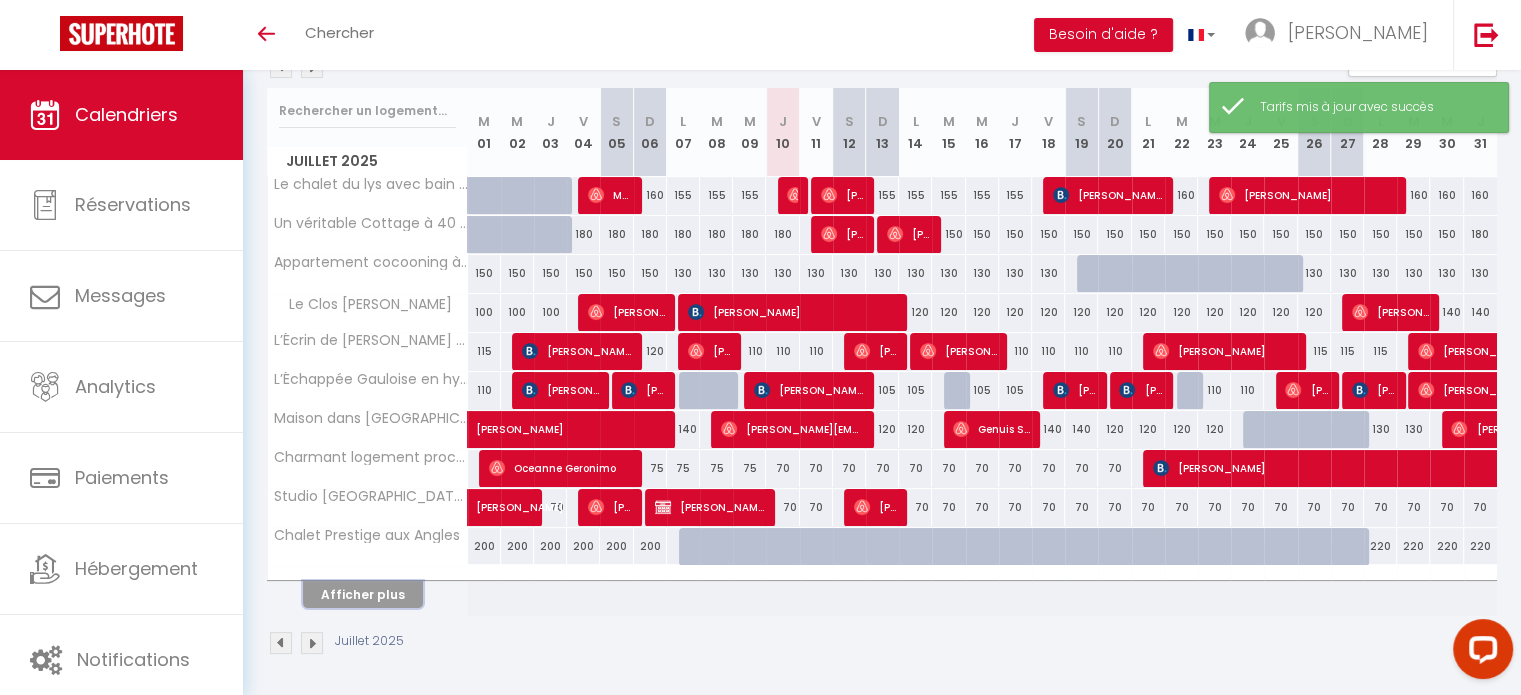 click on "Afficher plus" at bounding box center (363, 594) 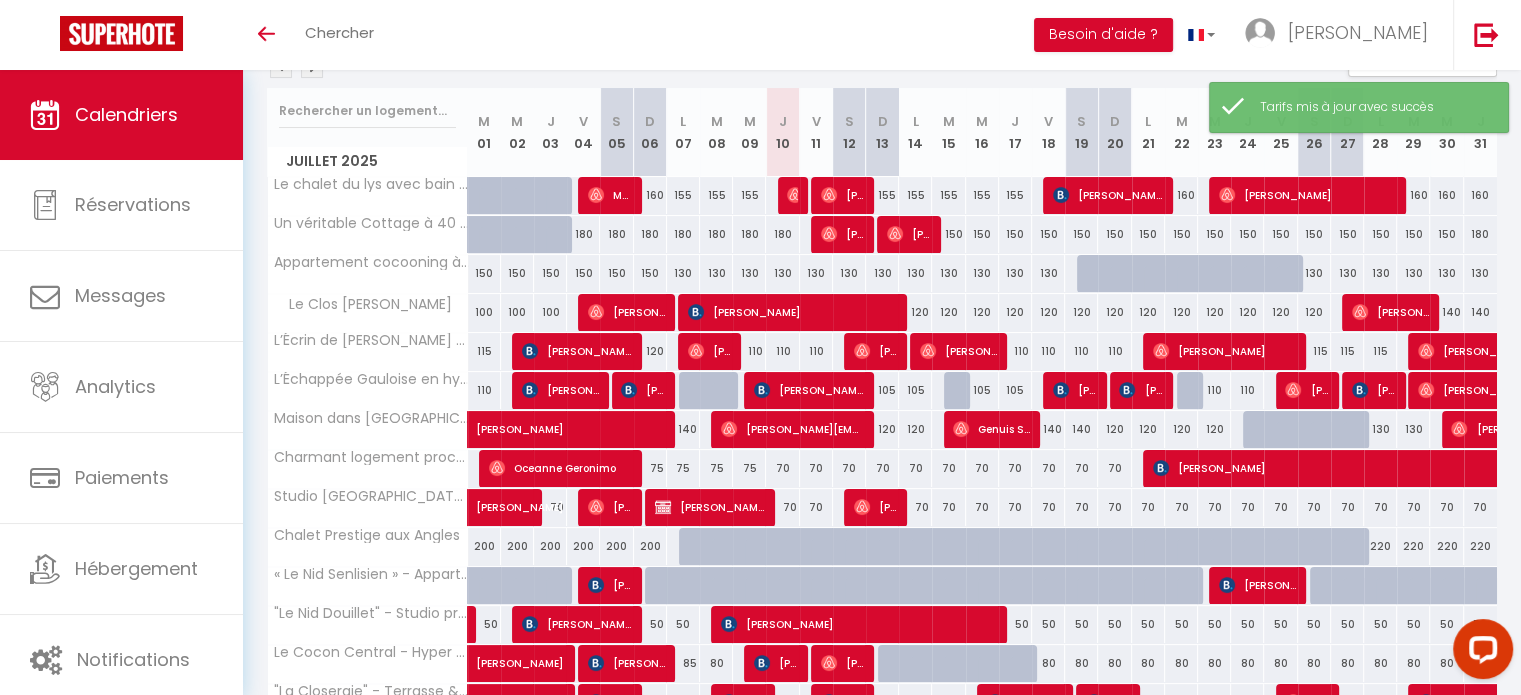 click at bounding box center [1314, 430] 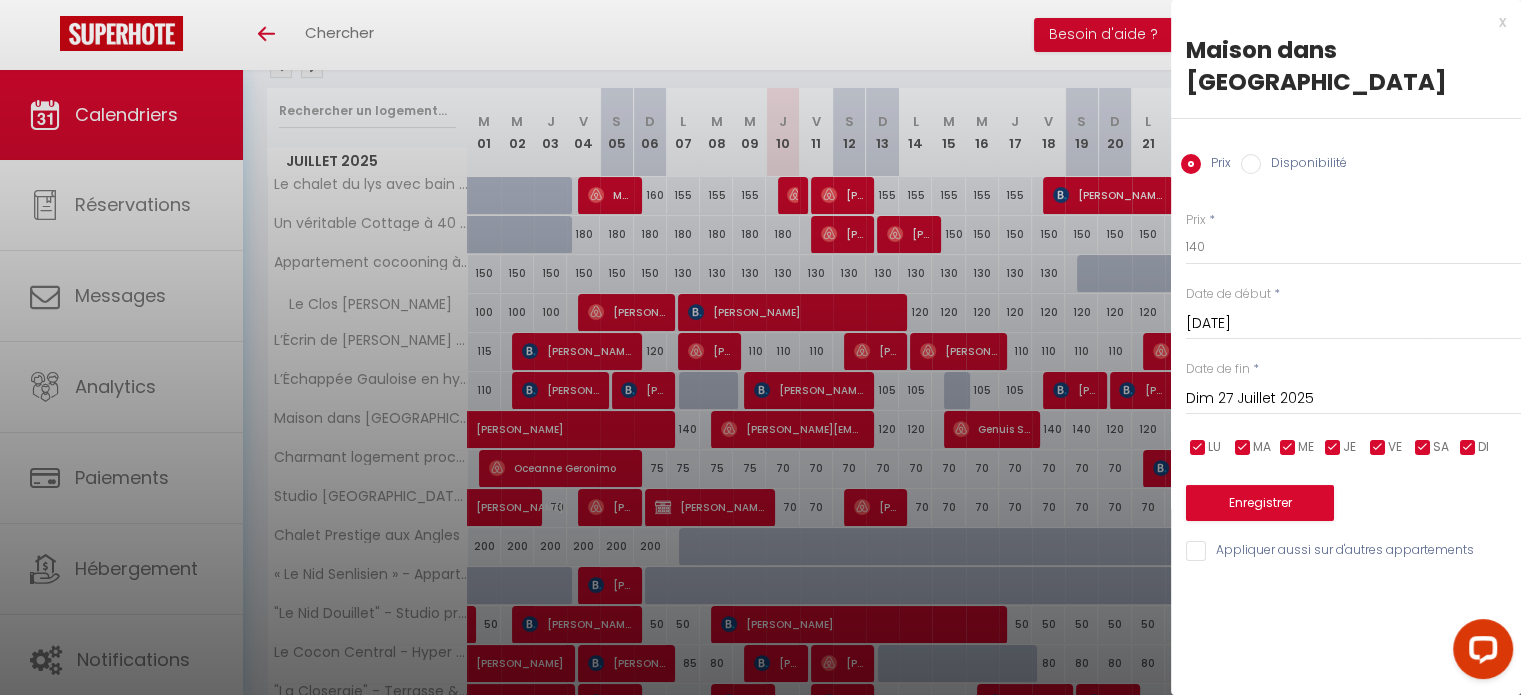 click at bounding box center [760, 347] 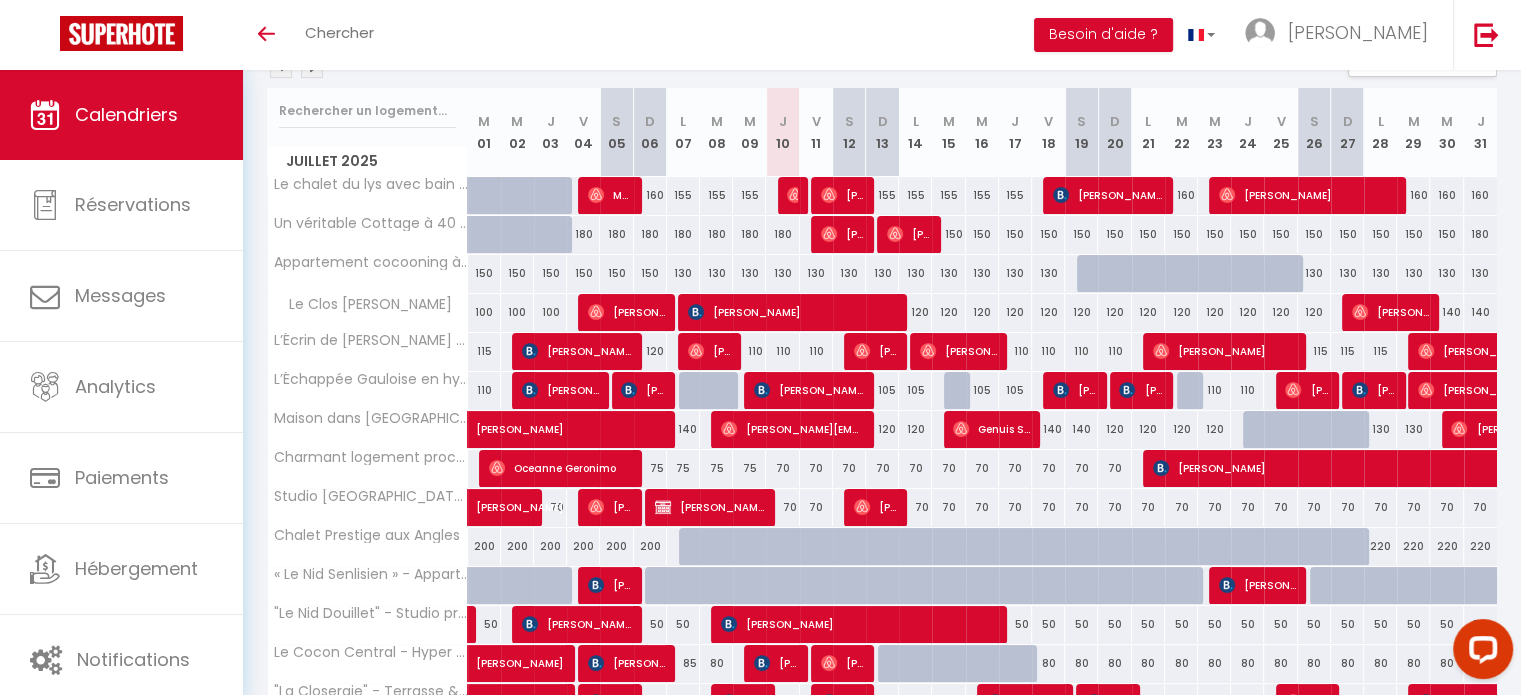 click at bounding box center [281, 67] 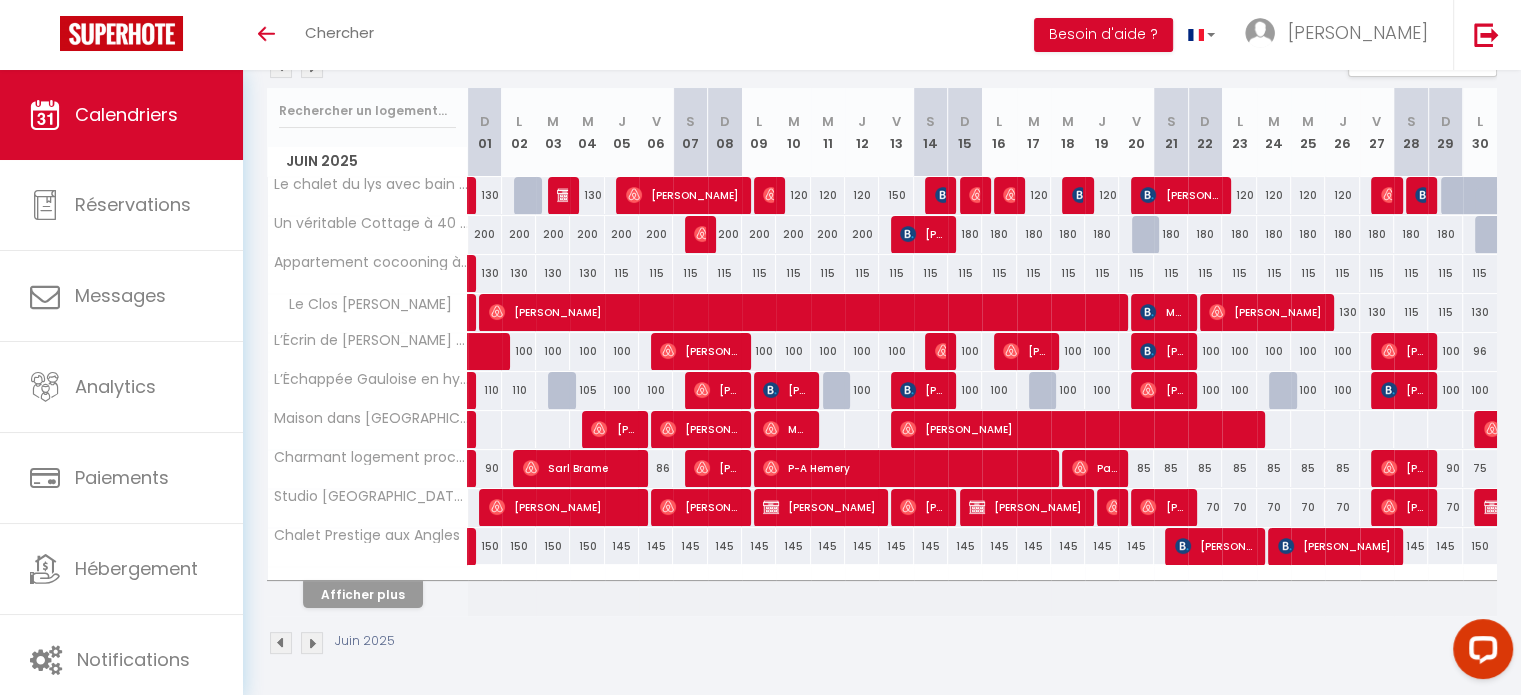 scroll, scrollTop: 0, scrollLeft: 0, axis: both 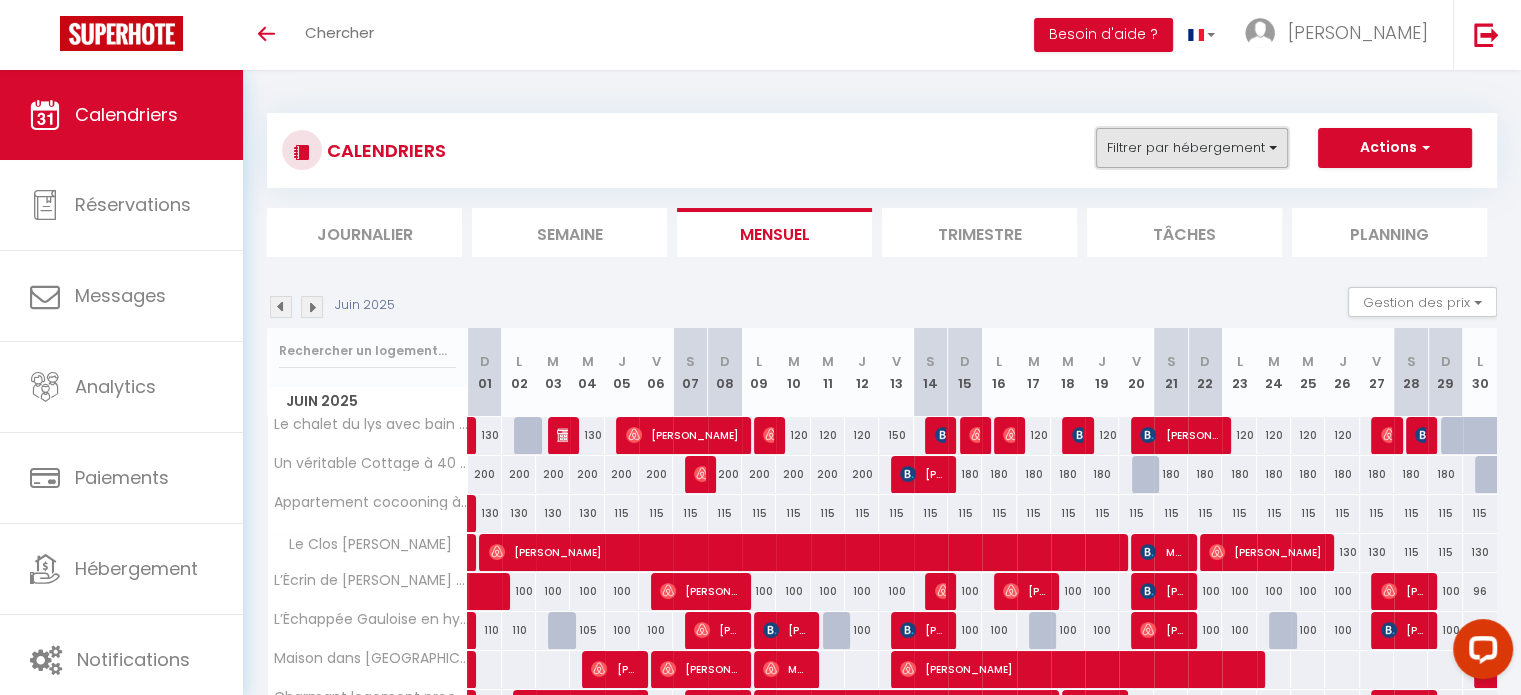 click on "Filtrer par hébergement" at bounding box center (1192, 148) 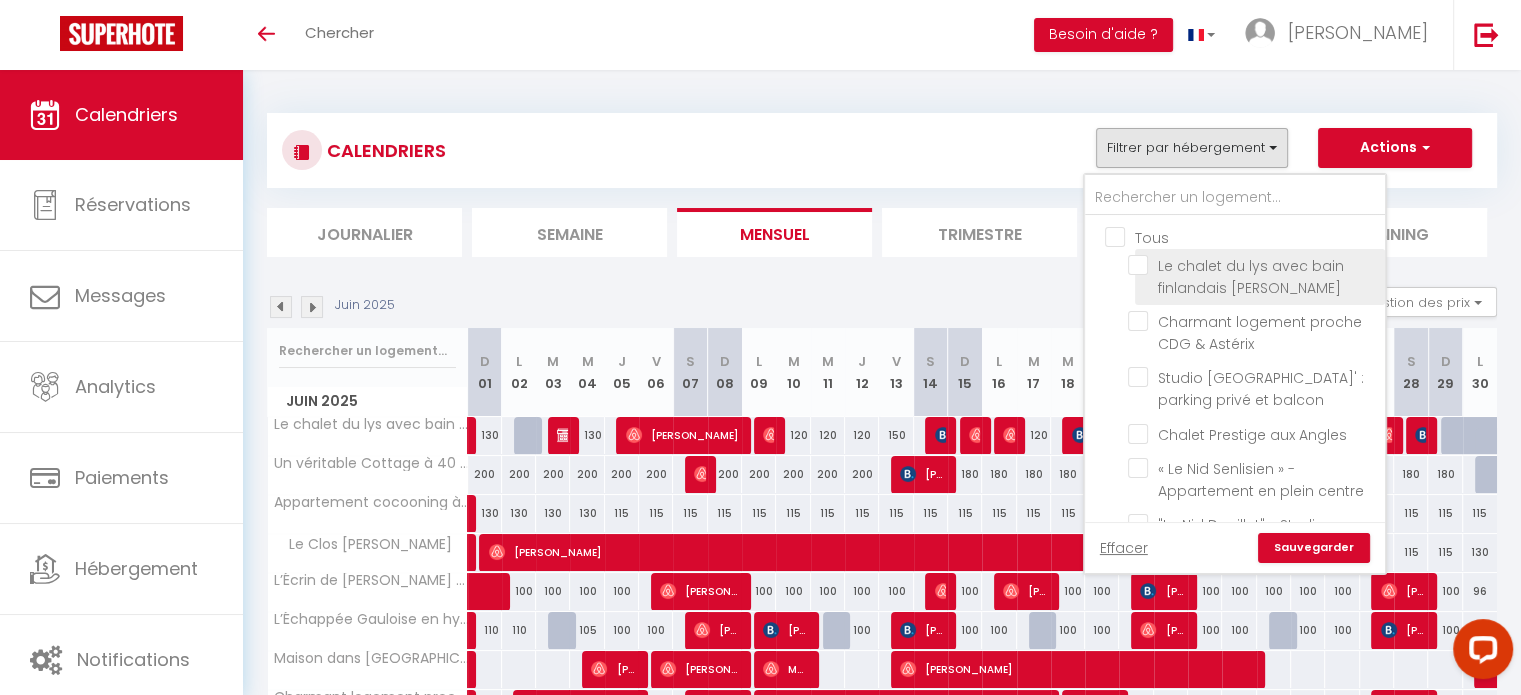 click on "Le chalet du lys avec bain finlandais [PERSON_NAME]" at bounding box center (1253, 265) 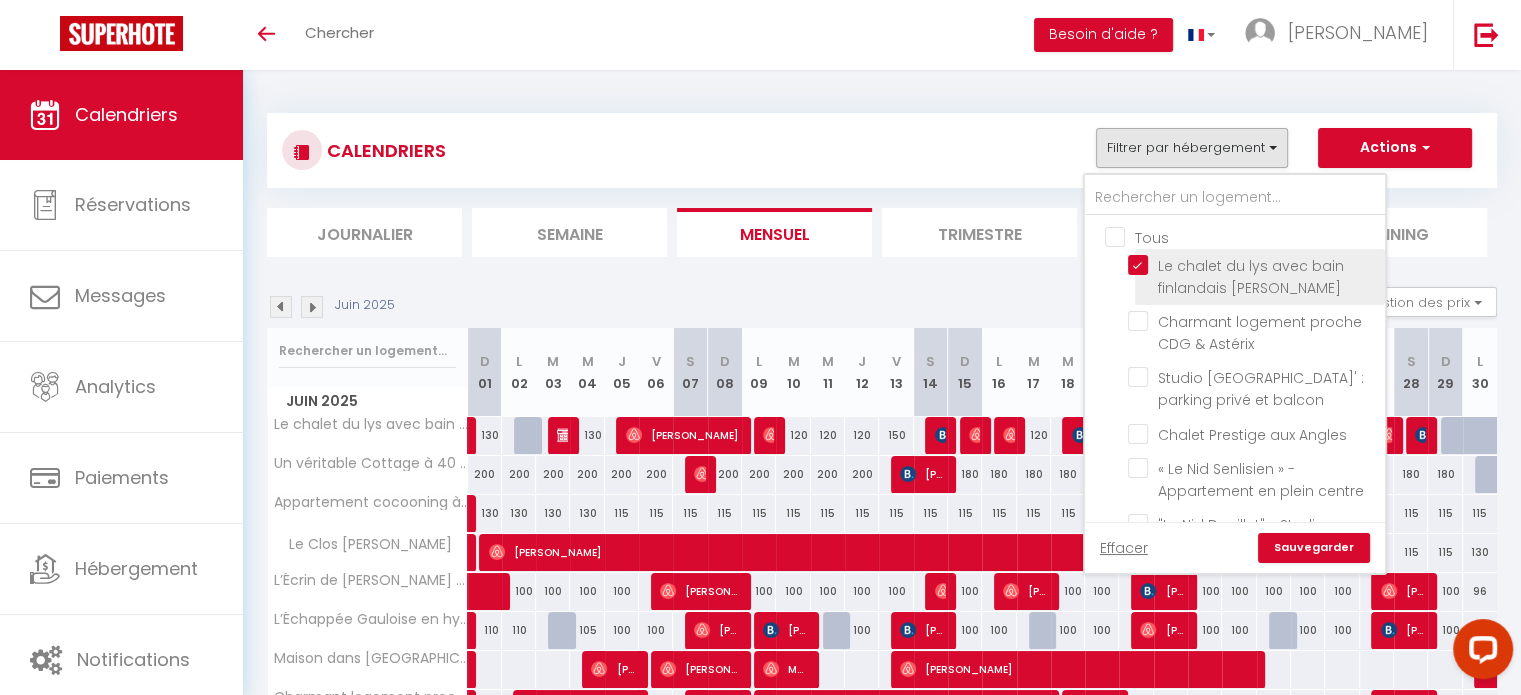 checkbox on "false" 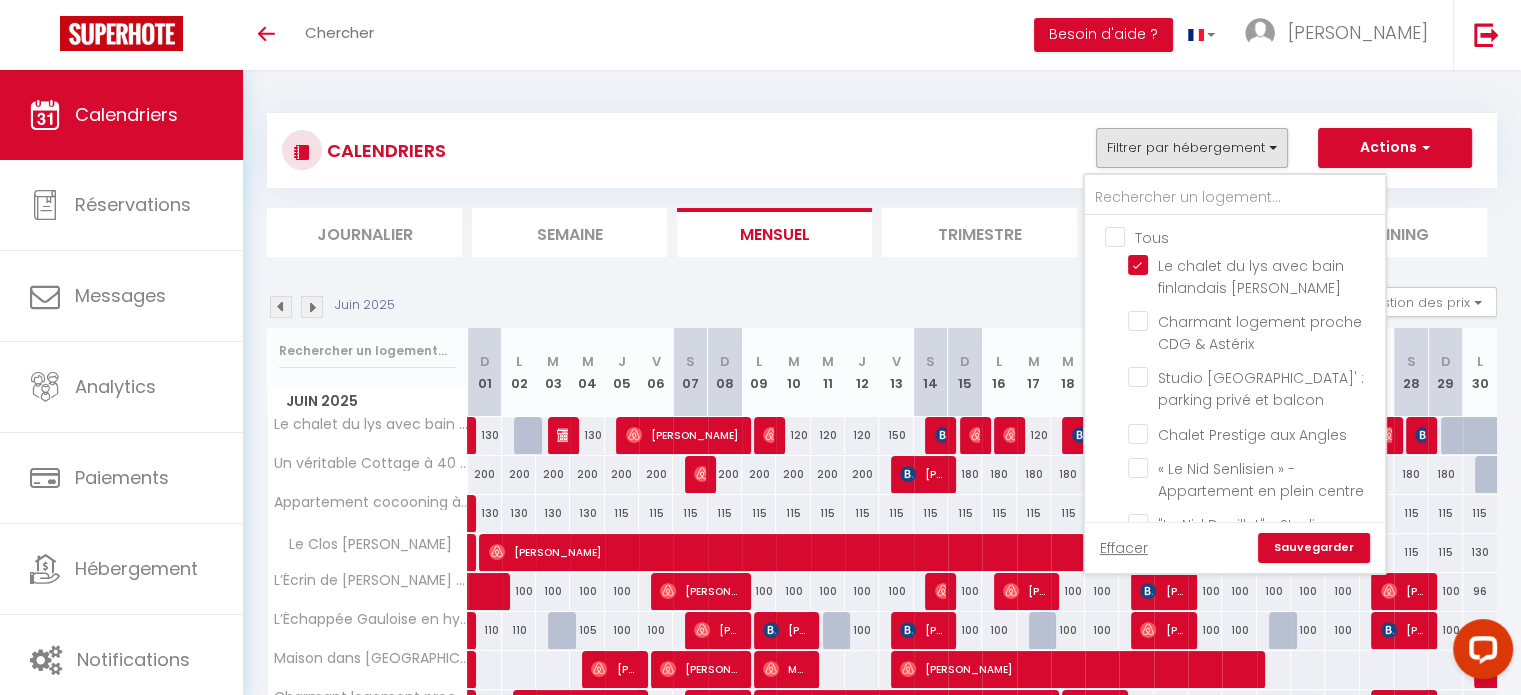 click on "Sauvegarder" at bounding box center (1314, 548) 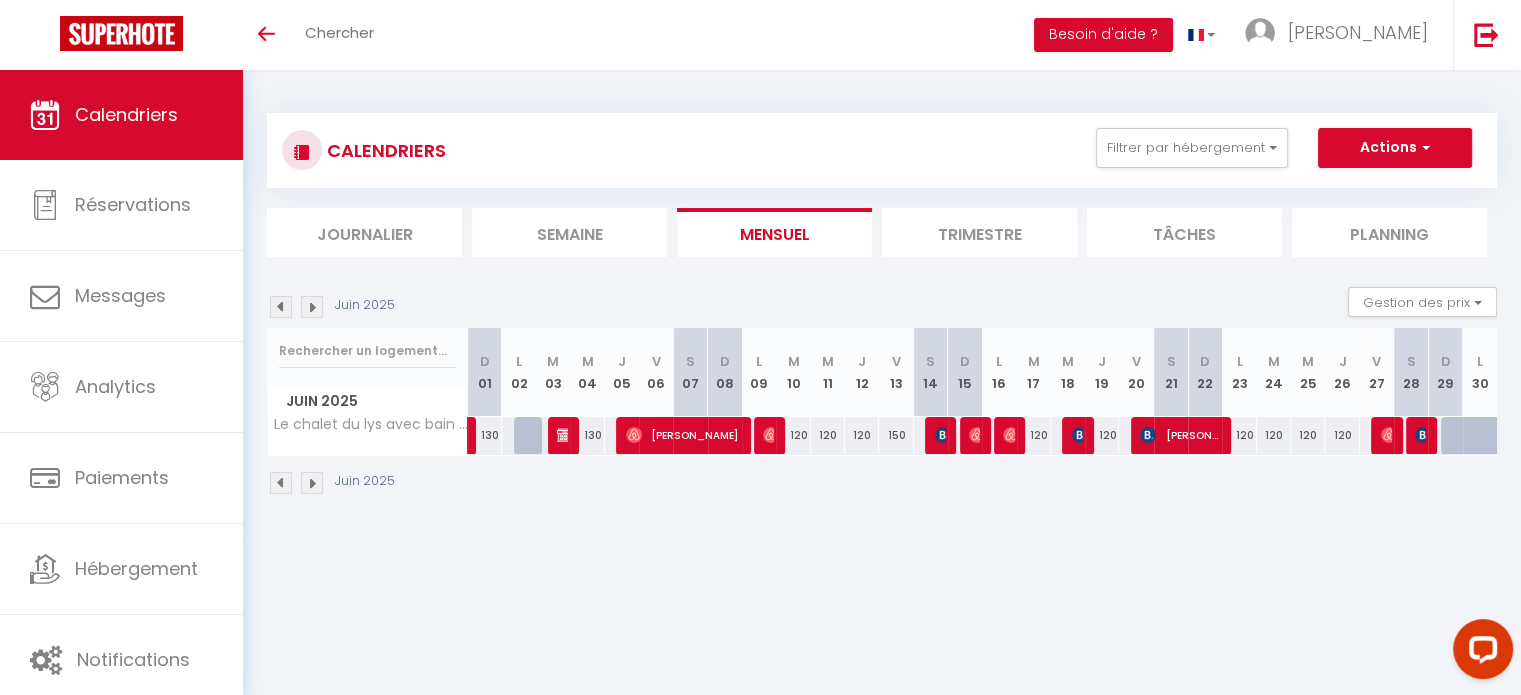 click on "L
30" at bounding box center [1480, 372] 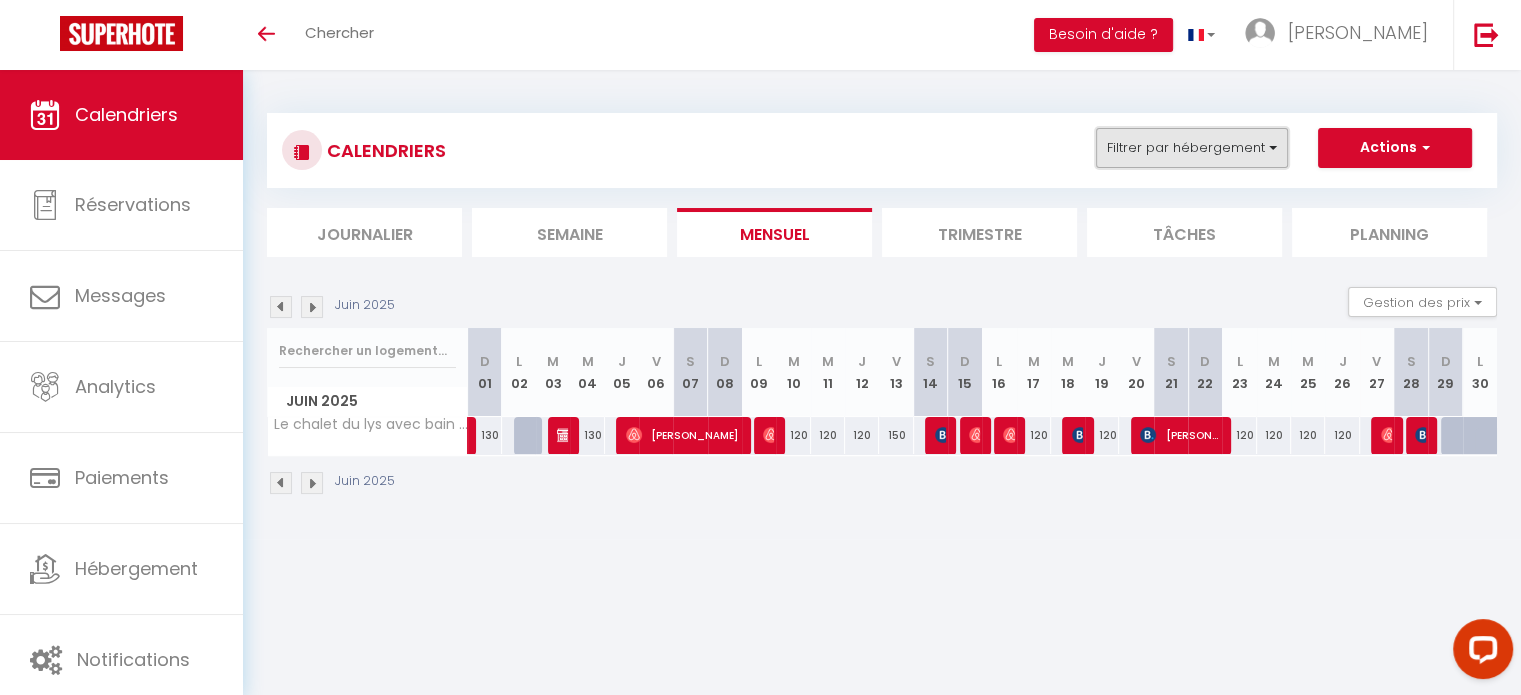 click on "Filtrer par hébergement" at bounding box center (1192, 148) 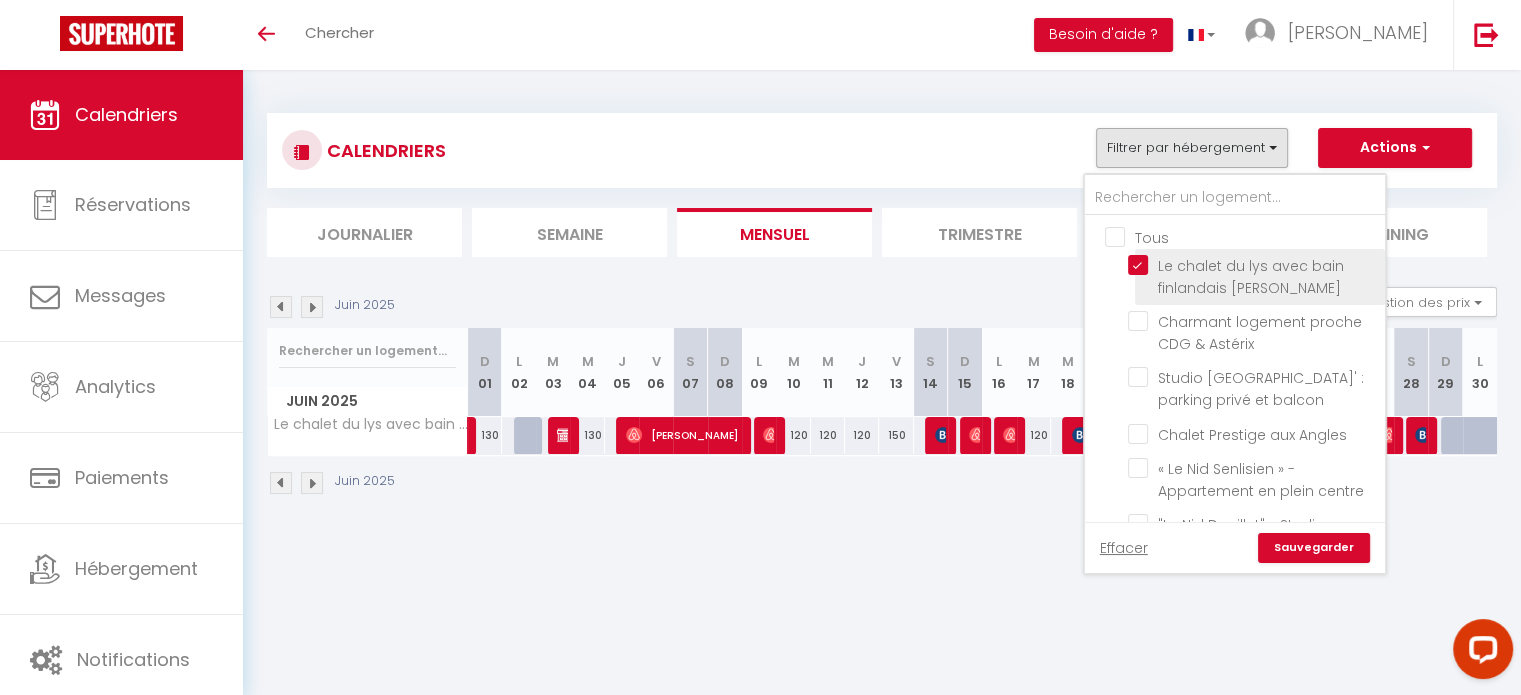 click on "Le chalet du lys avec bain finlandais [PERSON_NAME]" at bounding box center [1253, 265] 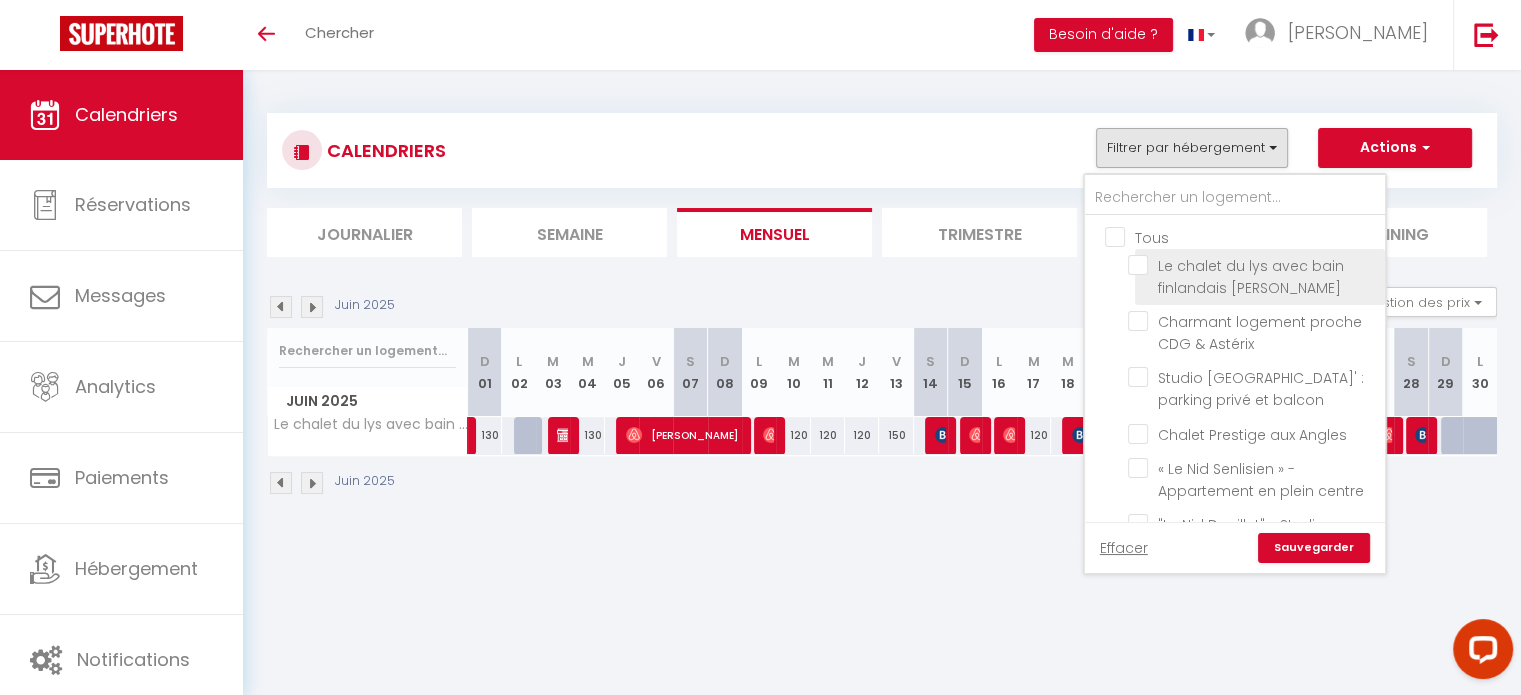 checkbox on "false" 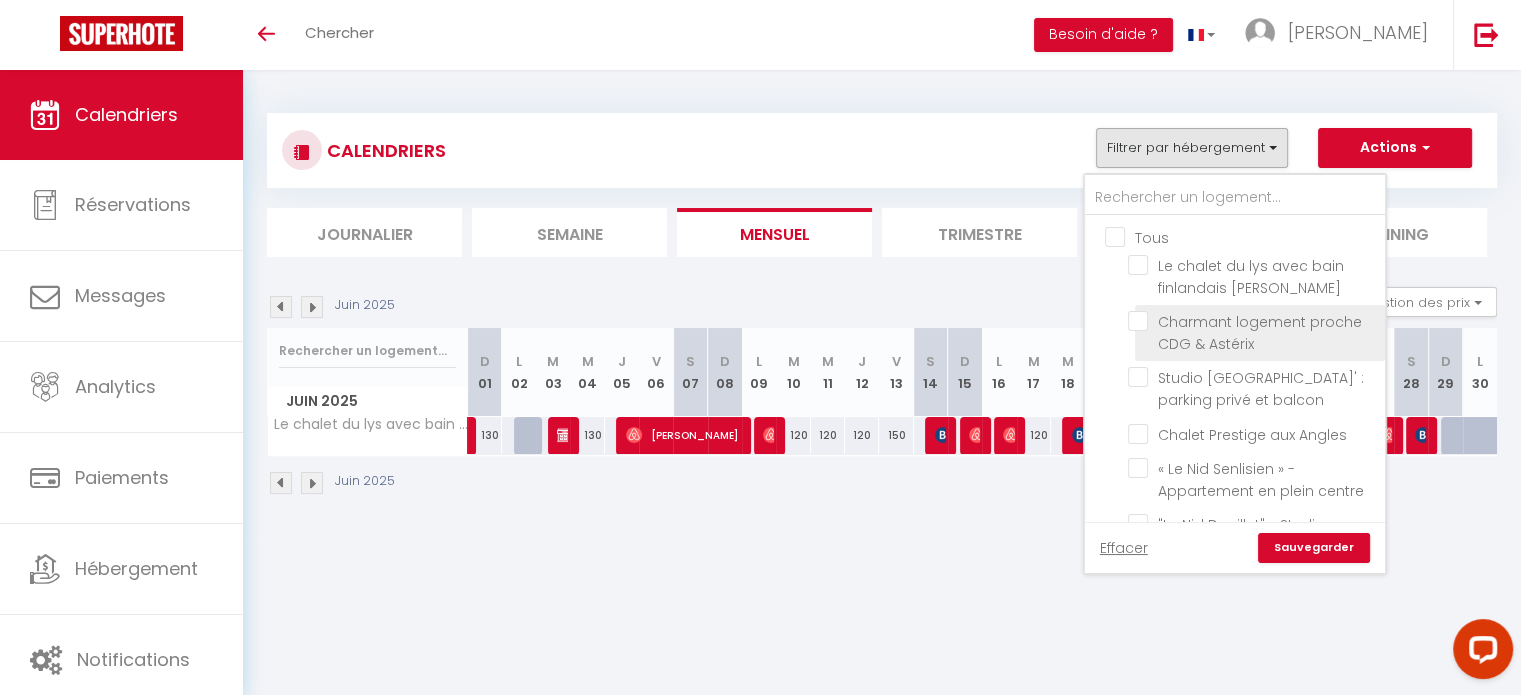 click on "Charmant logement proche CDG & Astérix" at bounding box center [1253, 321] 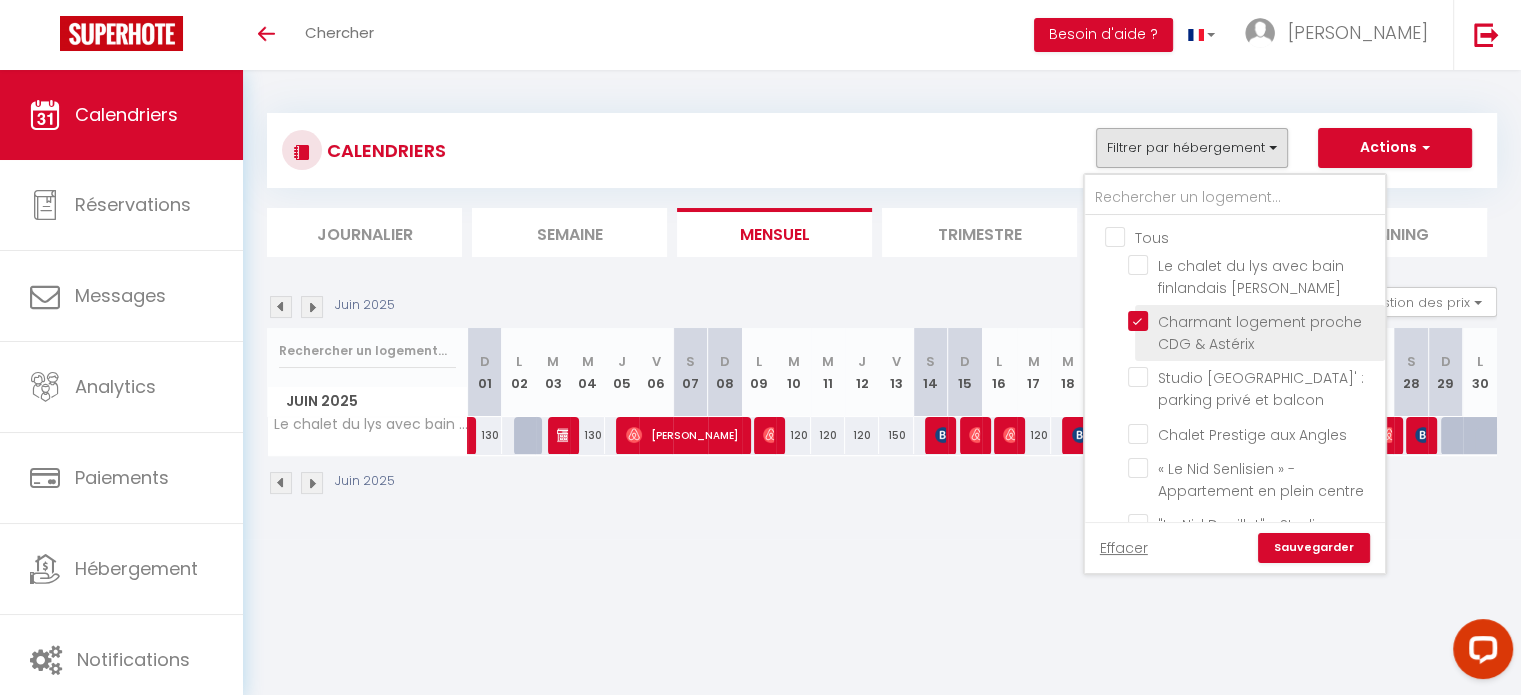 checkbox on "false" 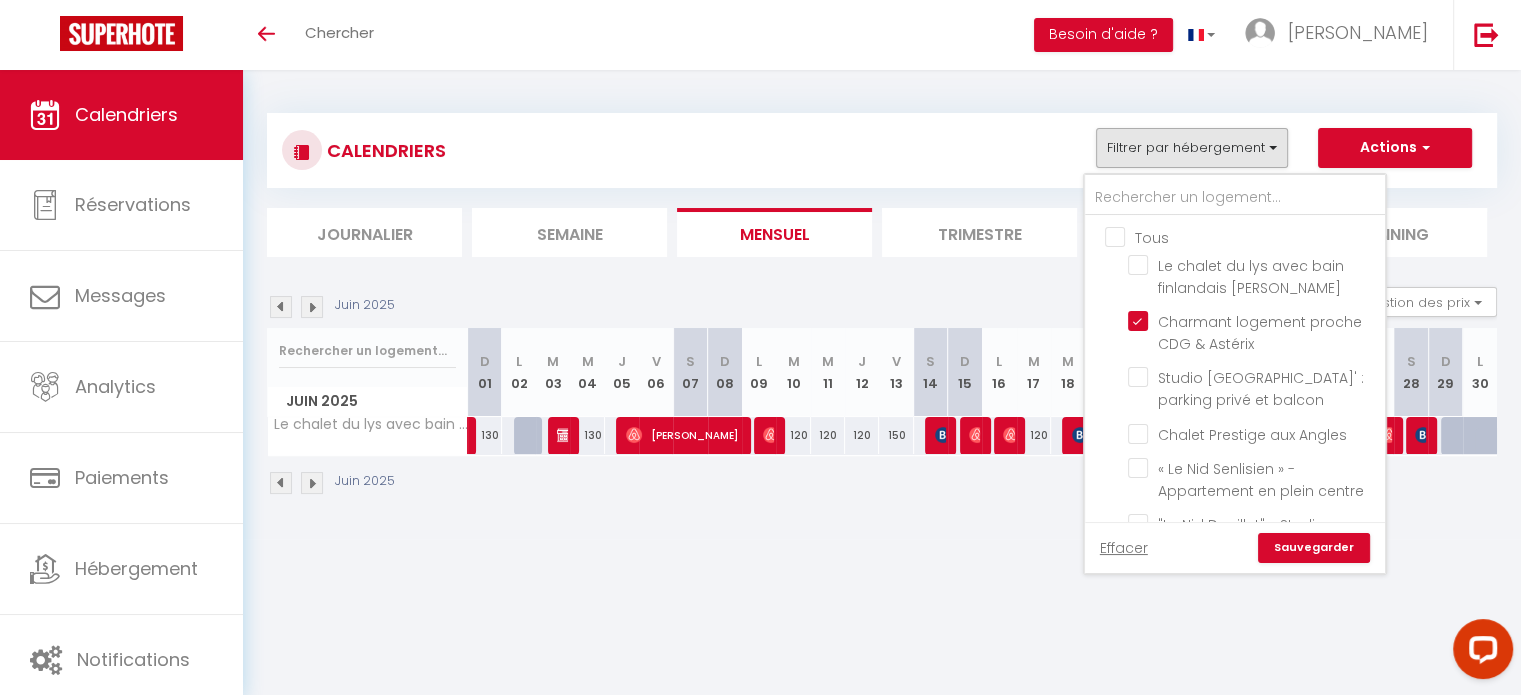 click on "Sauvegarder" at bounding box center (1314, 548) 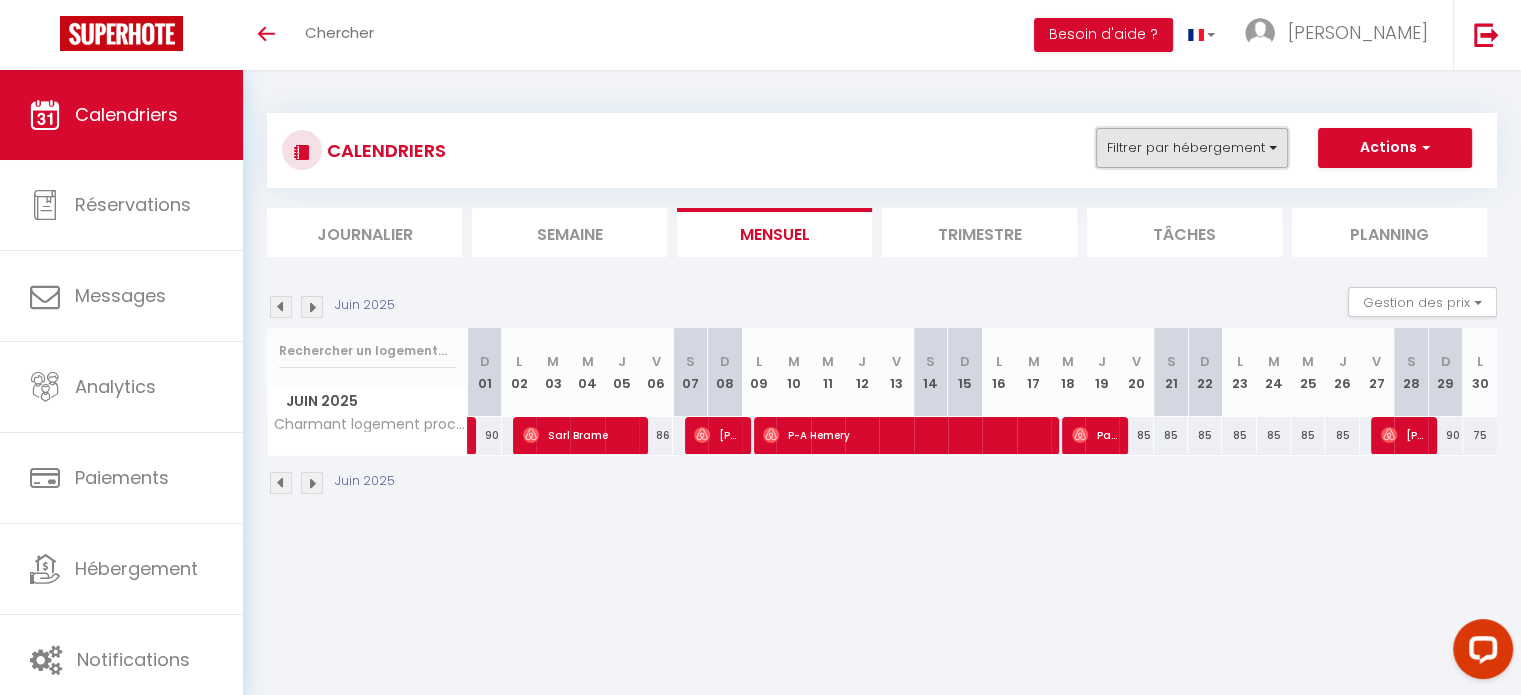 click on "Filtrer par hébergement" at bounding box center (1192, 148) 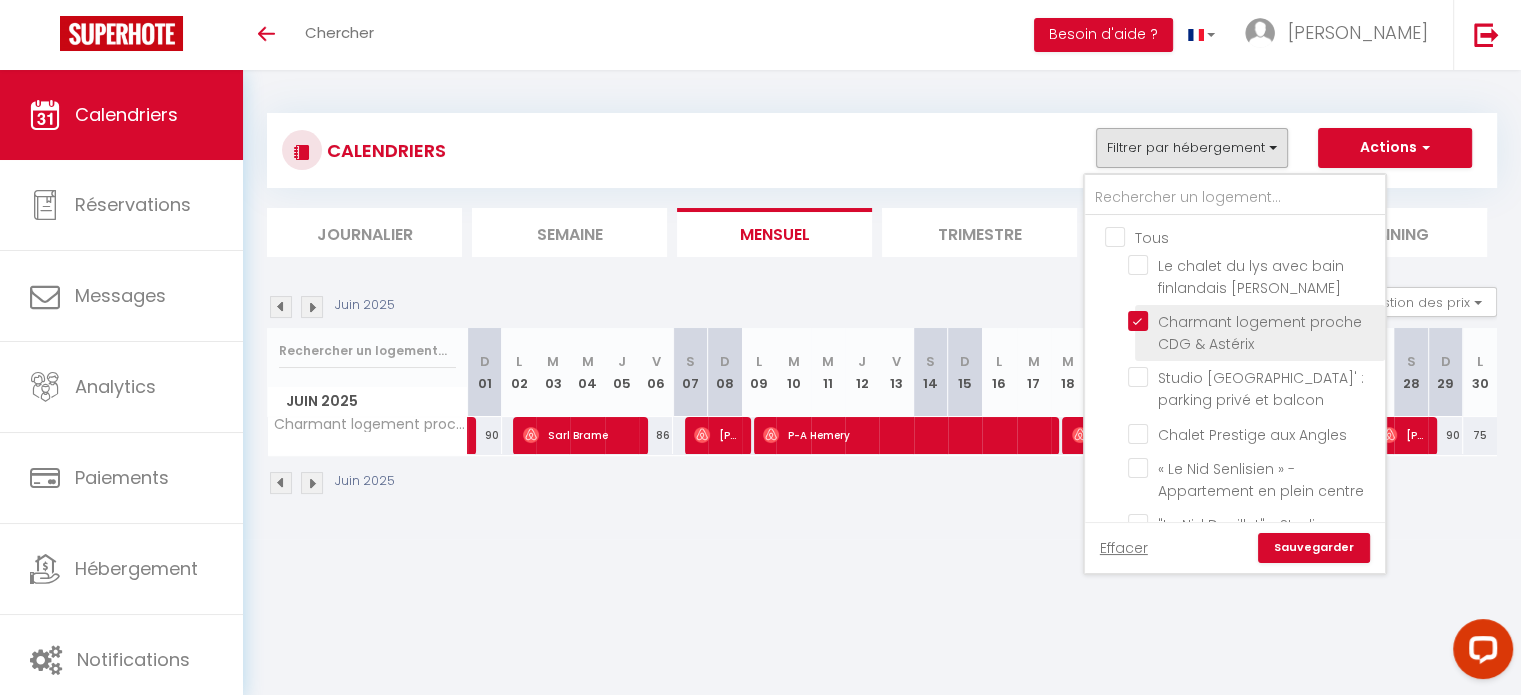 click on "Charmant logement proche CDG & Astérix" at bounding box center [1253, 321] 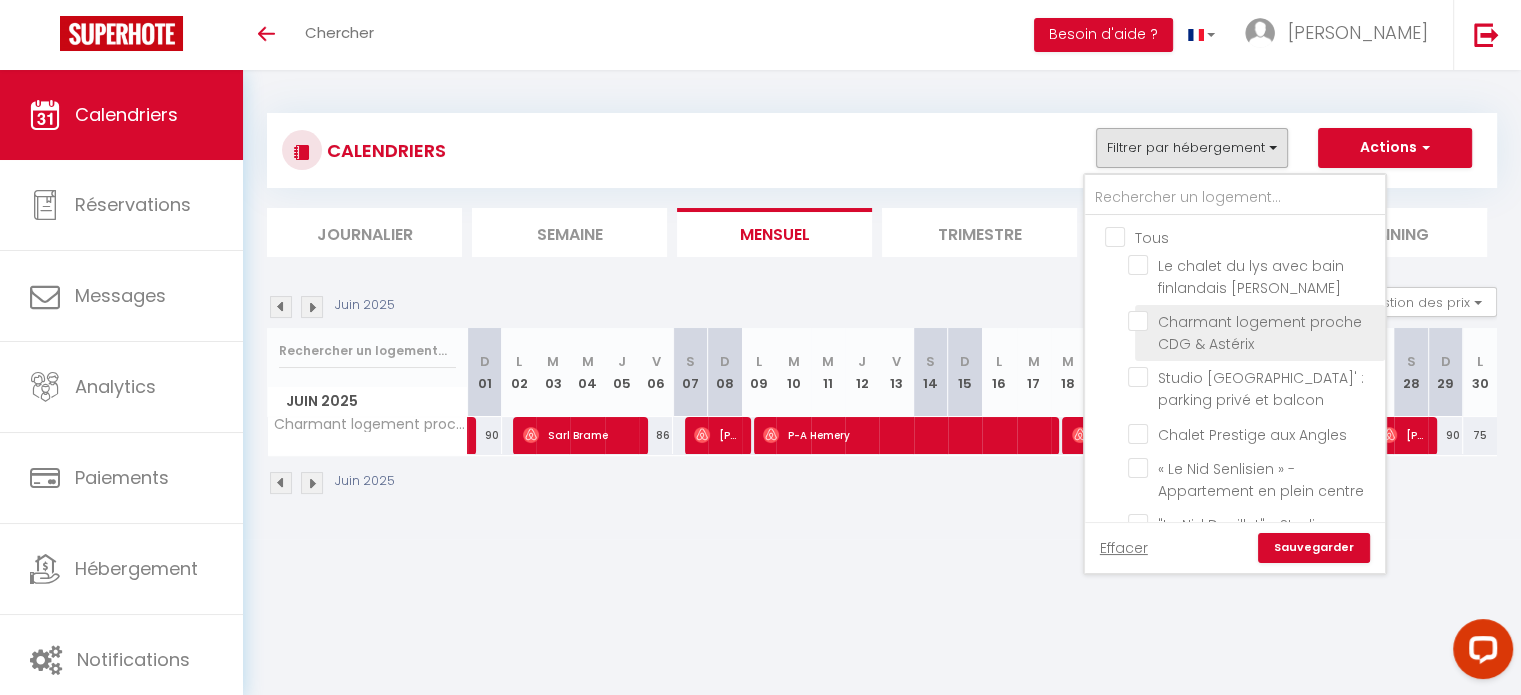 checkbox on "false" 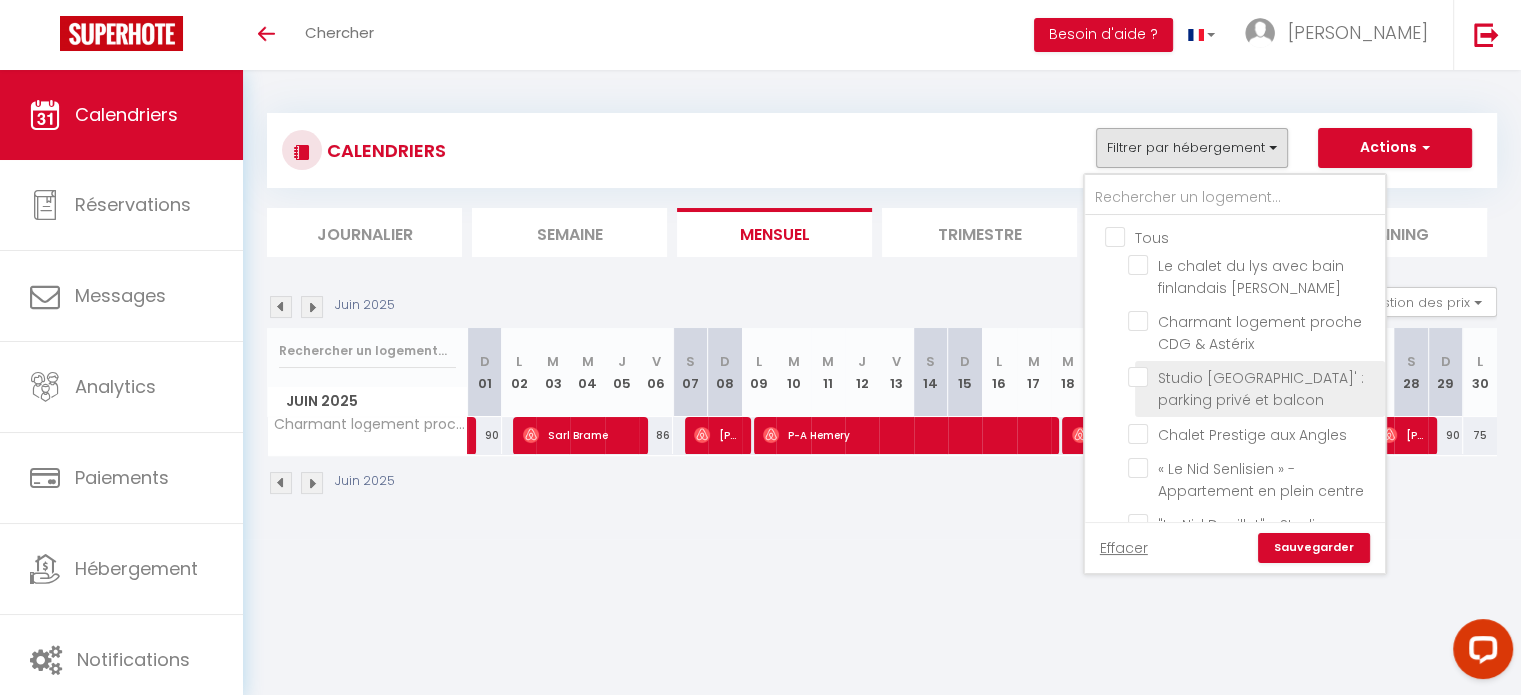 click on "Studio [GEOGRAPHIC_DATA]' : parking privé et balcon" at bounding box center (1253, 377) 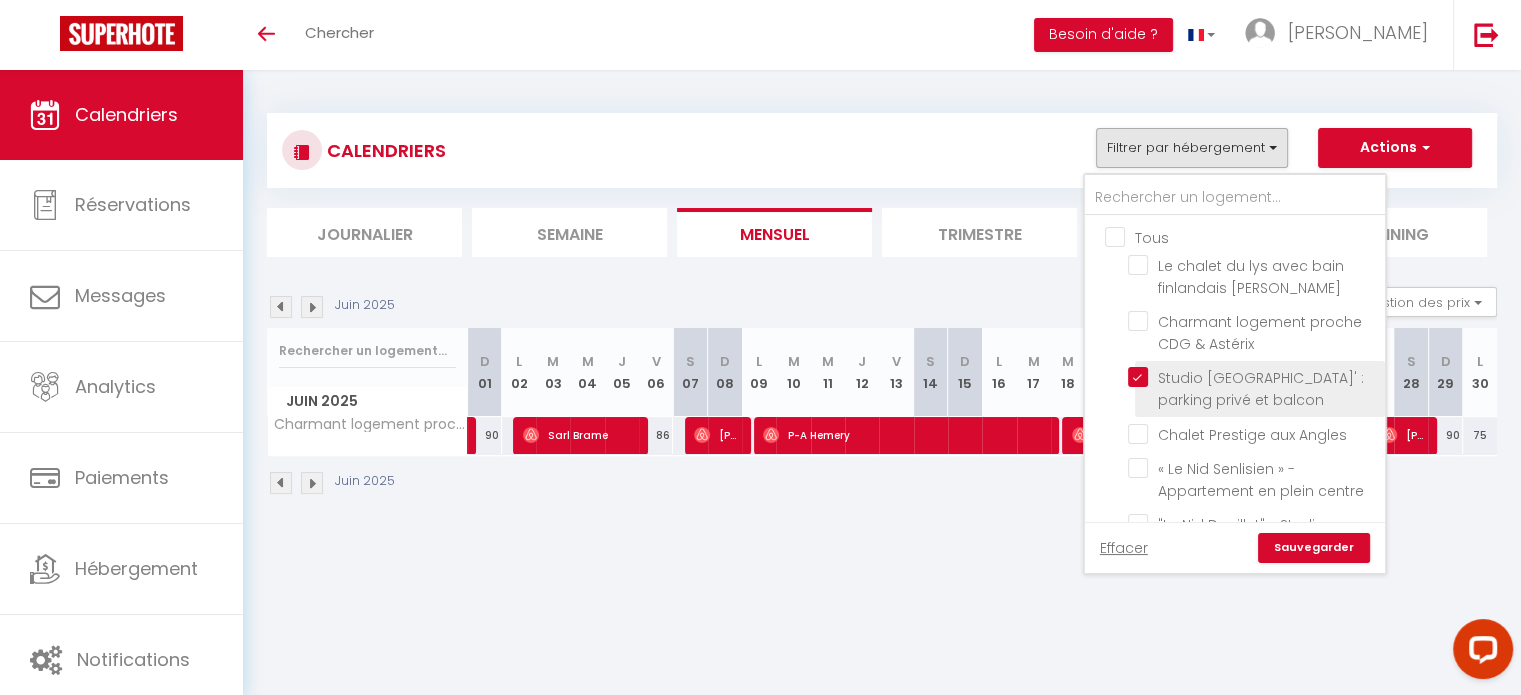 checkbox on "false" 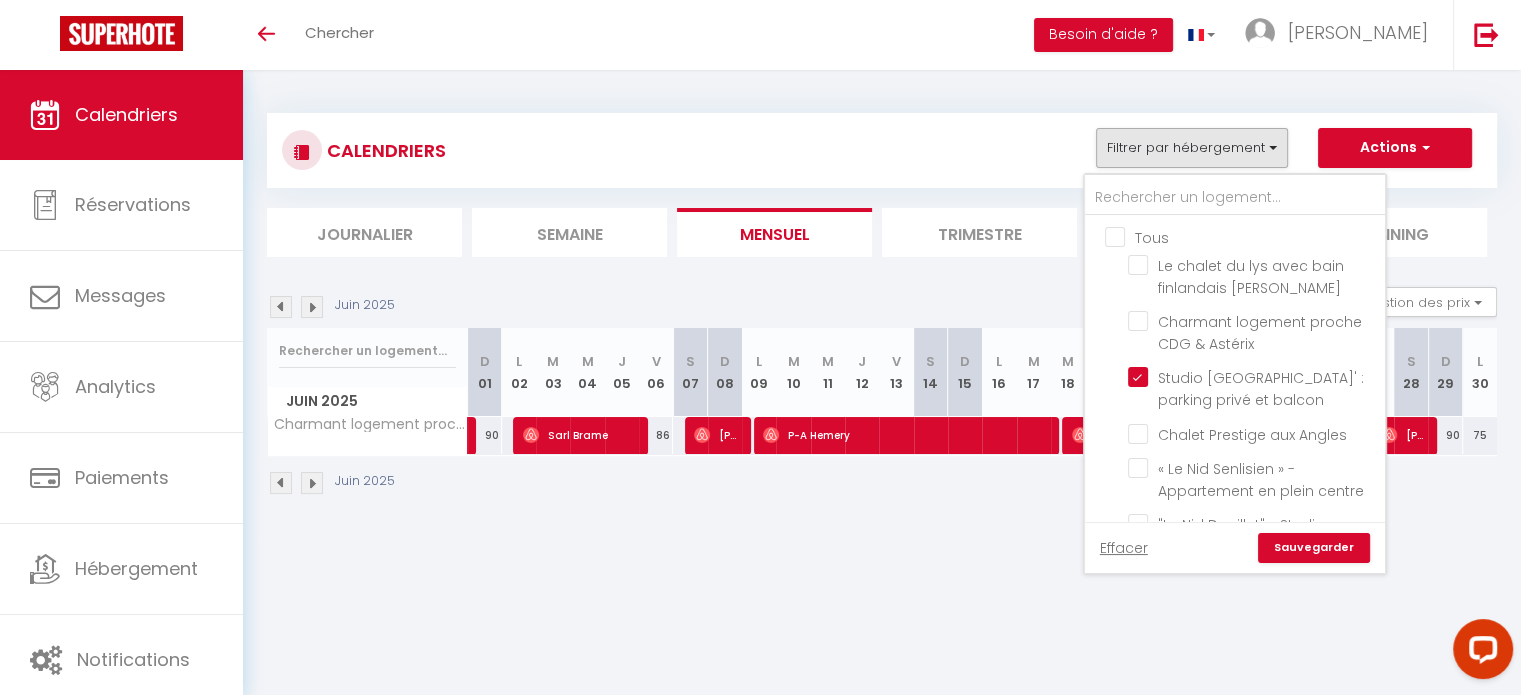 click on "Sauvegarder" at bounding box center (1314, 548) 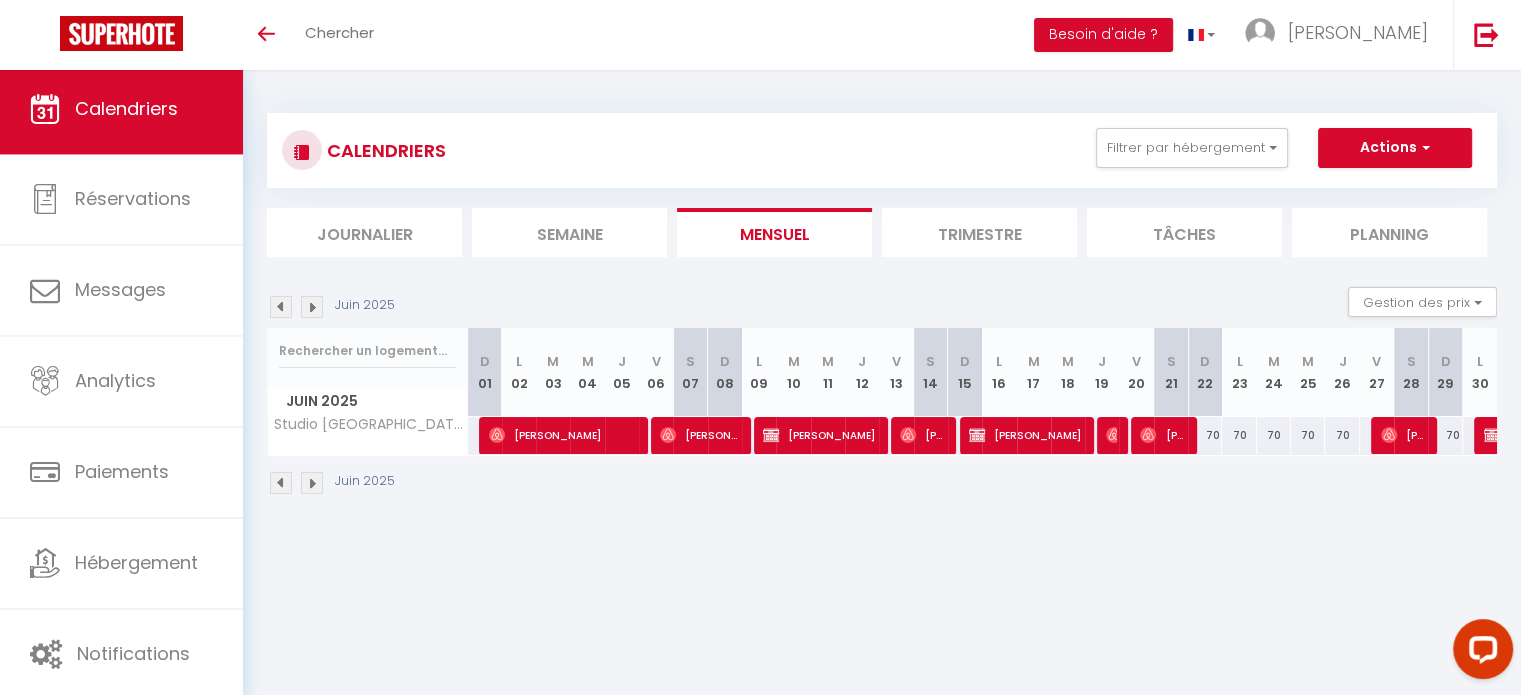 click at bounding box center [281, 483] 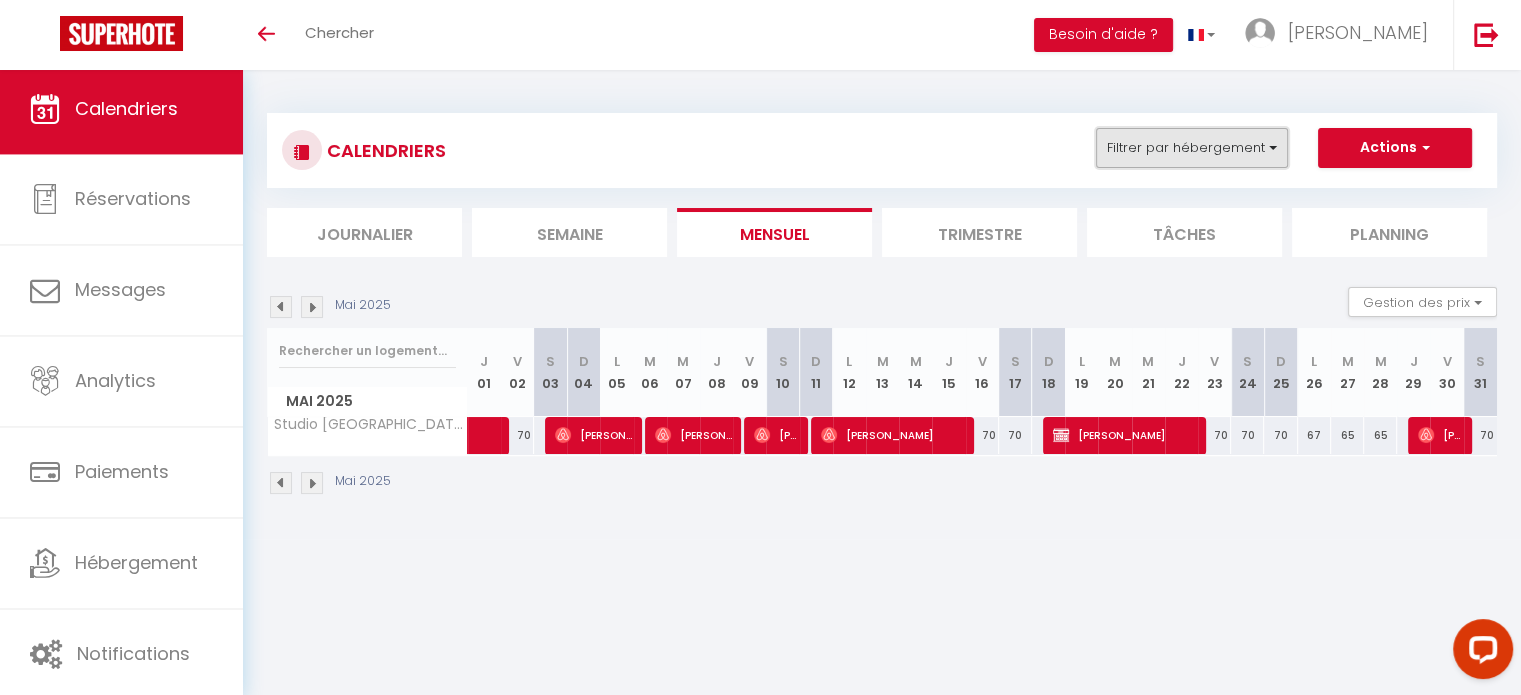 click on "Filtrer par hébergement" at bounding box center [1192, 148] 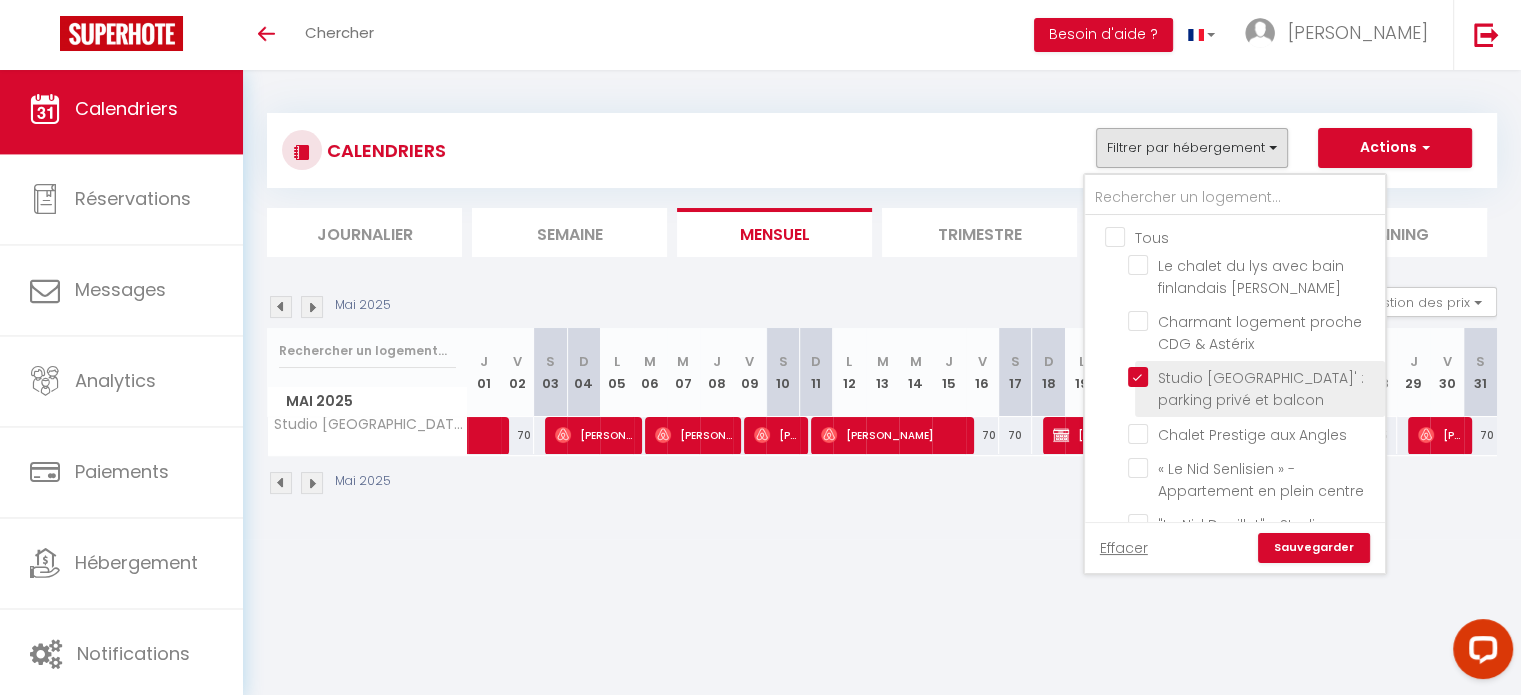 click on "Studio [GEOGRAPHIC_DATA]' : parking privé et balcon" at bounding box center [1253, 377] 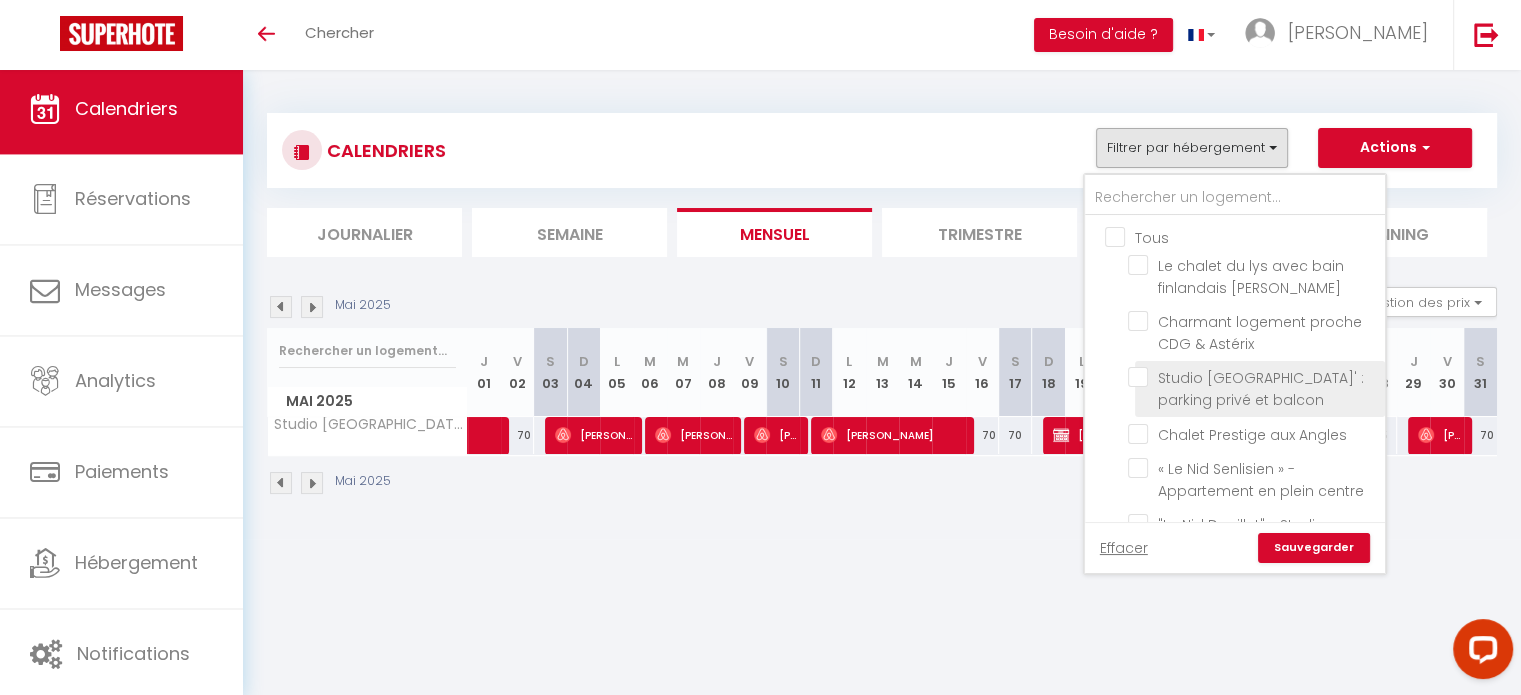 checkbox on "false" 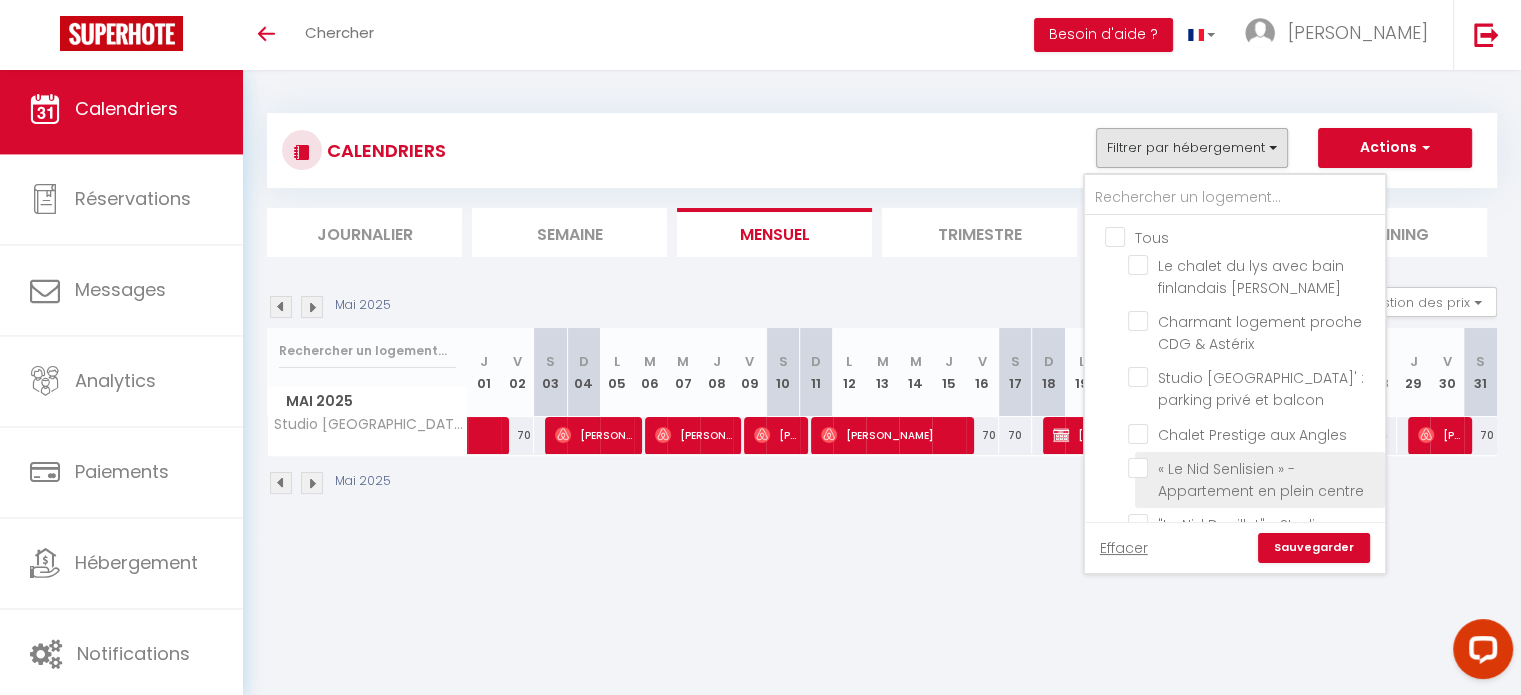 click on "« Le Nid Senlisien » - Appartement en plein centre" at bounding box center [1253, 468] 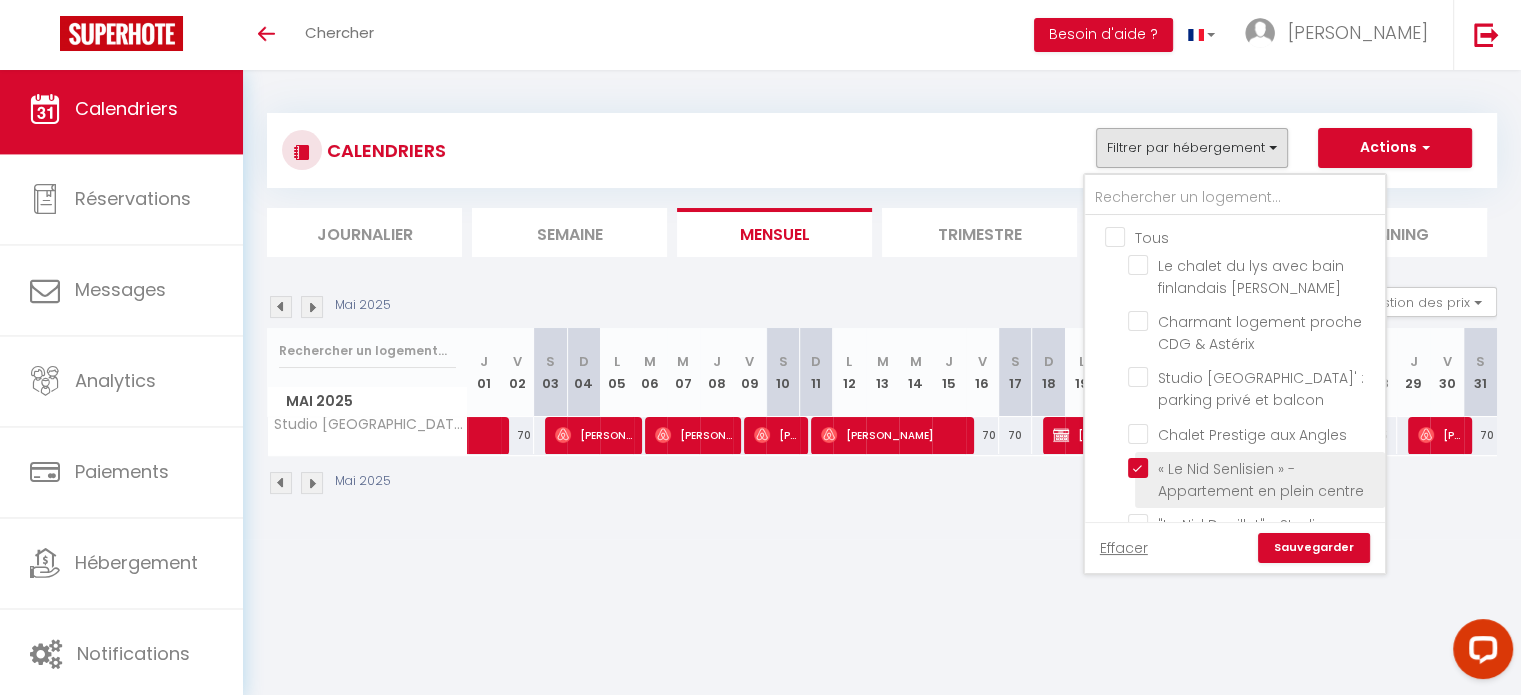 checkbox on "false" 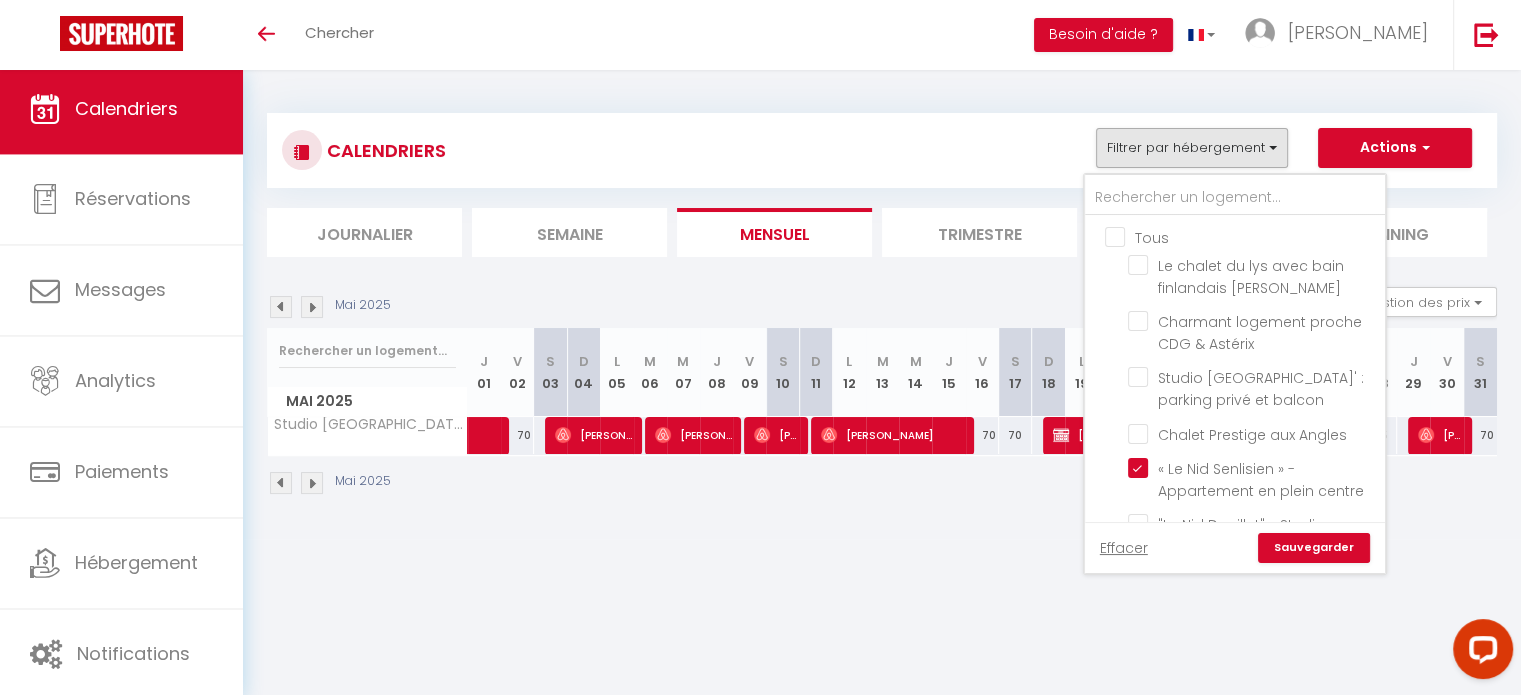 click on "Sauvegarder" at bounding box center (1314, 548) 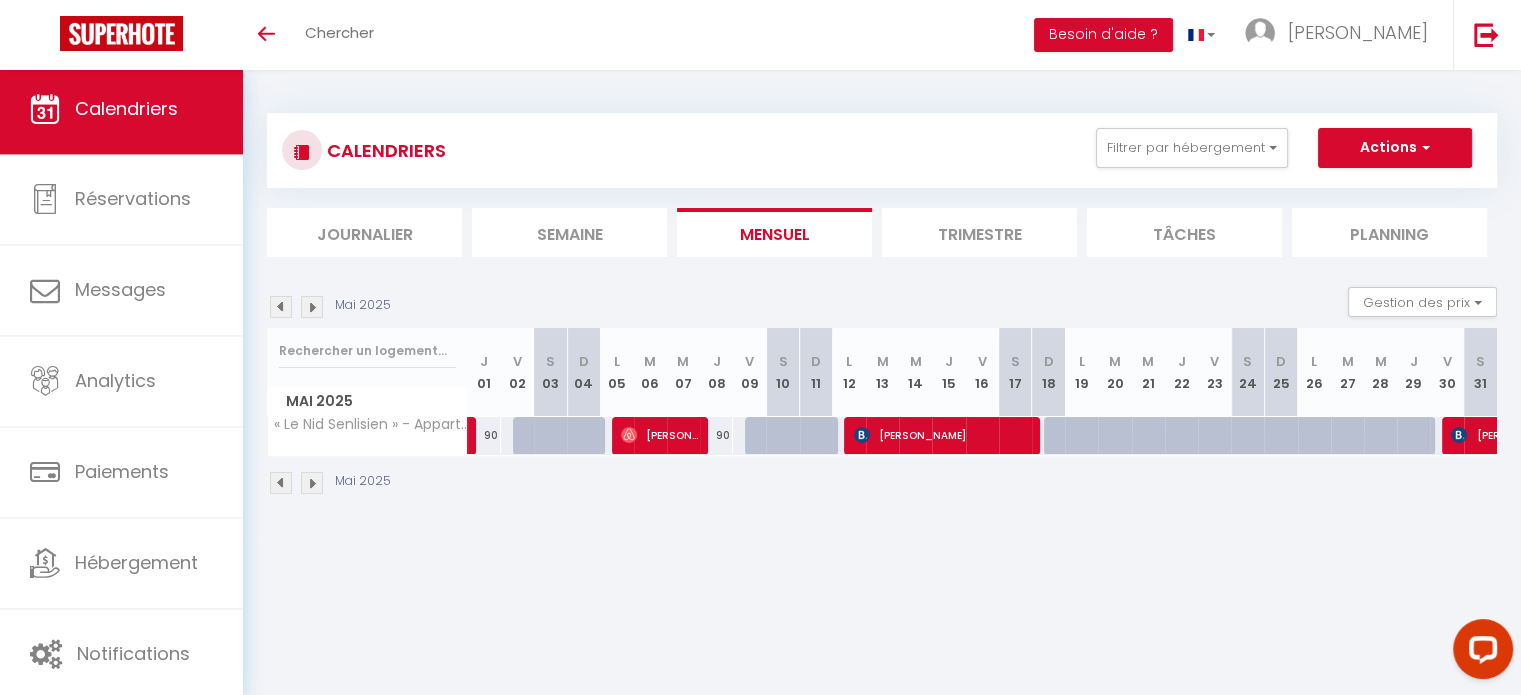 click at bounding box center (312, 307) 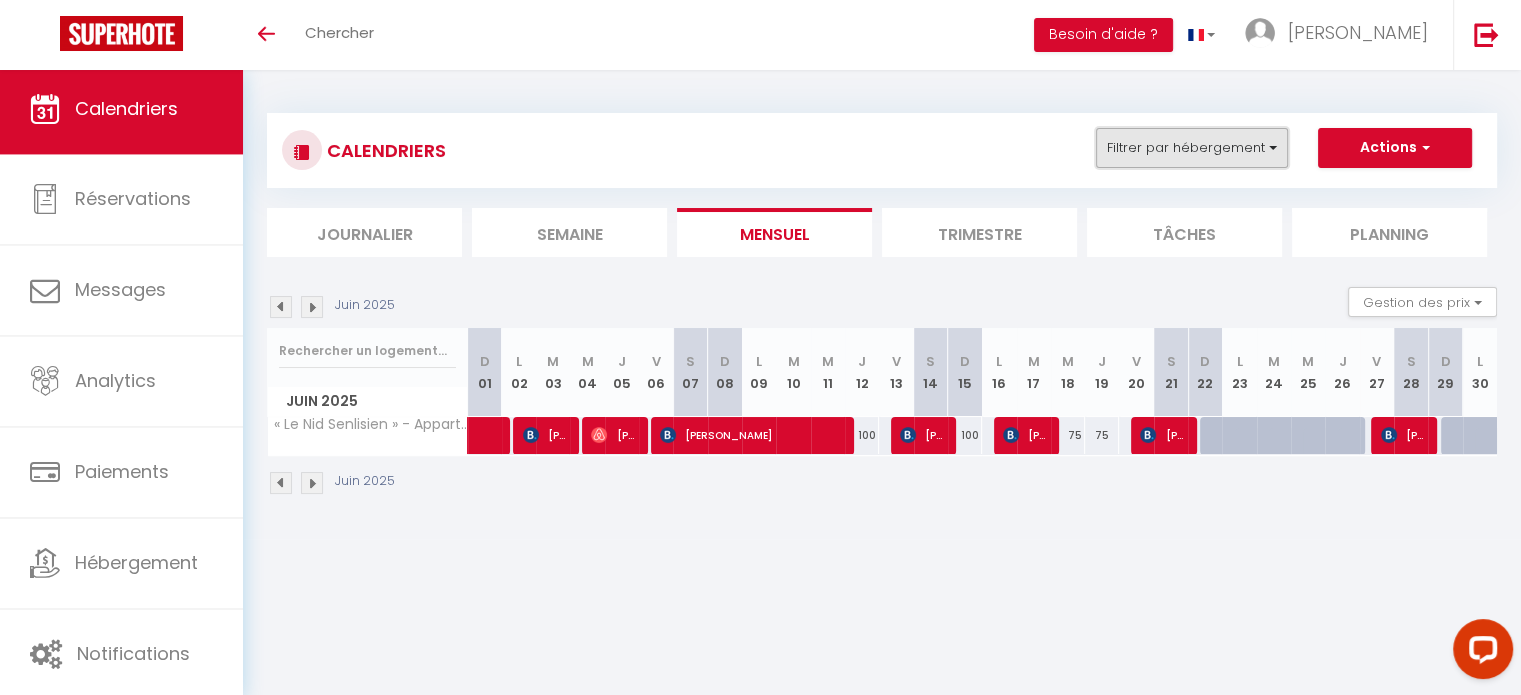 click on "Filtrer par hébergement" at bounding box center (1192, 148) 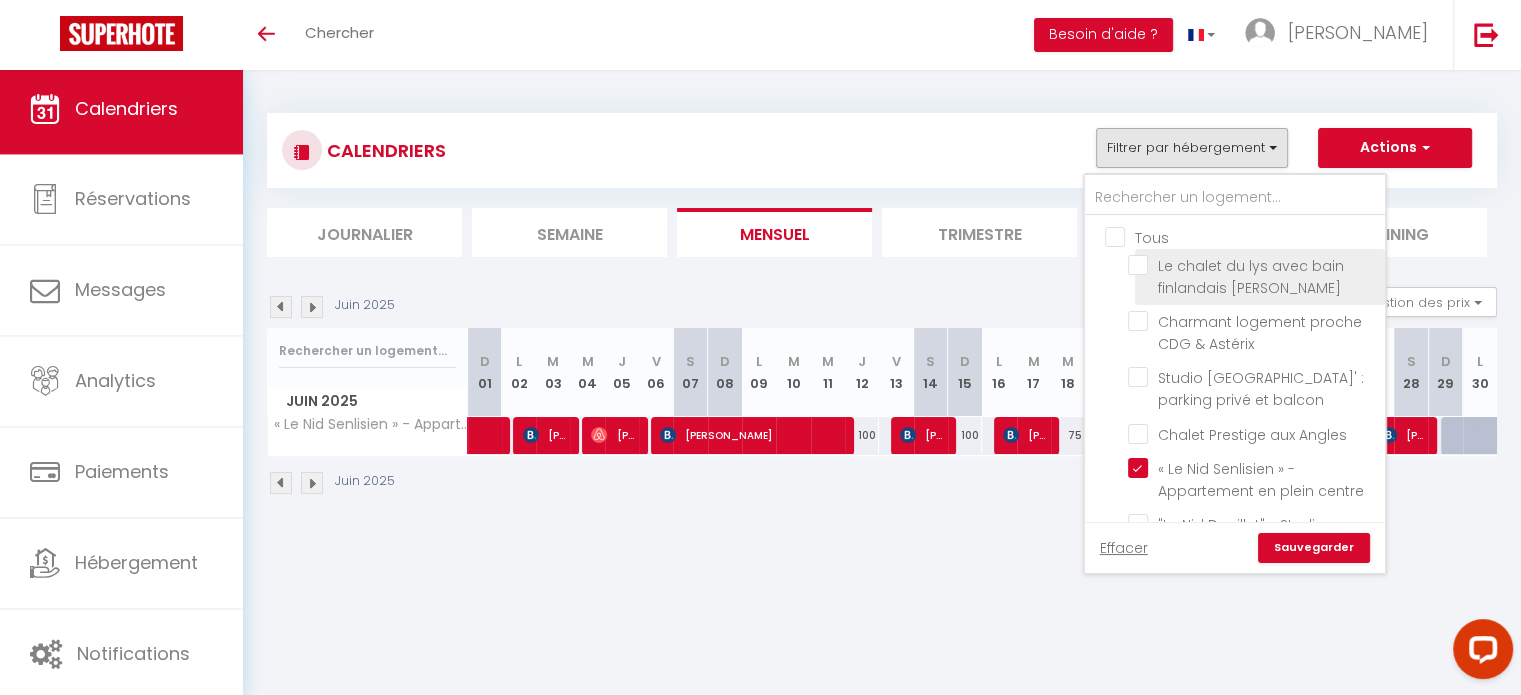 click on "Le chalet du lys avec bain finlandais [PERSON_NAME]" at bounding box center (1253, 265) 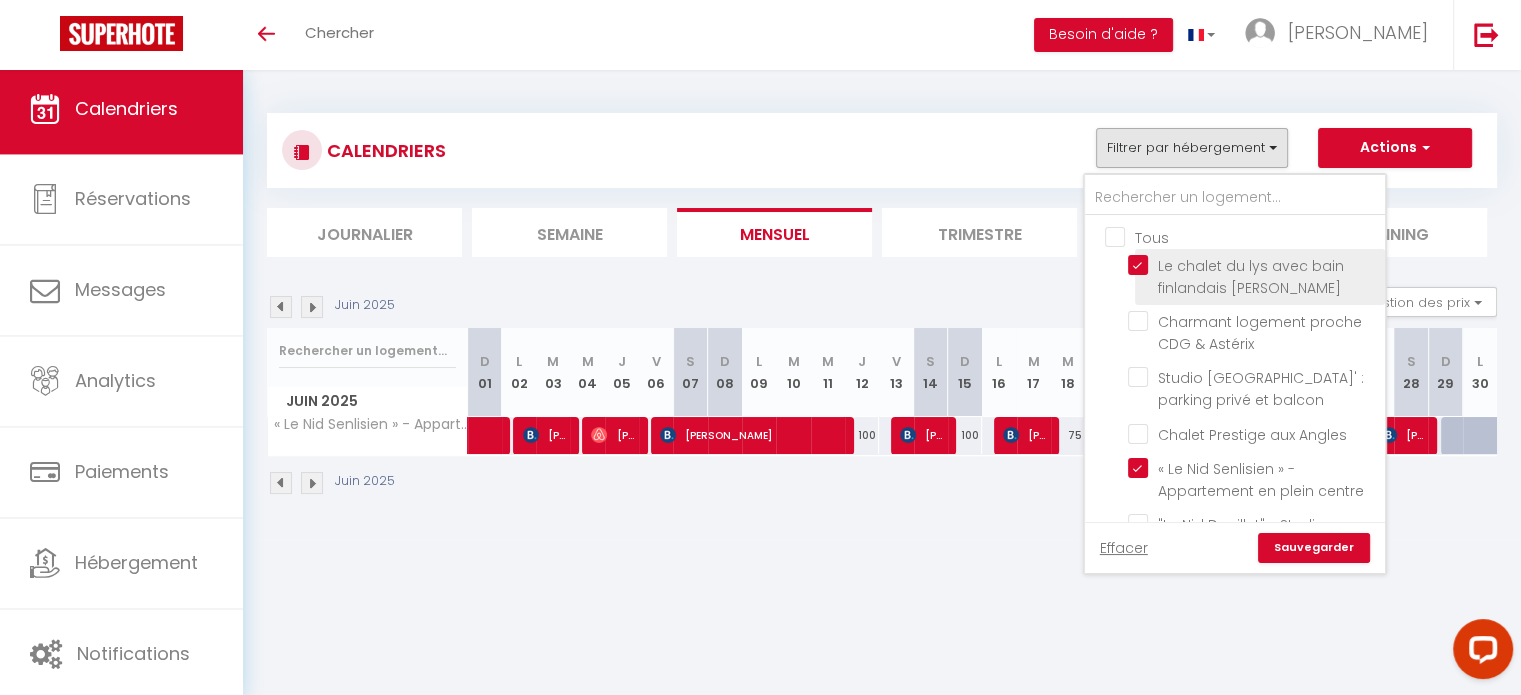 checkbox on "false" 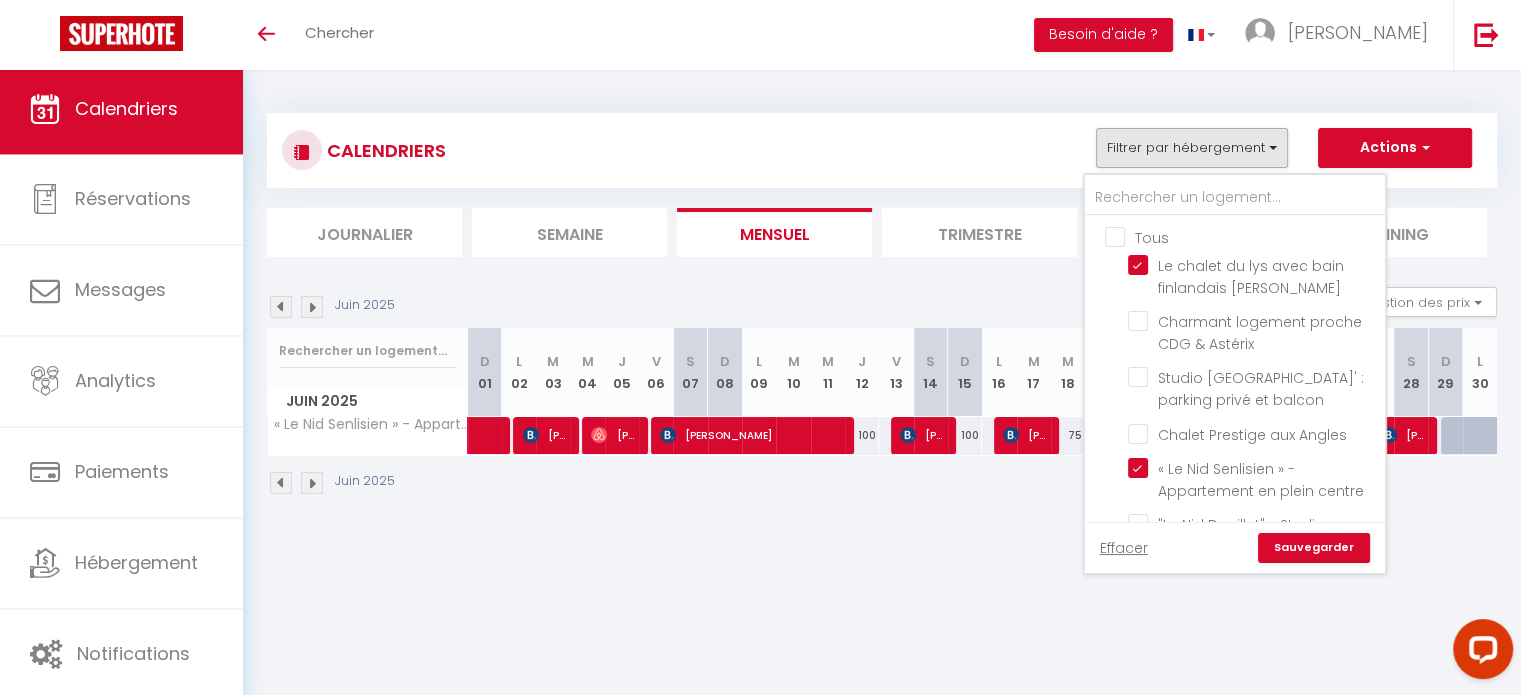 click on "Sauvegarder" at bounding box center [1314, 548] 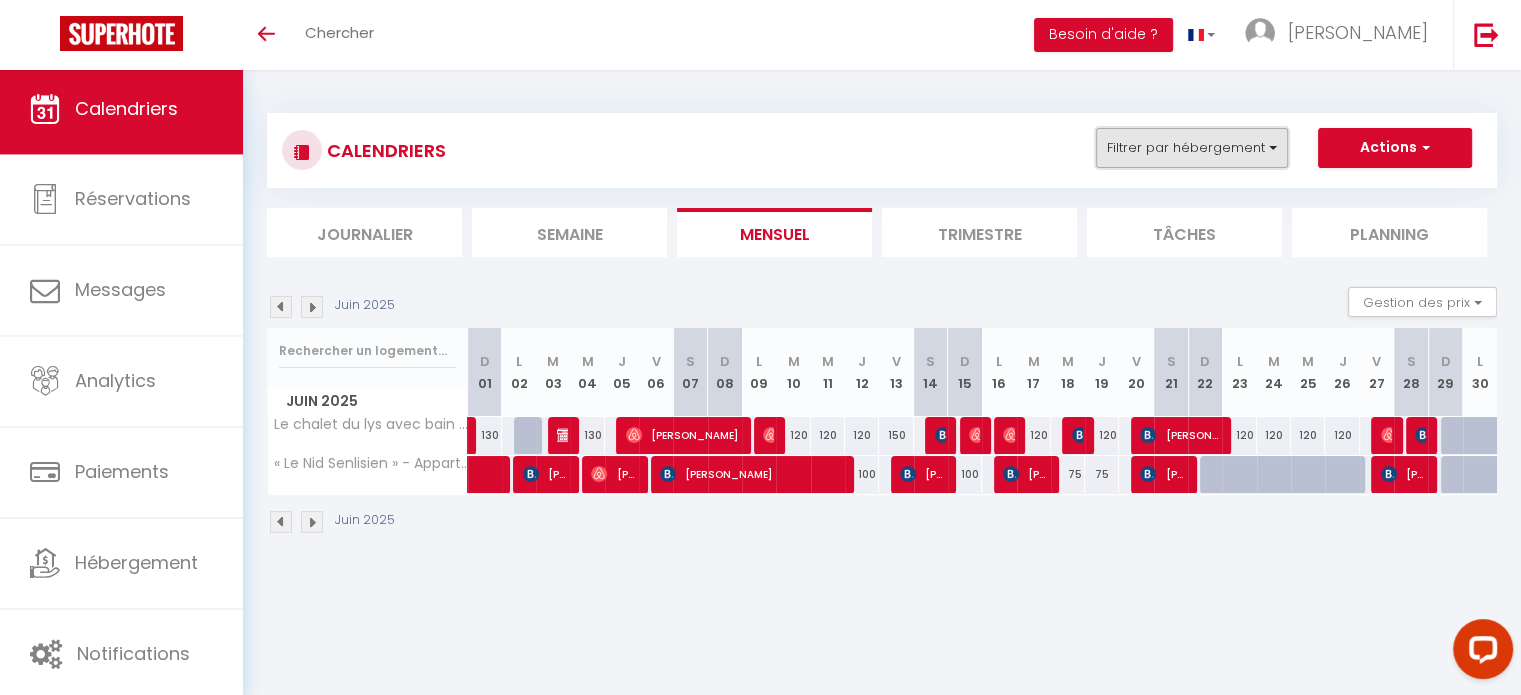 click on "Filtrer par hébergement" at bounding box center [1192, 148] 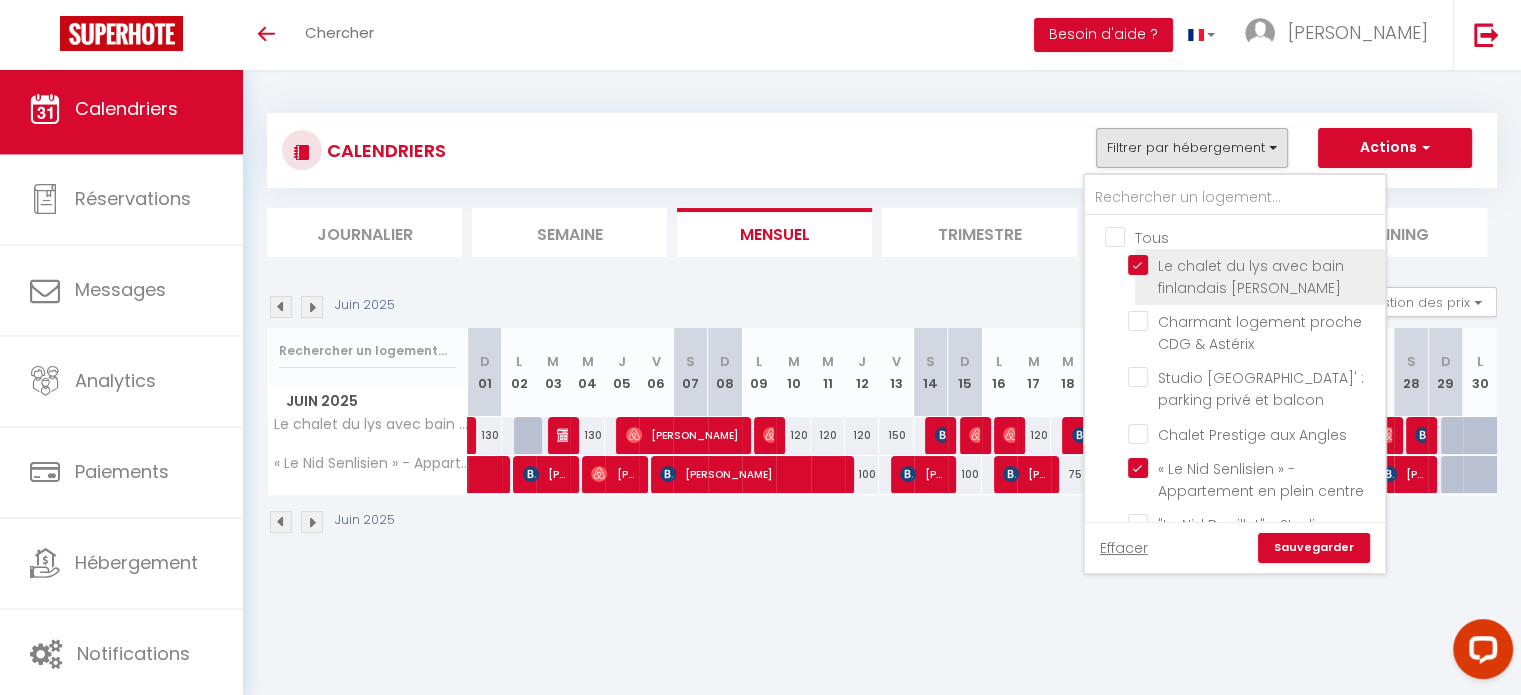 click on "Le chalet du lys avec bain finlandais [PERSON_NAME]" at bounding box center (1253, 265) 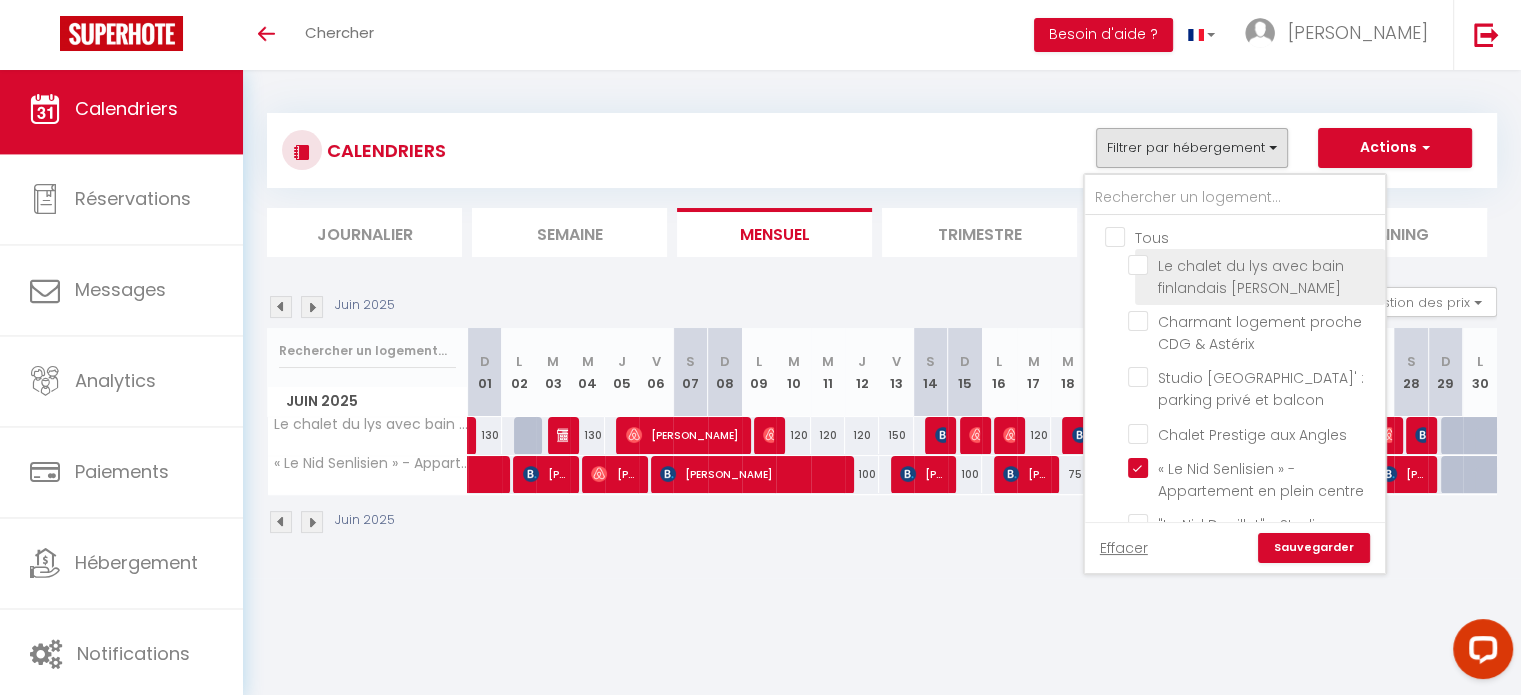checkbox on "false" 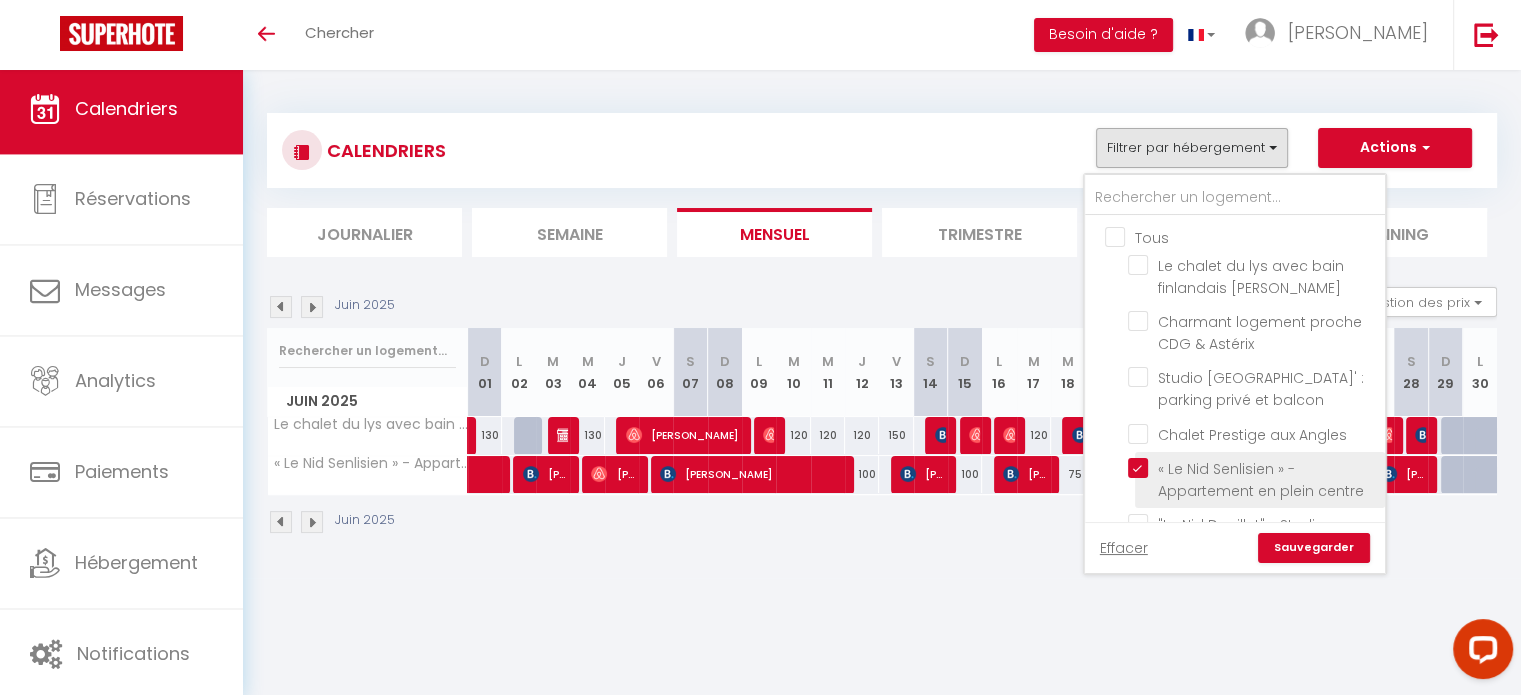click on "« Le Nid Senlisien » - Appartement en plein centre" at bounding box center [1253, 468] 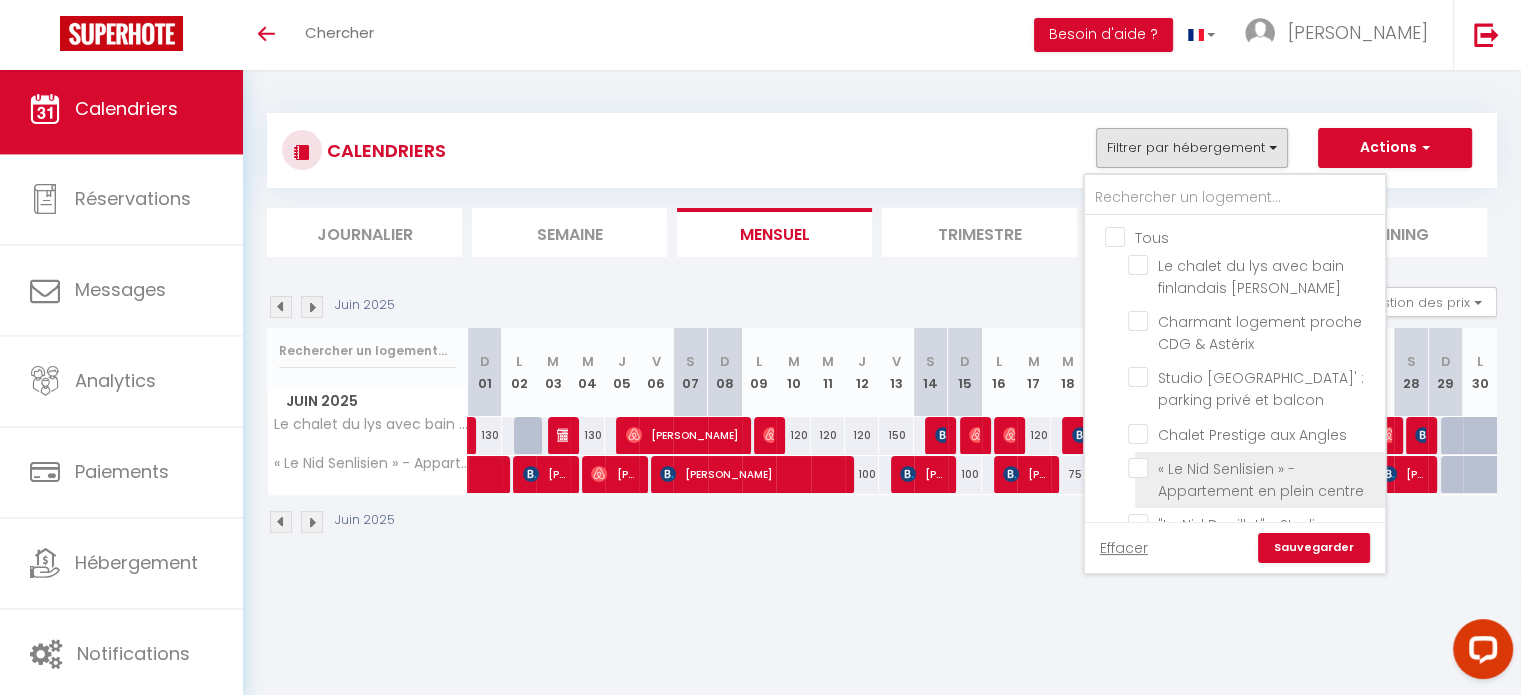 checkbox on "false" 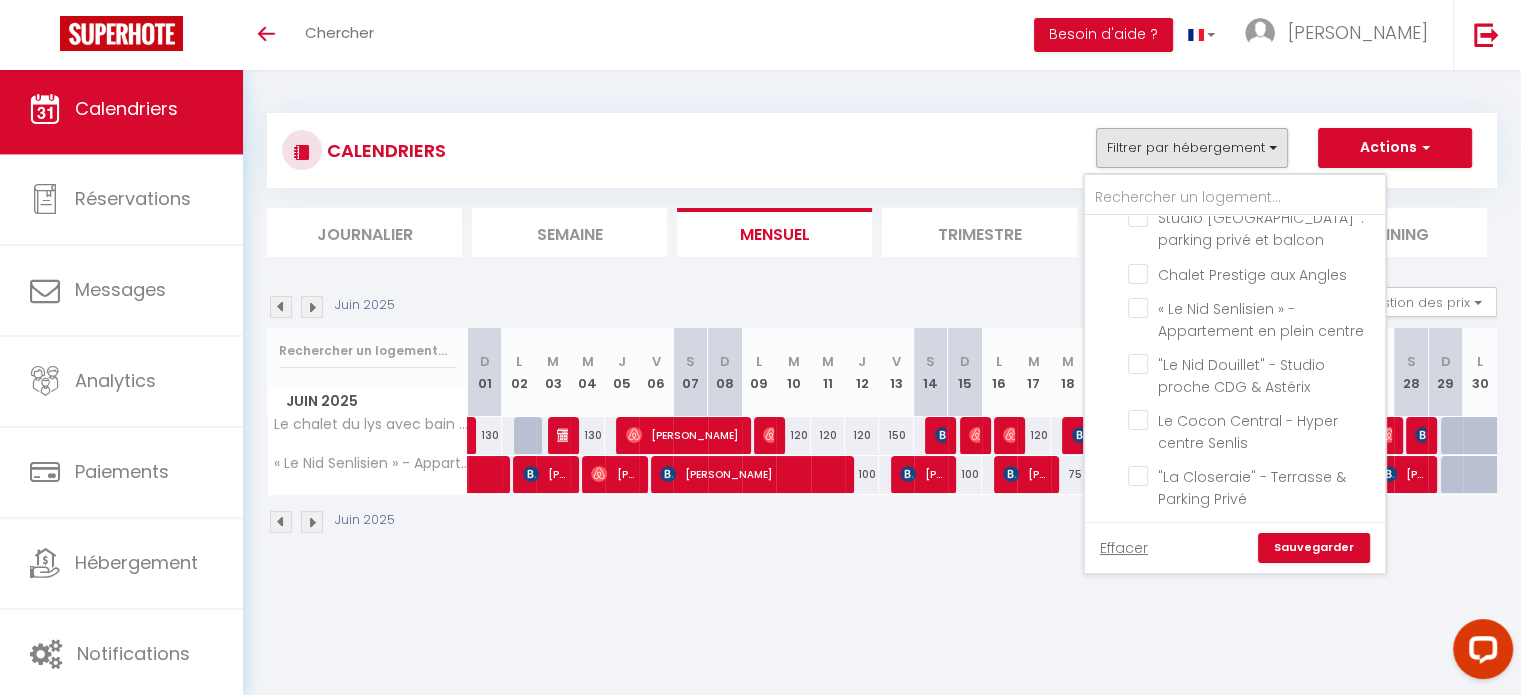 scroll, scrollTop: 186, scrollLeft: 0, axis: vertical 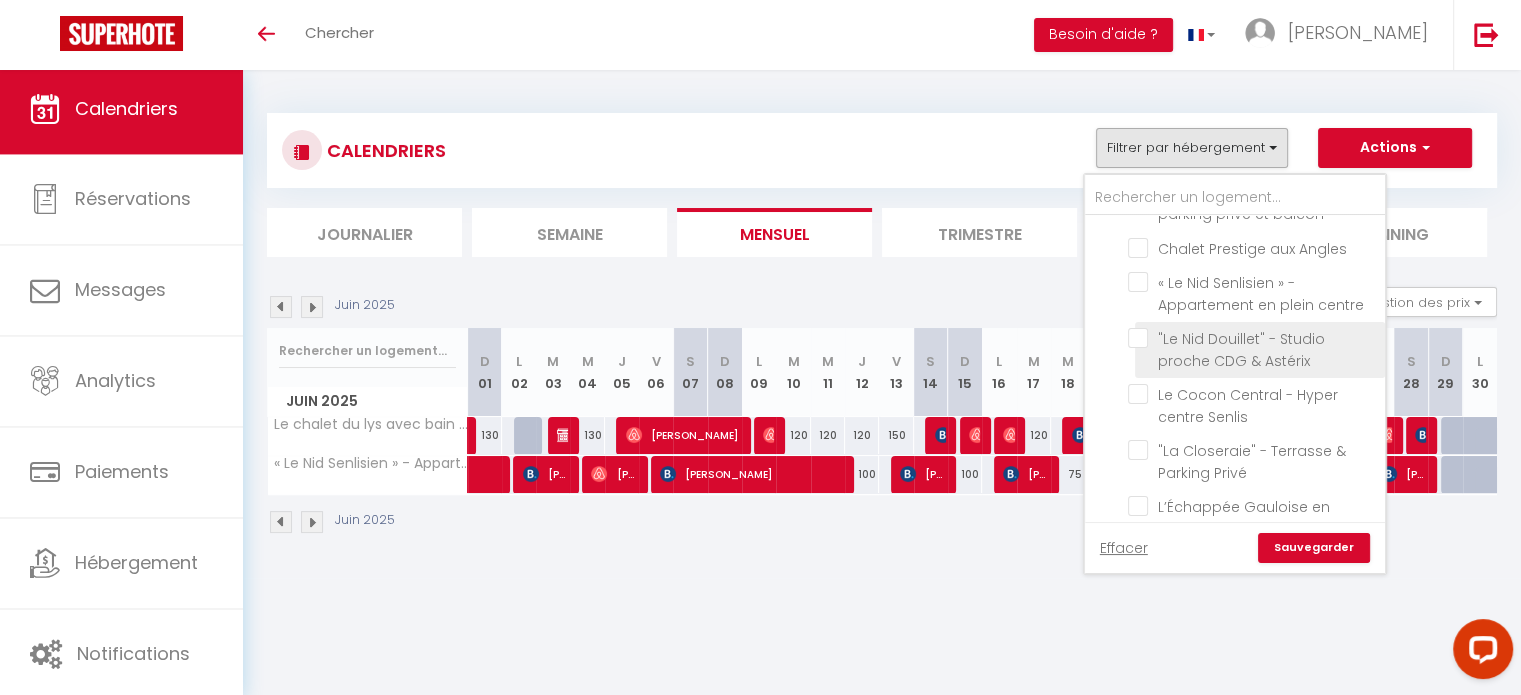 click on ""Le Nid Douillet" - Studio proche CDG & Astérix" at bounding box center (1253, 338) 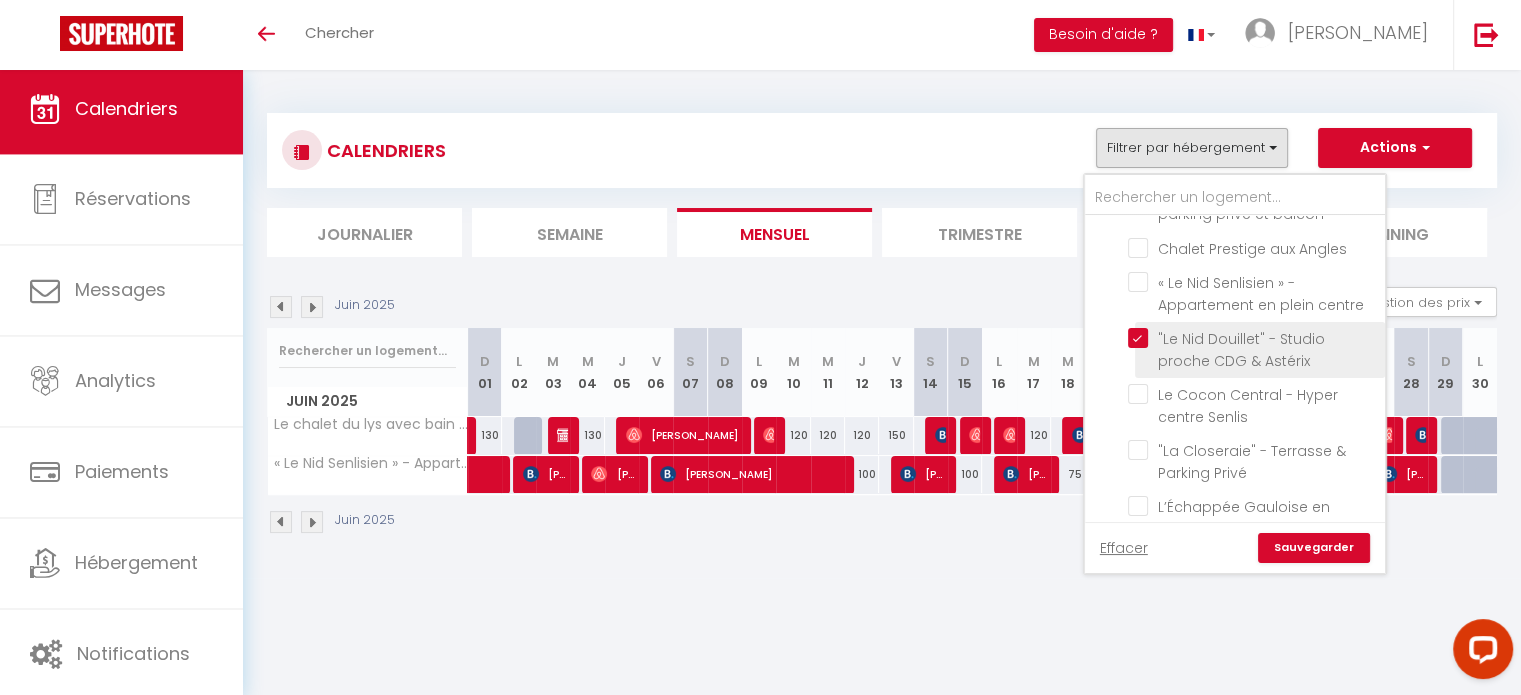 checkbox on "false" 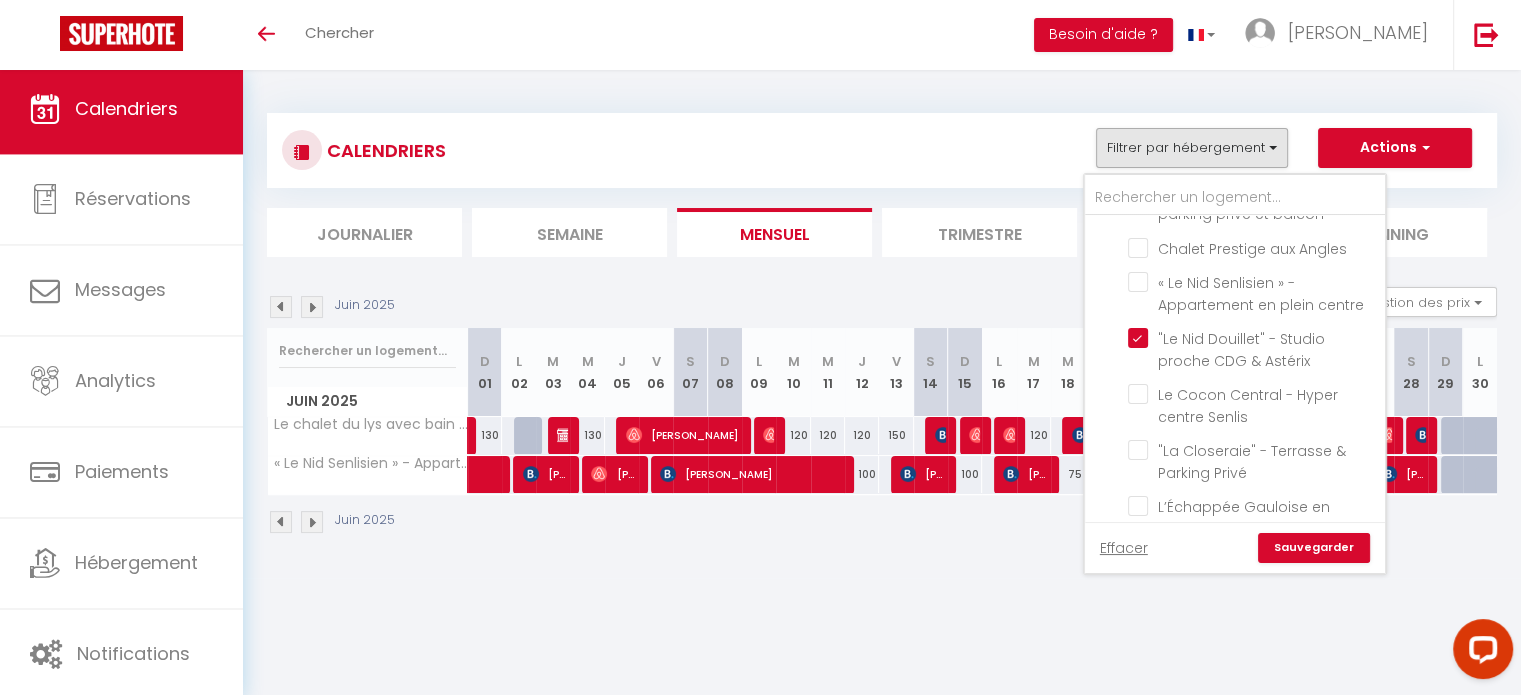 click on "Sauvegarder" at bounding box center [1314, 548] 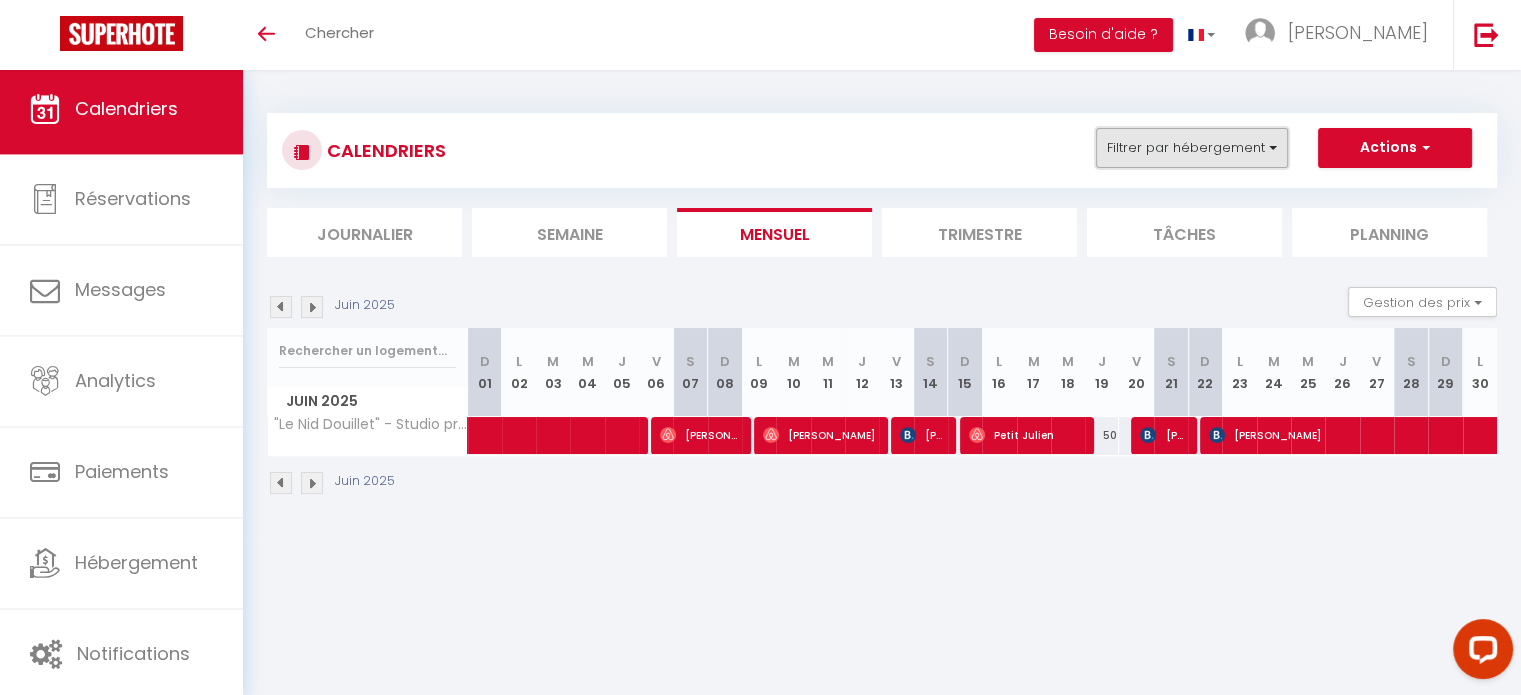 click on "Filtrer par hébergement" at bounding box center [1192, 148] 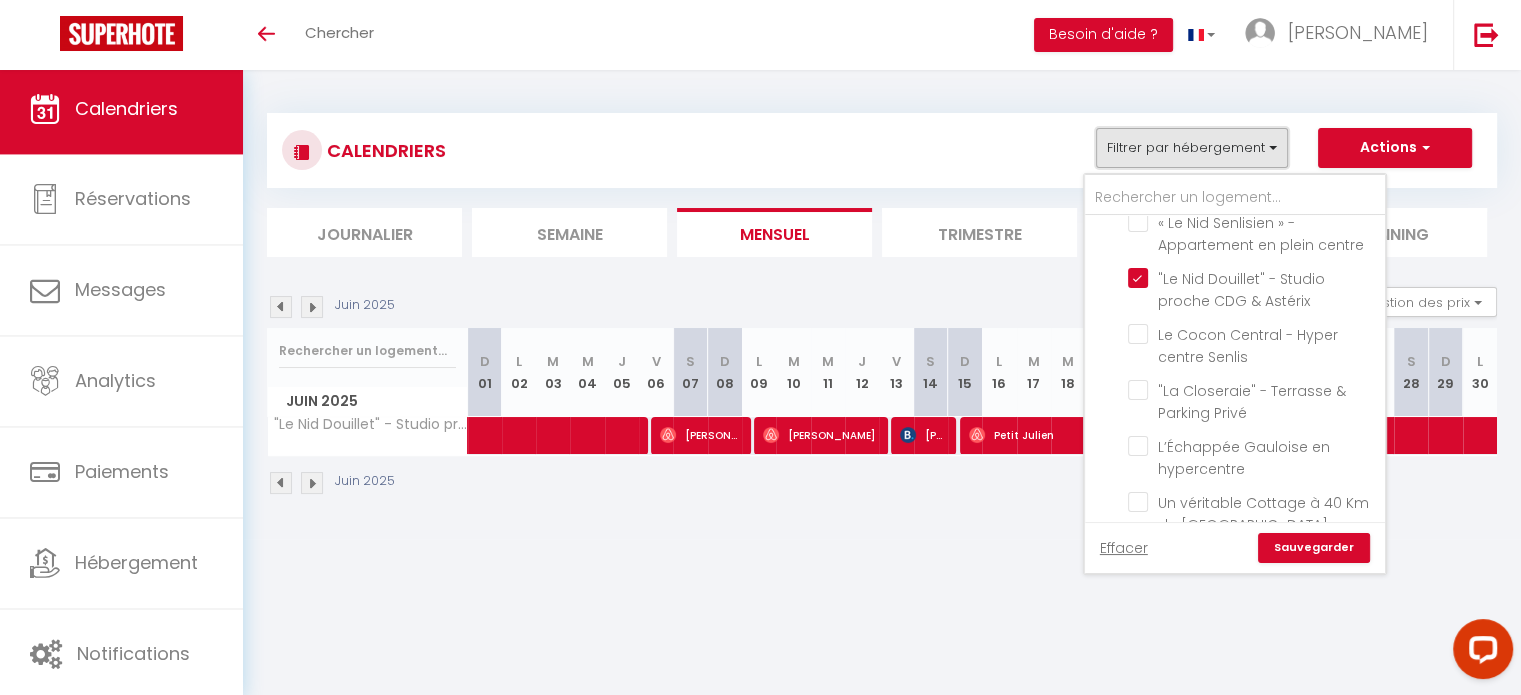 scroll, scrollTop: 274, scrollLeft: 0, axis: vertical 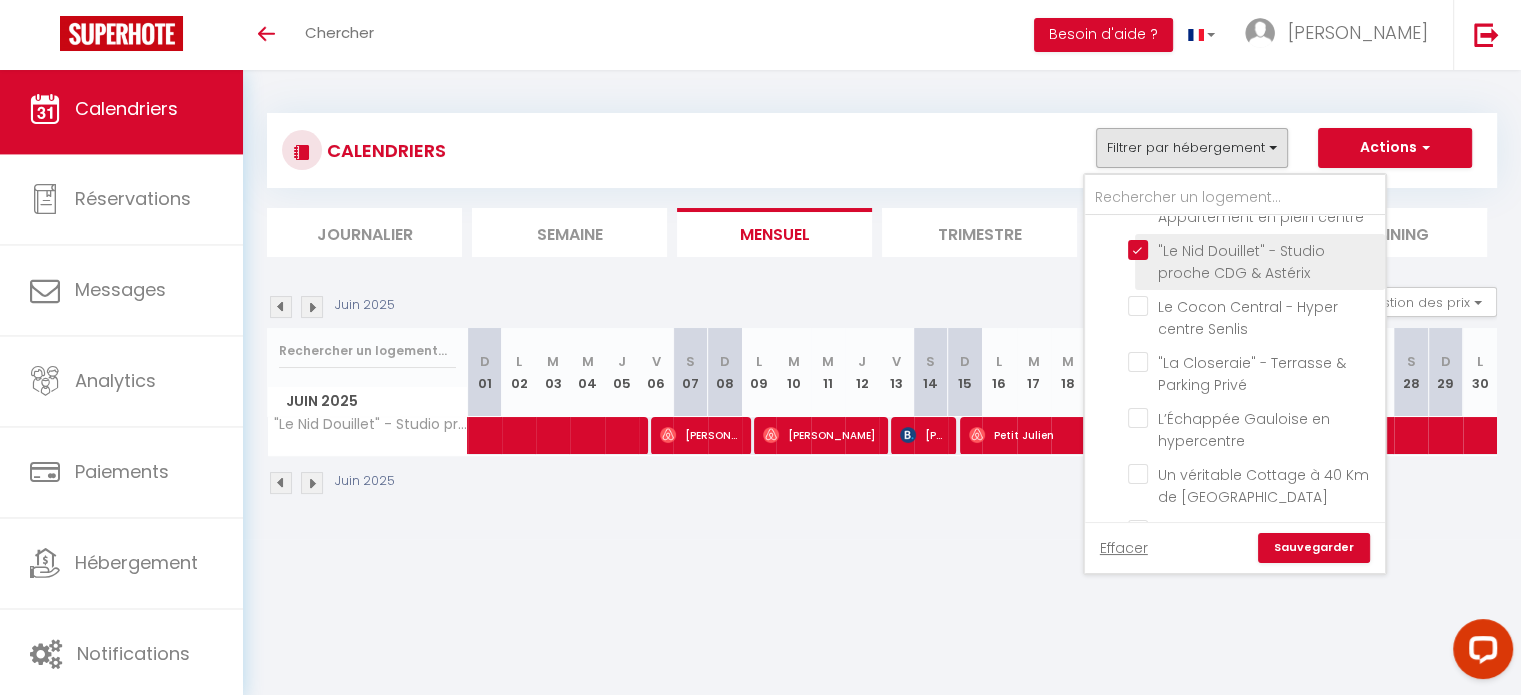 click on ""Le Nid Douillet" - Studio proche CDG & Astérix" at bounding box center [1253, 250] 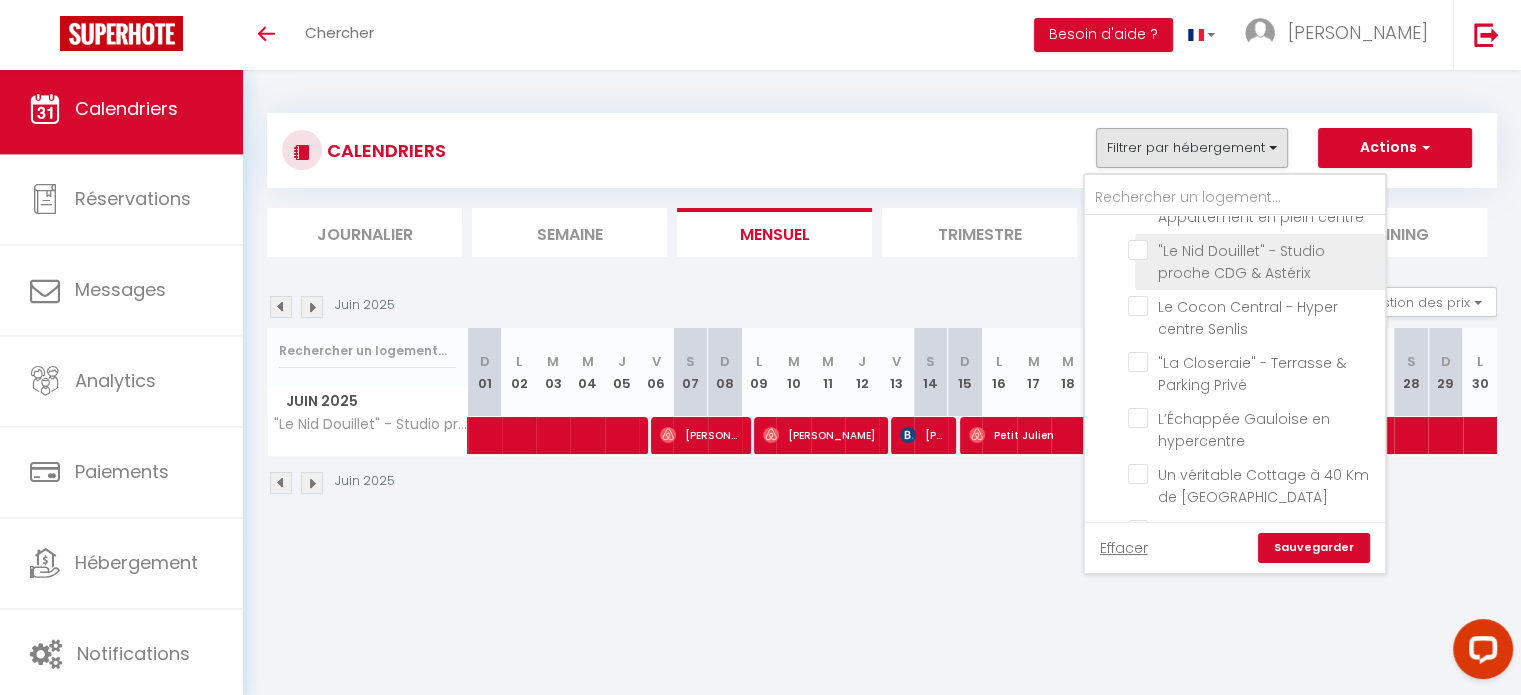 checkbox on "false" 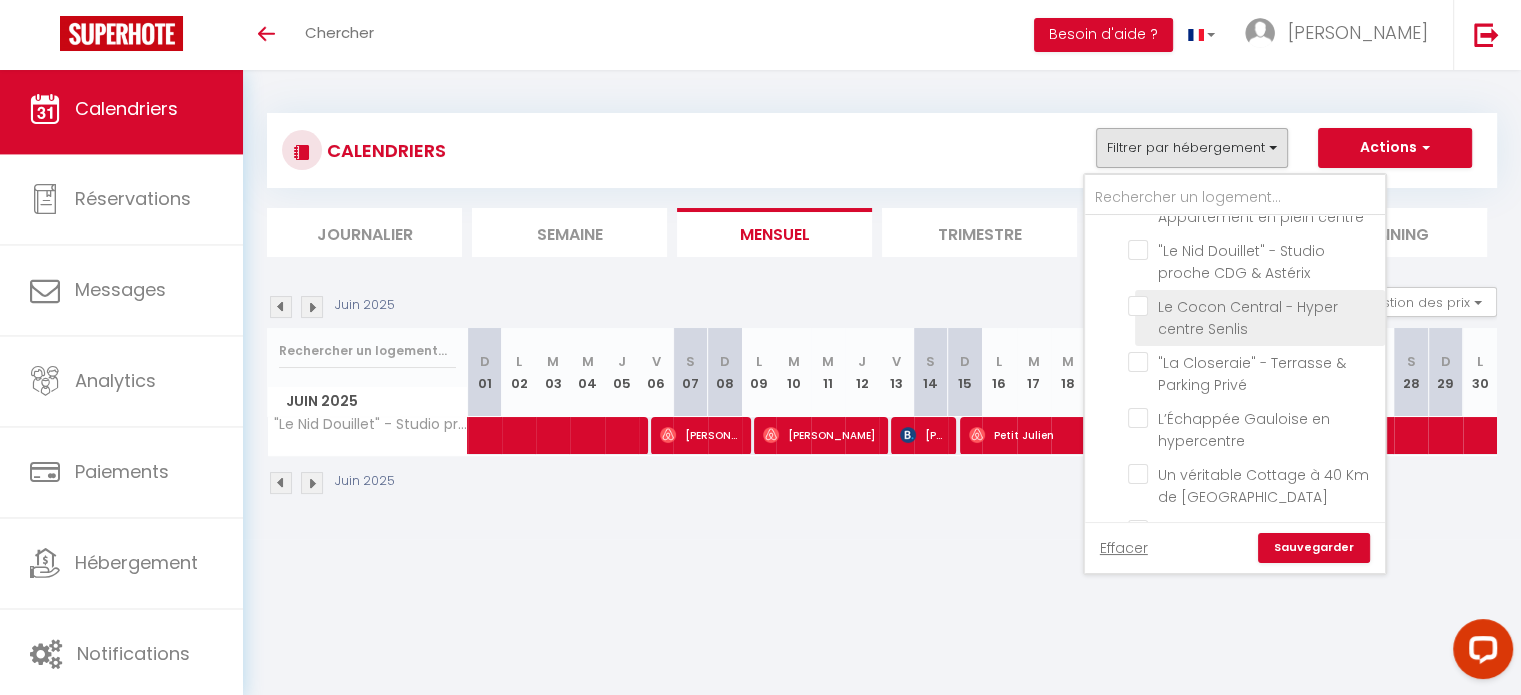 click on "Le Cocon Central - Hyper centre Senlis" at bounding box center (1253, 306) 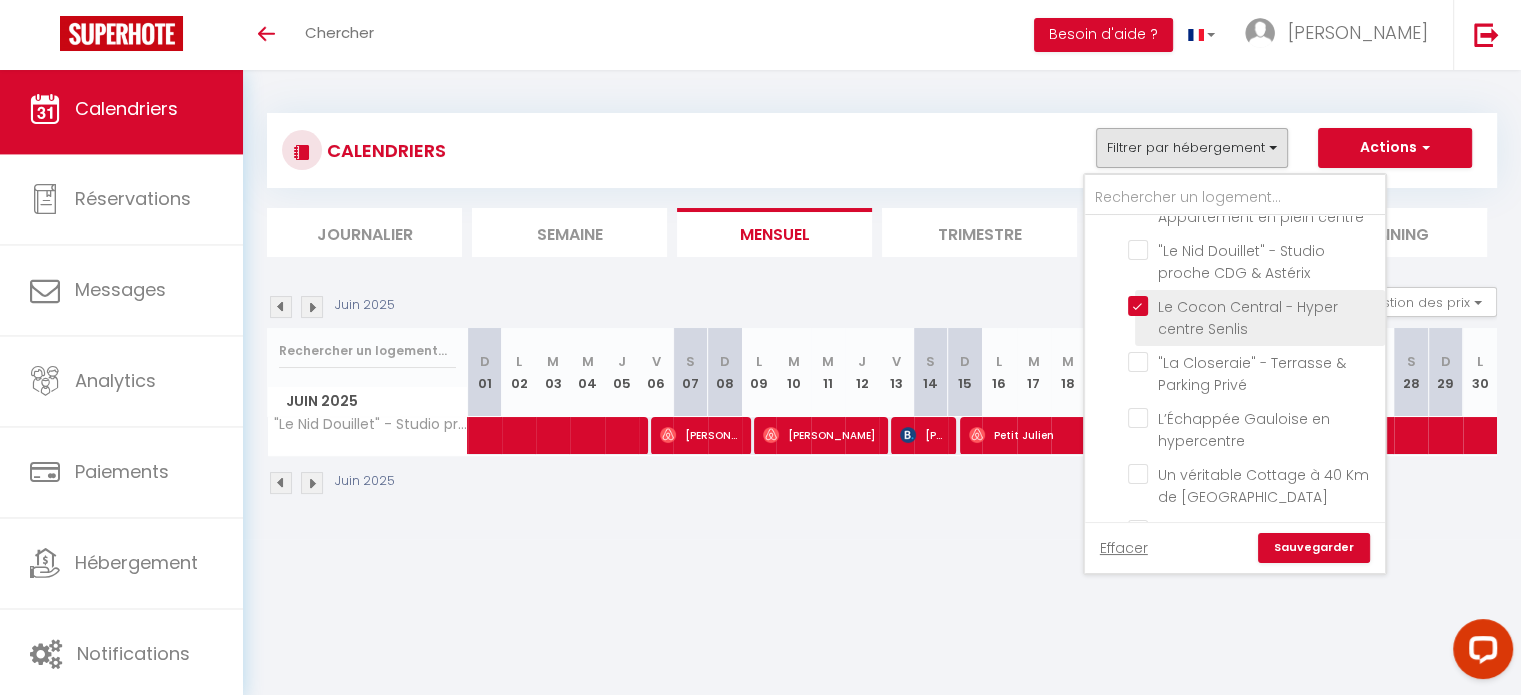 checkbox on "false" 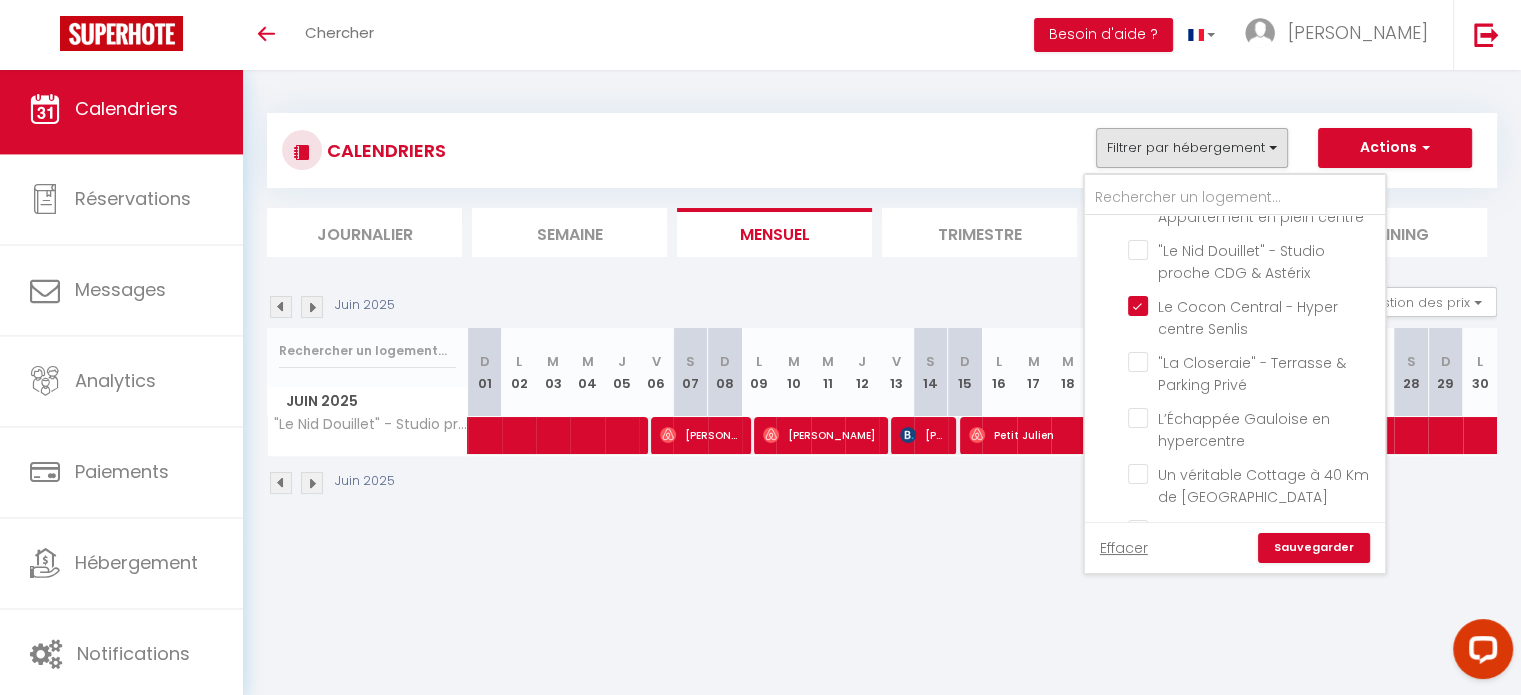 click on "Sauvegarder" at bounding box center [1314, 548] 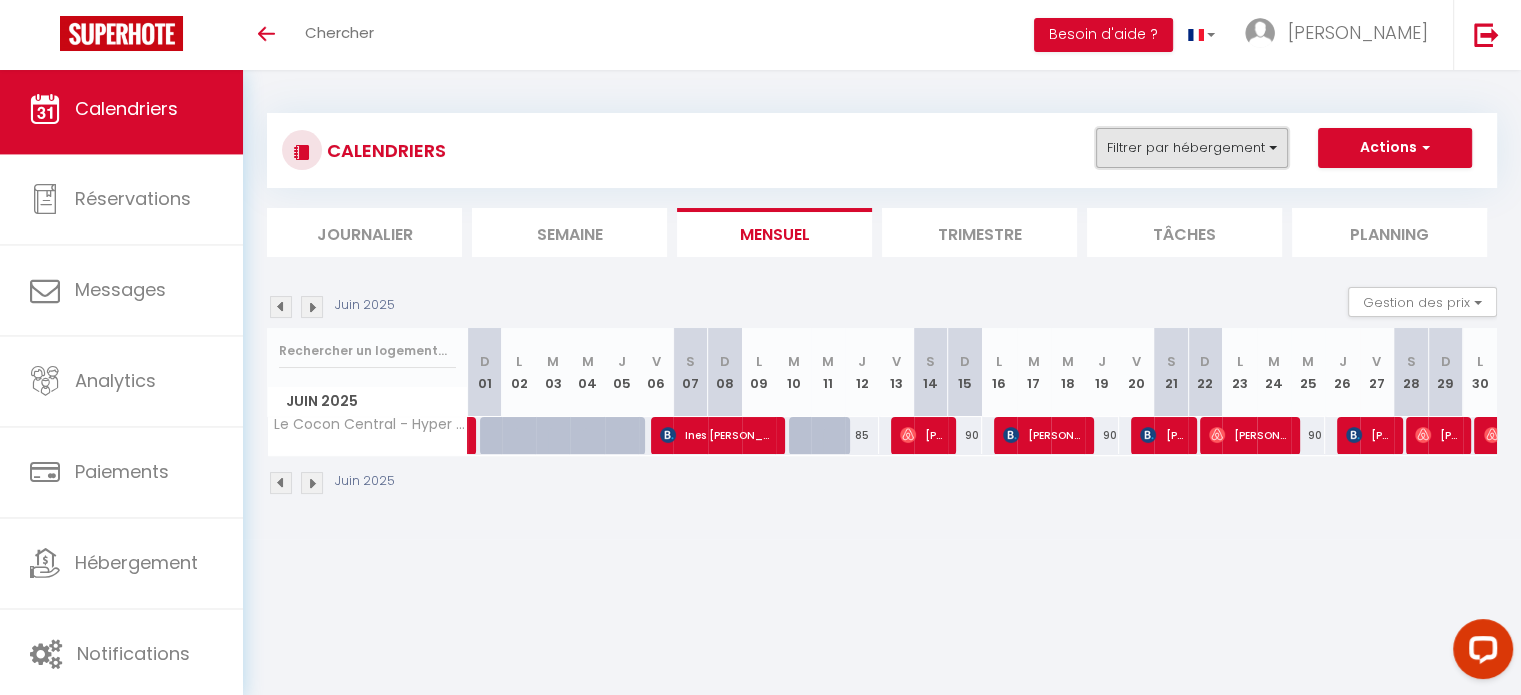 click on "Filtrer par hébergement" at bounding box center [1192, 148] 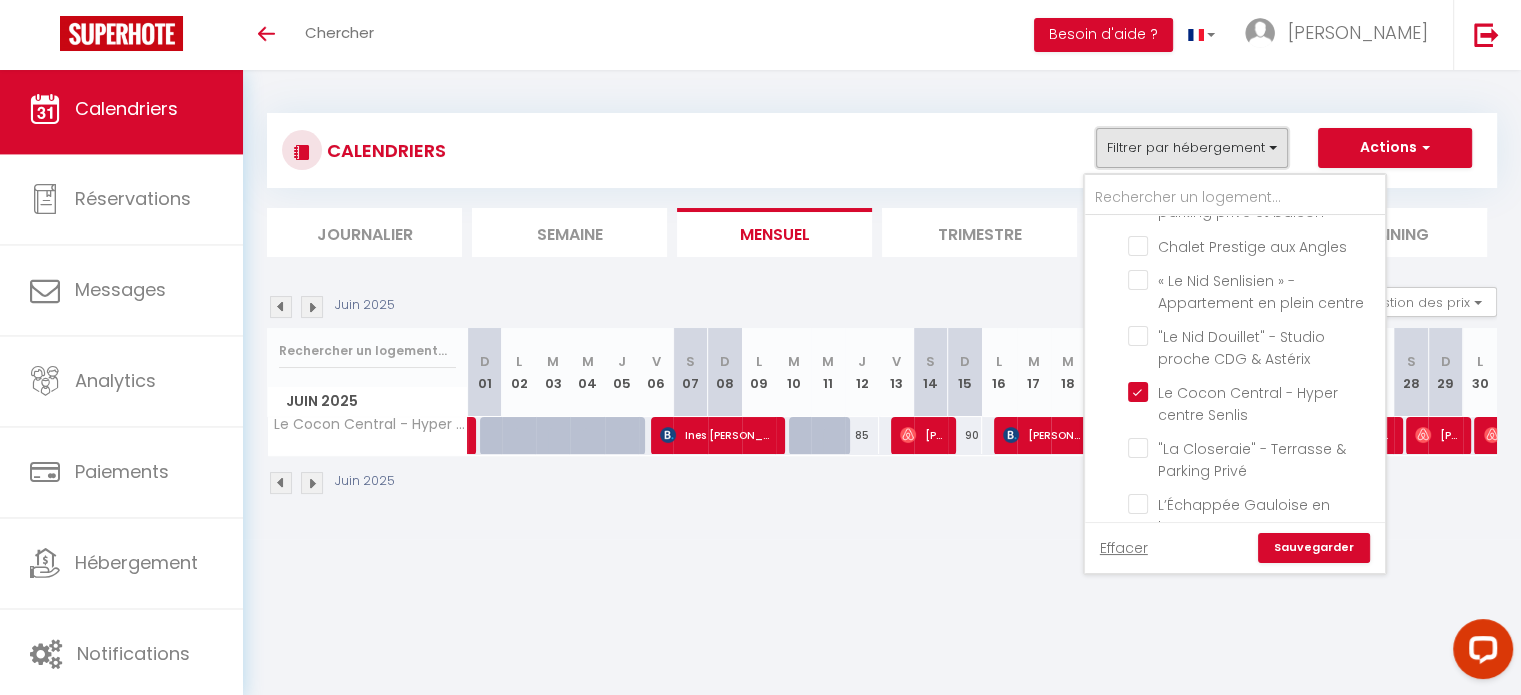 scroll, scrollTop: 256, scrollLeft: 0, axis: vertical 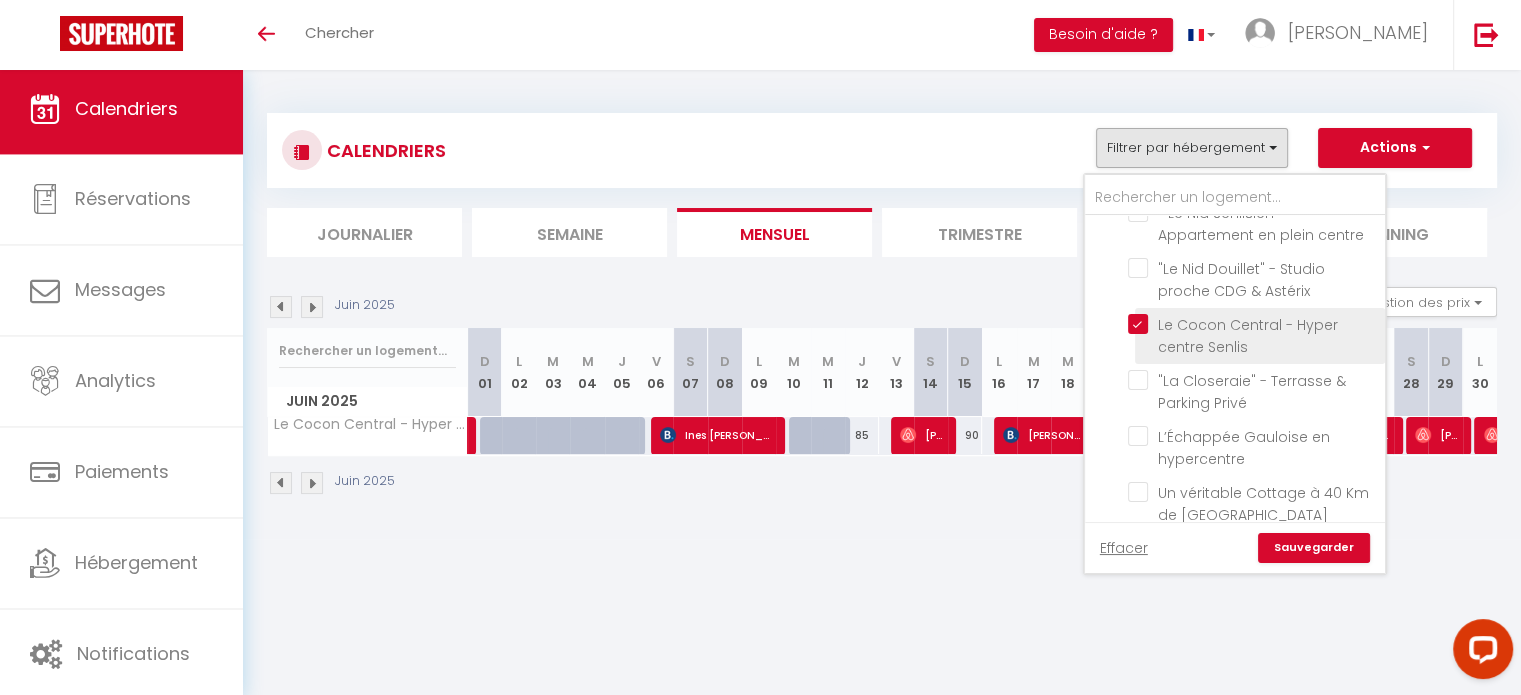 click on "Le Cocon Central - Hyper centre Senlis" at bounding box center (1253, 324) 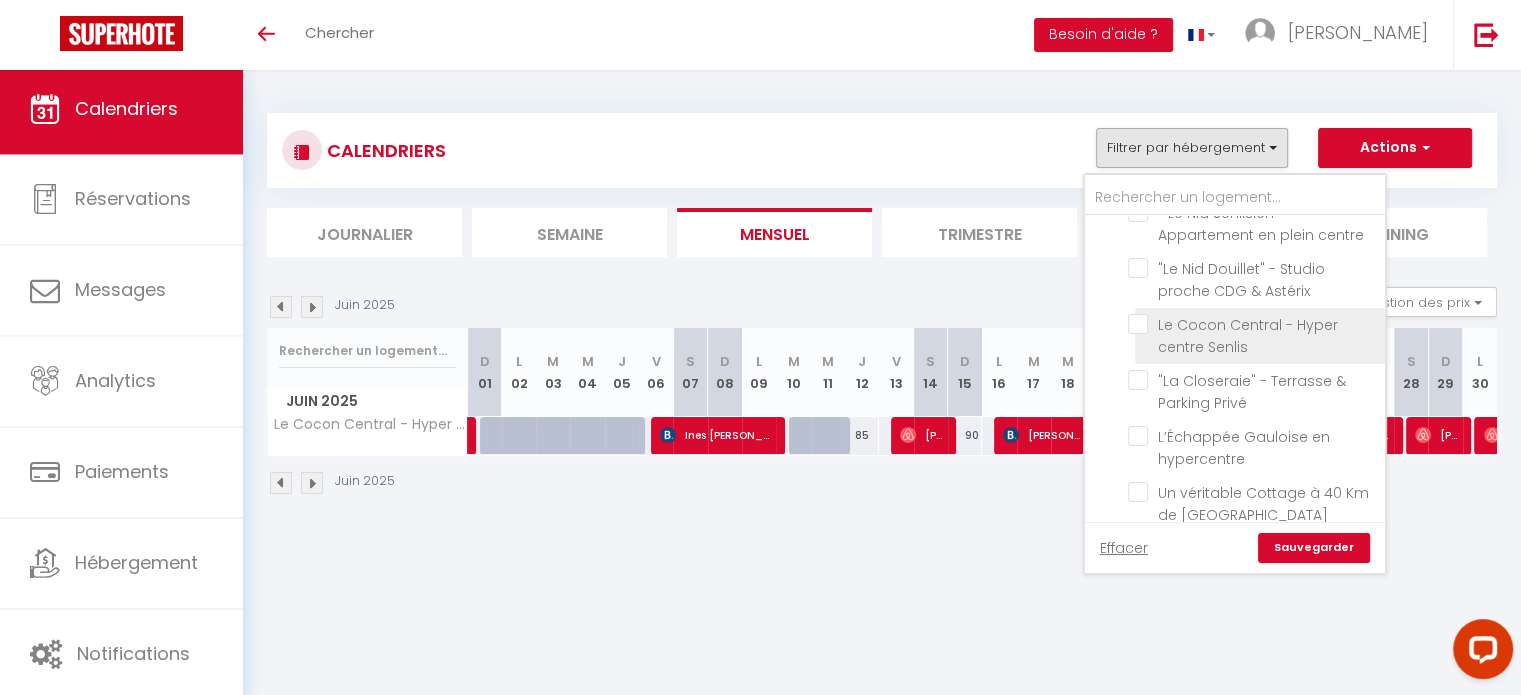 checkbox on "false" 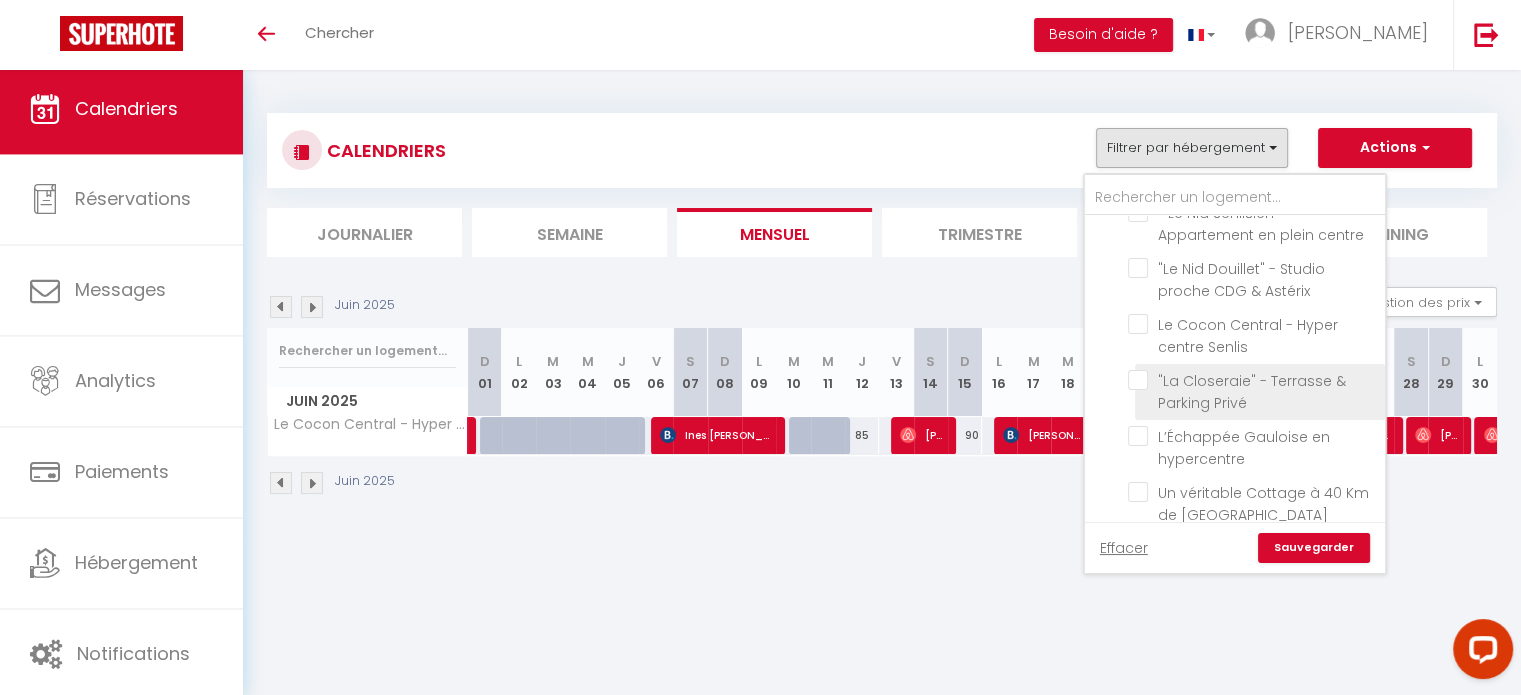 click on ""La Closeraie" - Terrasse & Parking Privé" at bounding box center [1253, 380] 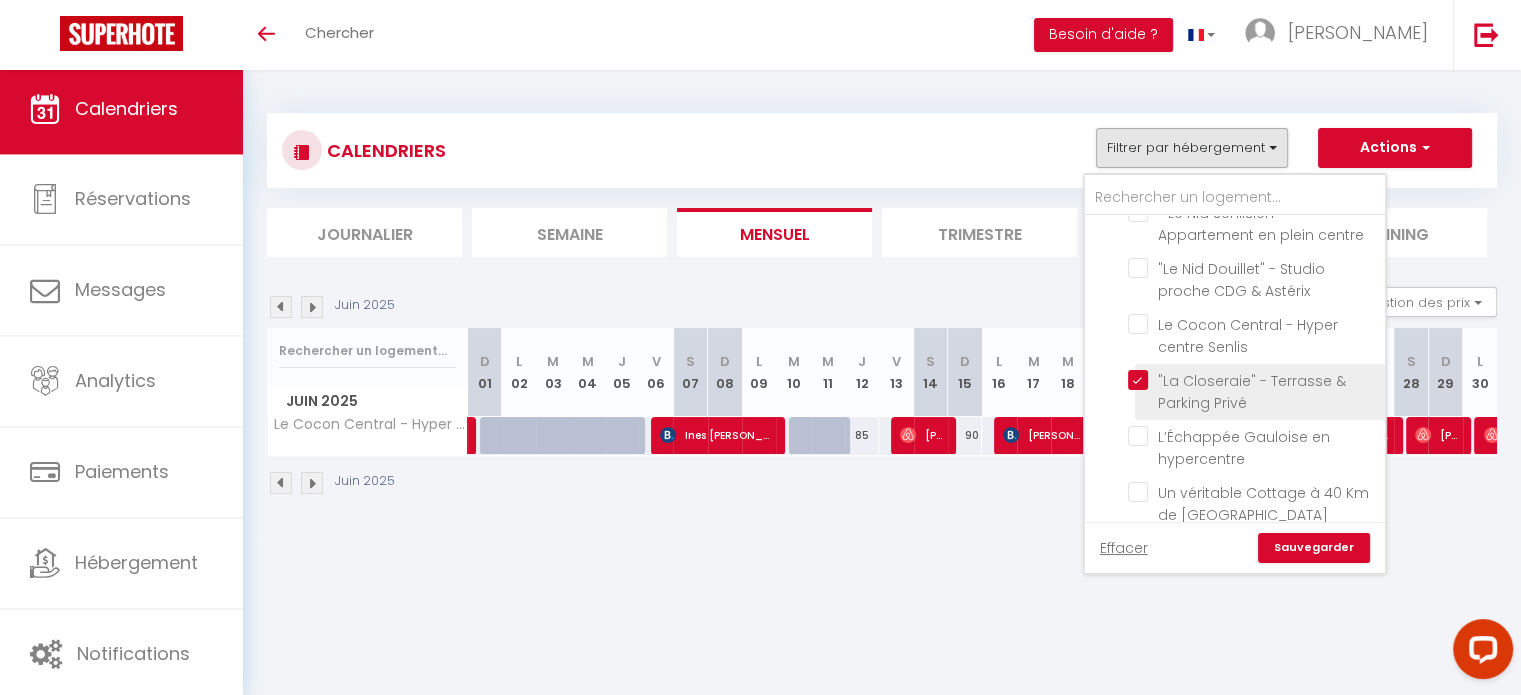 checkbox on "false" 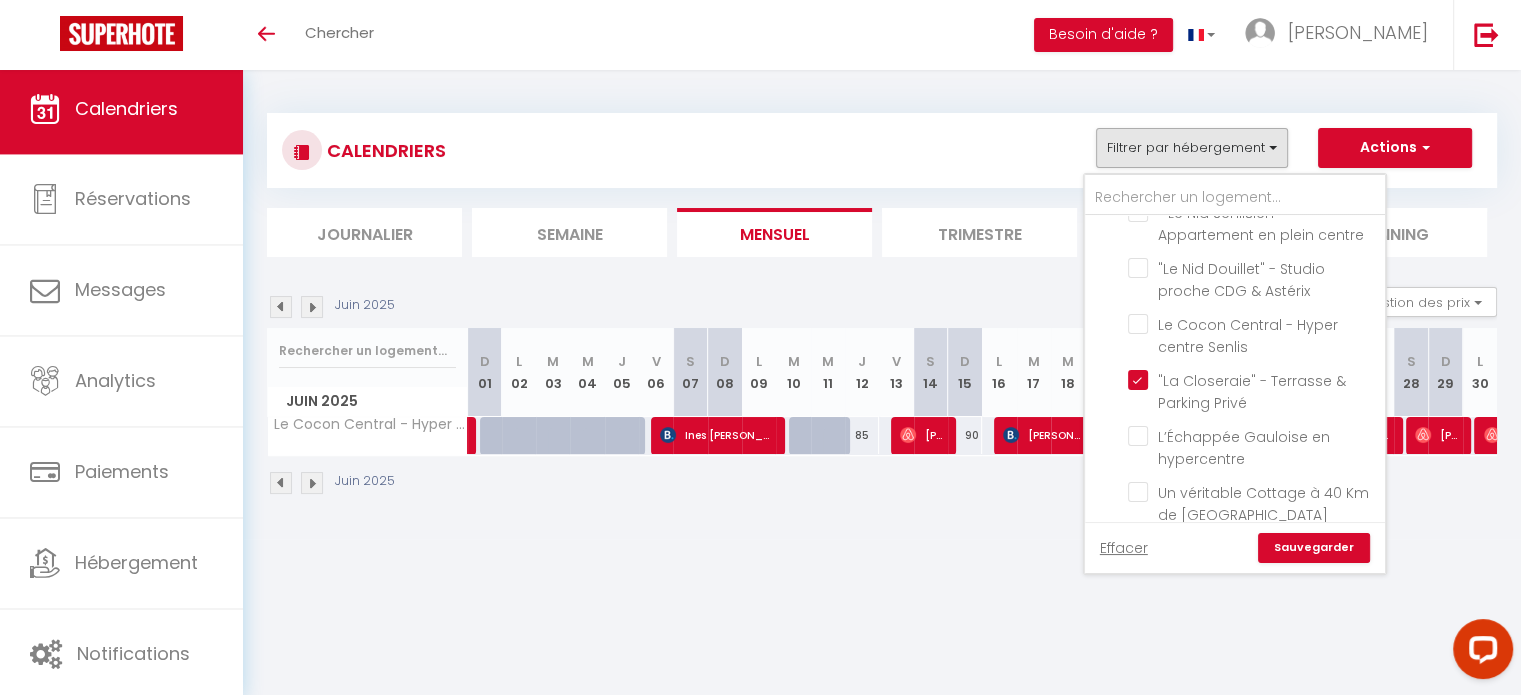 click on "Sauvegarder" at bounding box center [1314, 548] 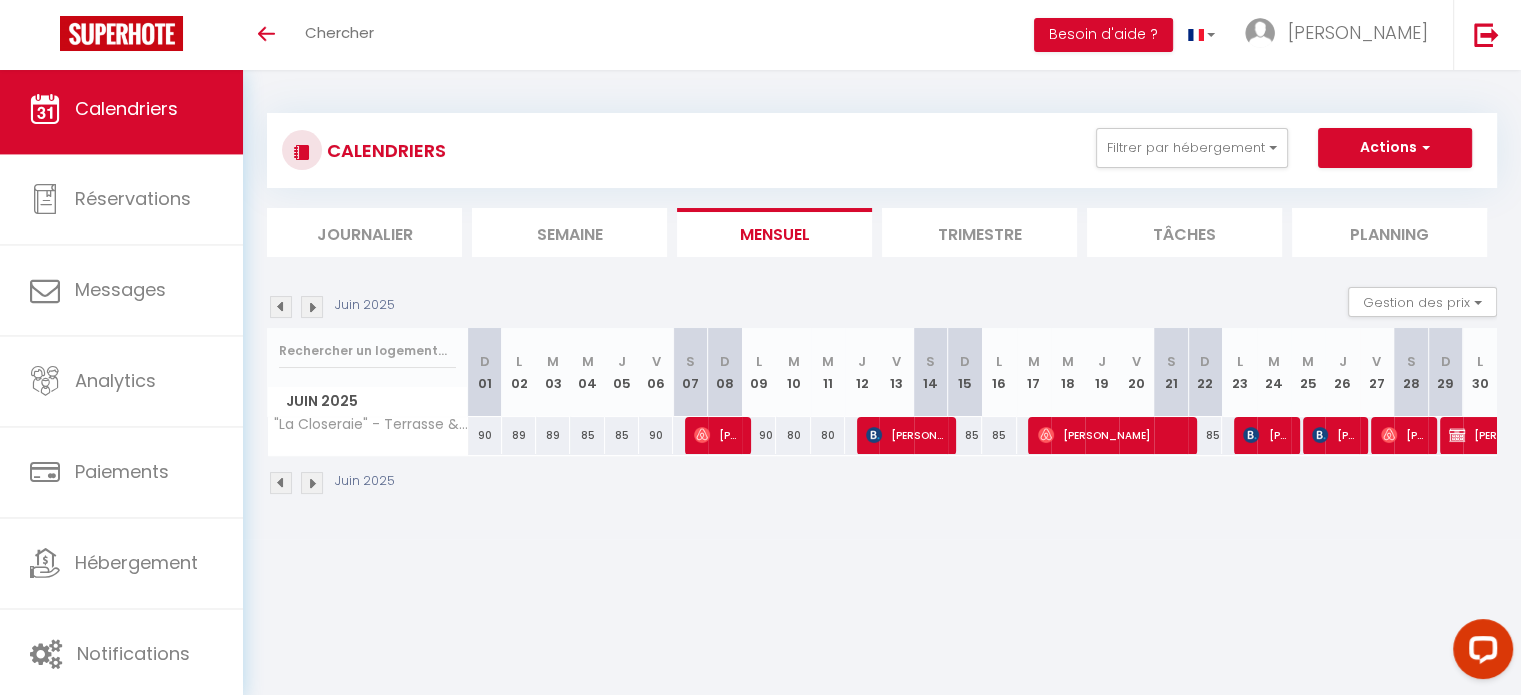 click at bounding box center [281, 483] 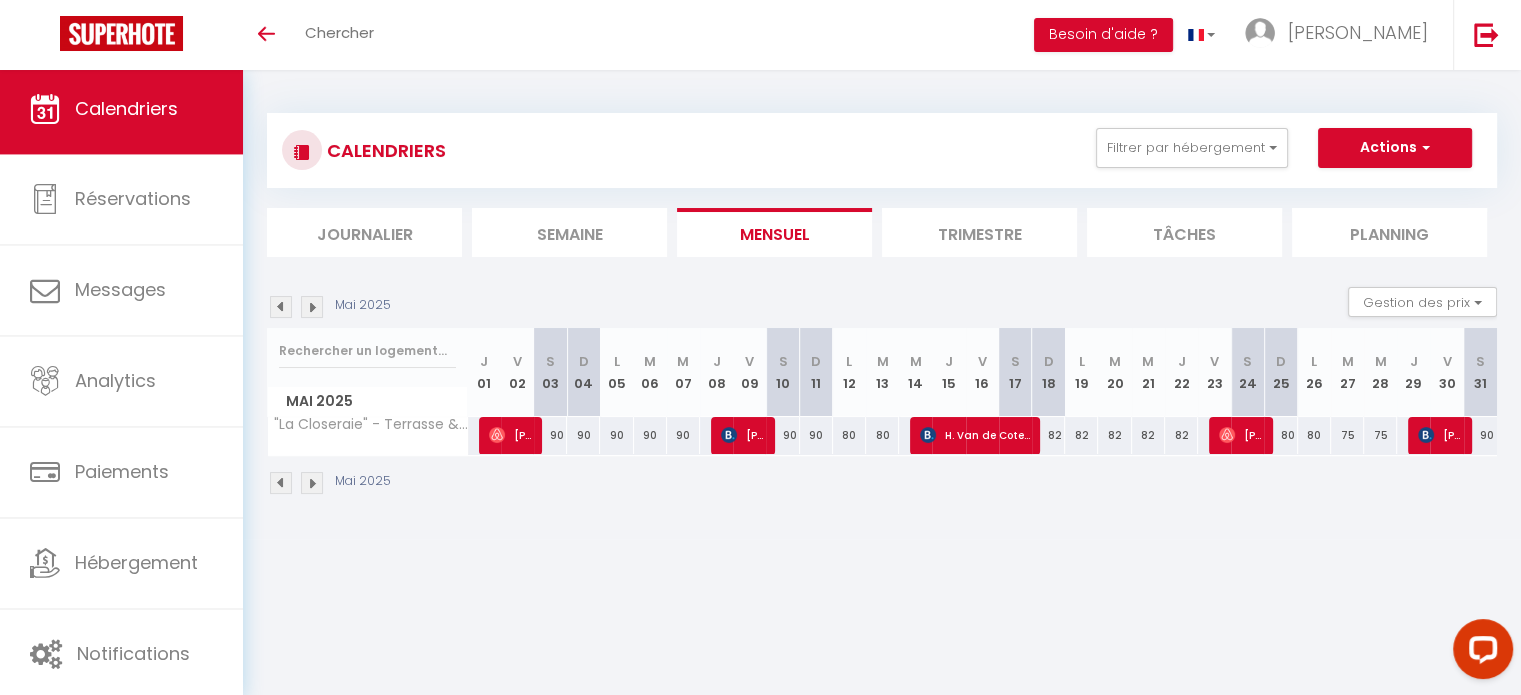 click at bounding box center [312, 483] 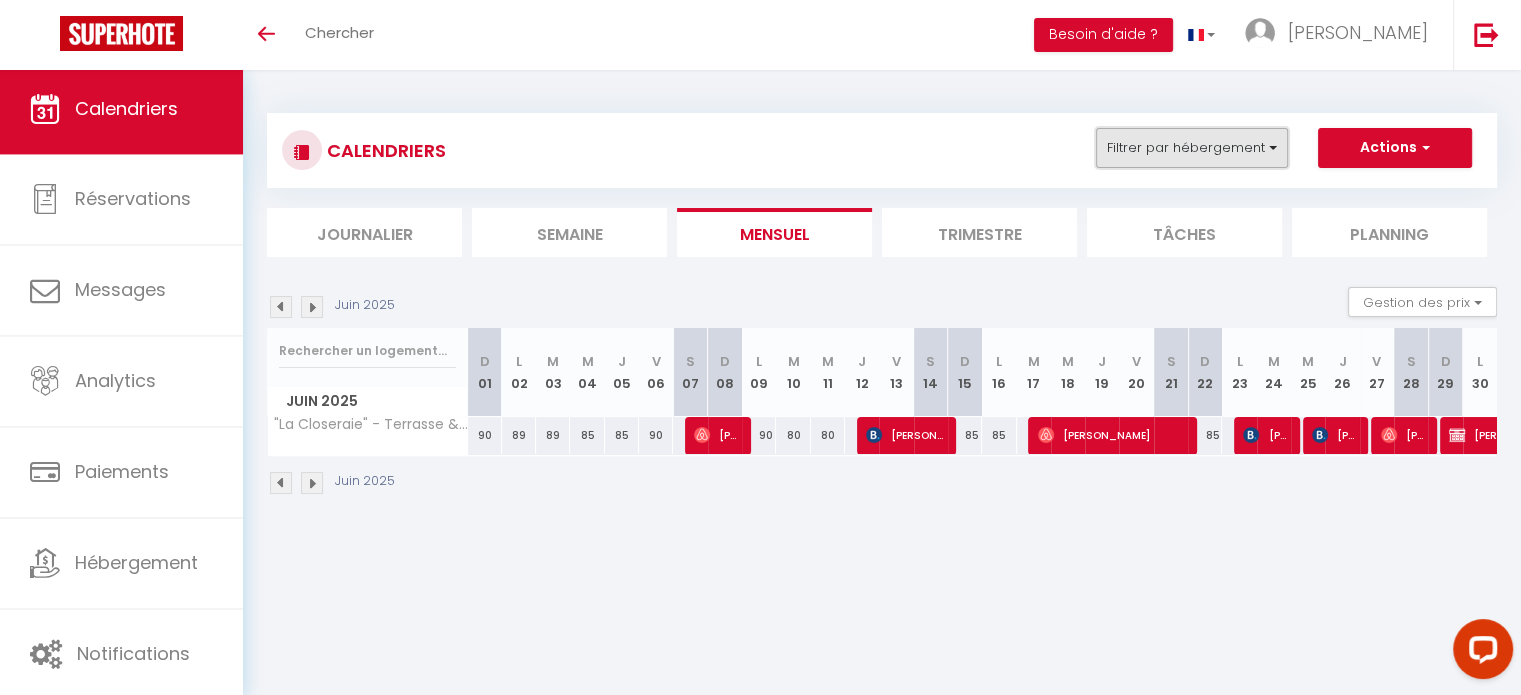 click on "Filtrer par hébergement" at bounding box center (1192, 148) 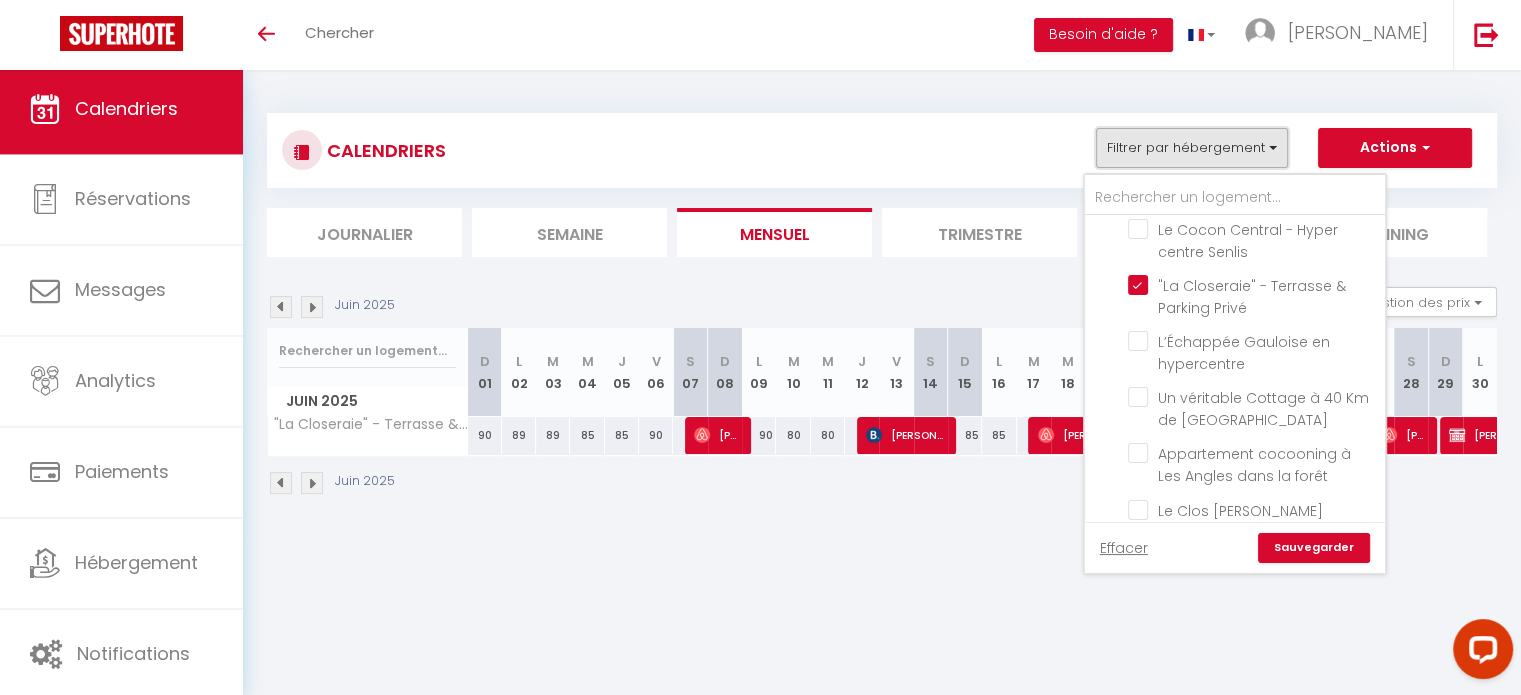 scroll, scrollTop: 356, scrollLeft: 0, axis: vertical 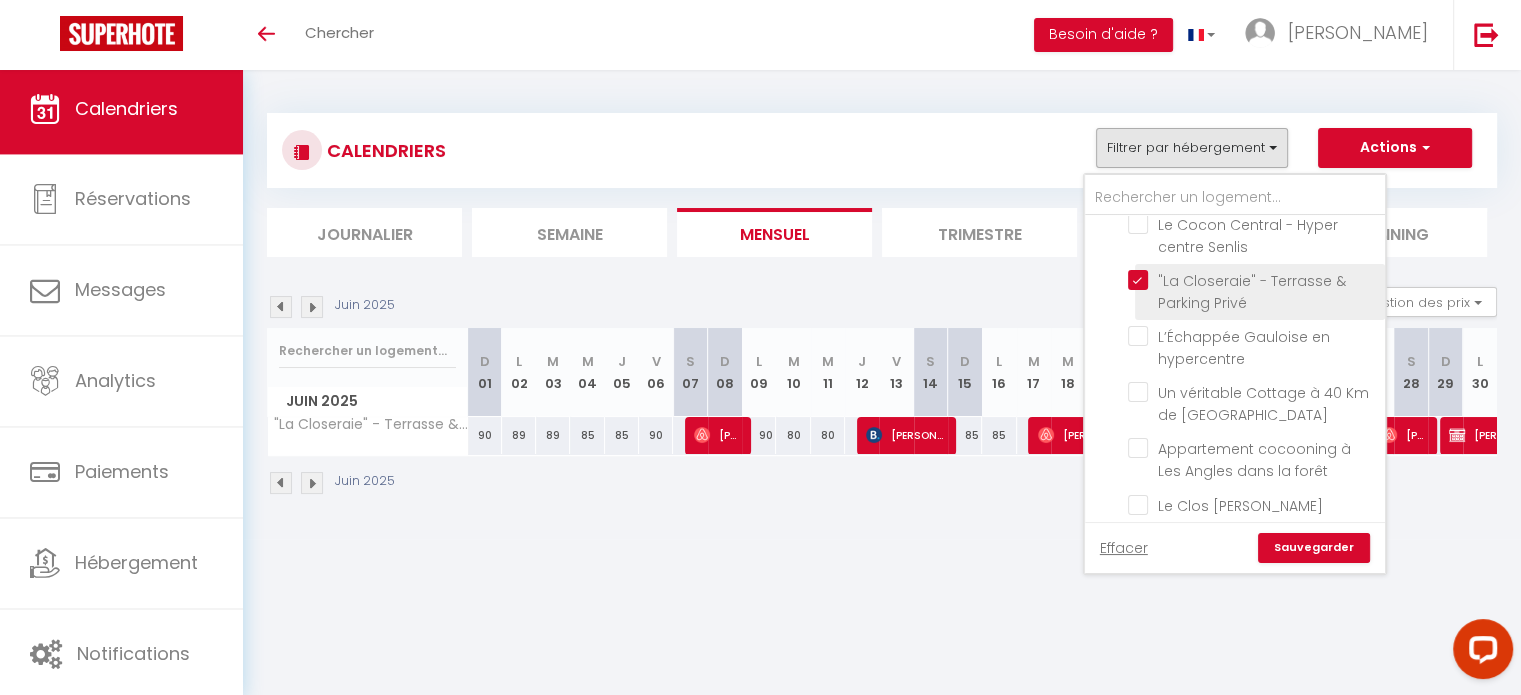 click on ""La Closeraie" - Terrasse & Parking Privé" at bounding box center [1253, 280] 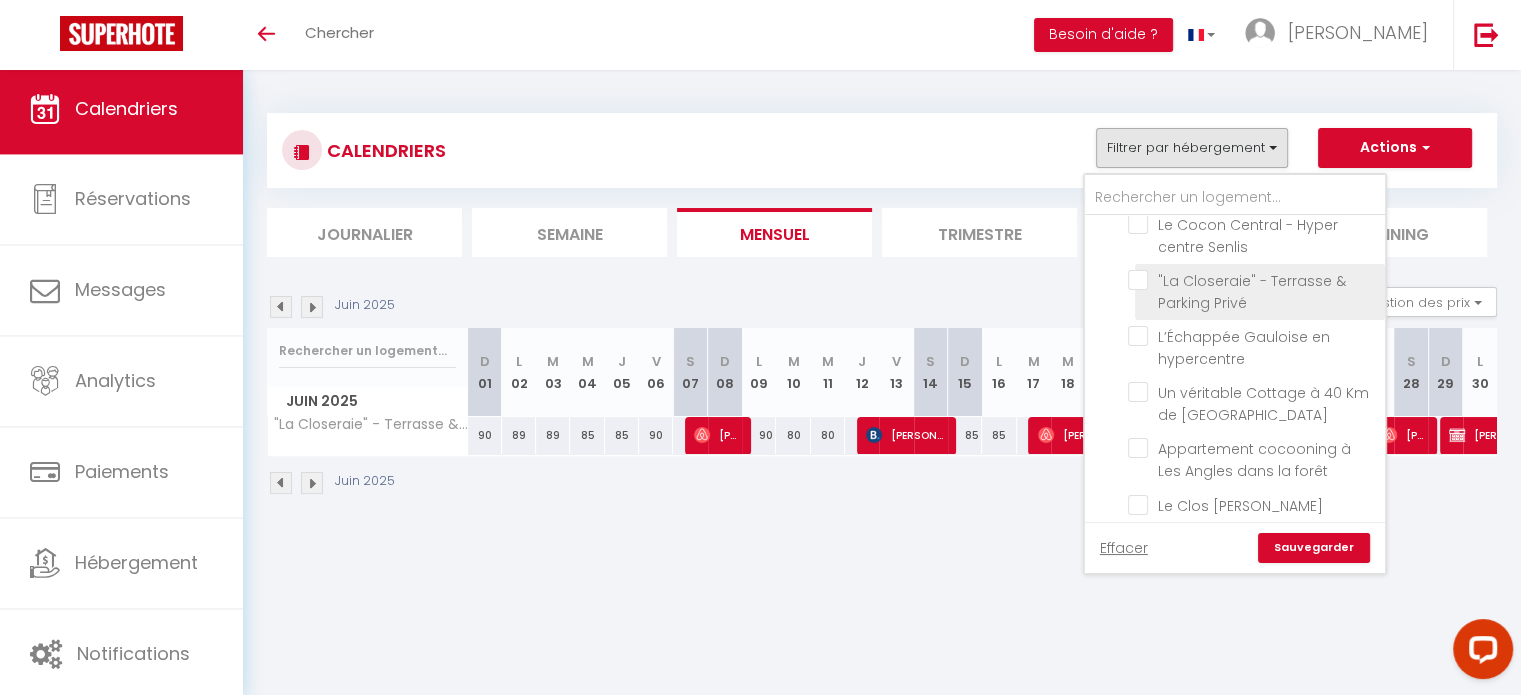 checkbox on "false" 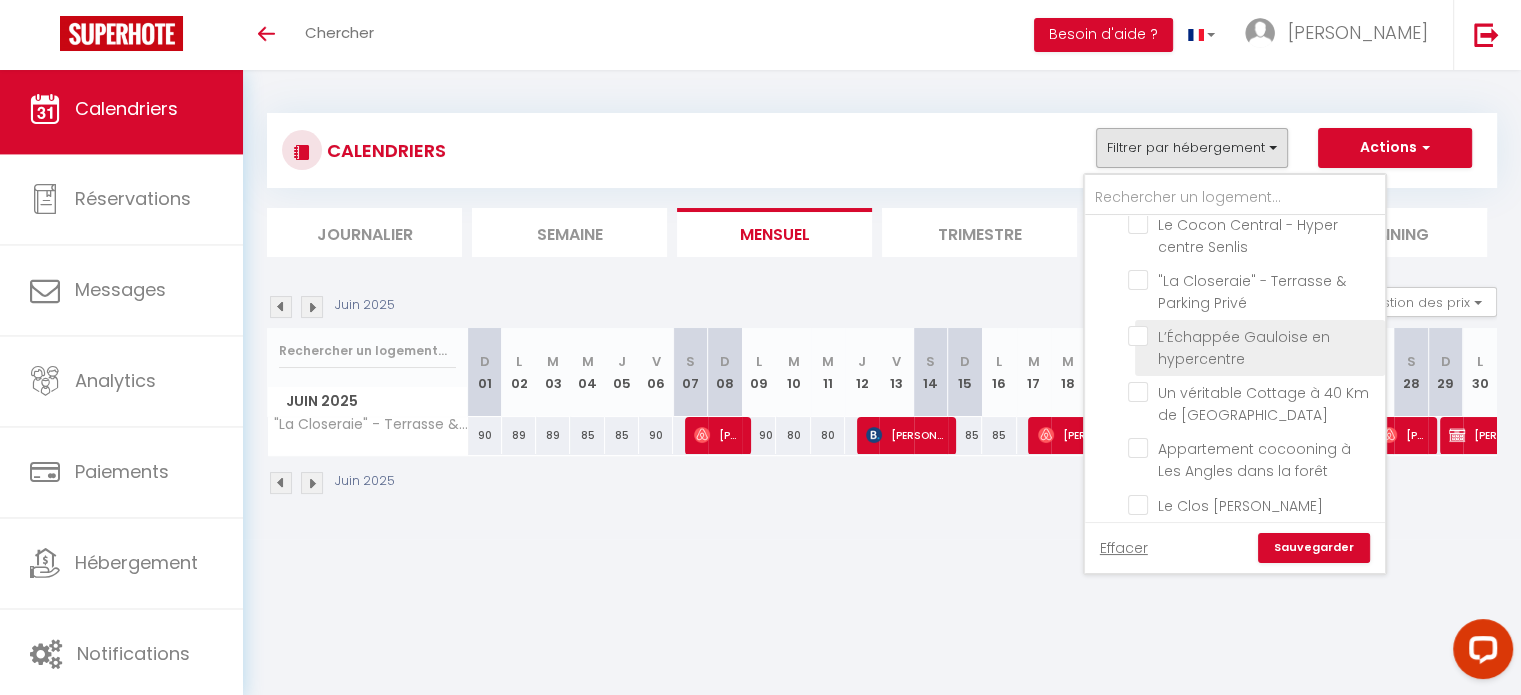 click on "L’Échappée Gauloise en hypercentre" at bounding box center (1253, 336) 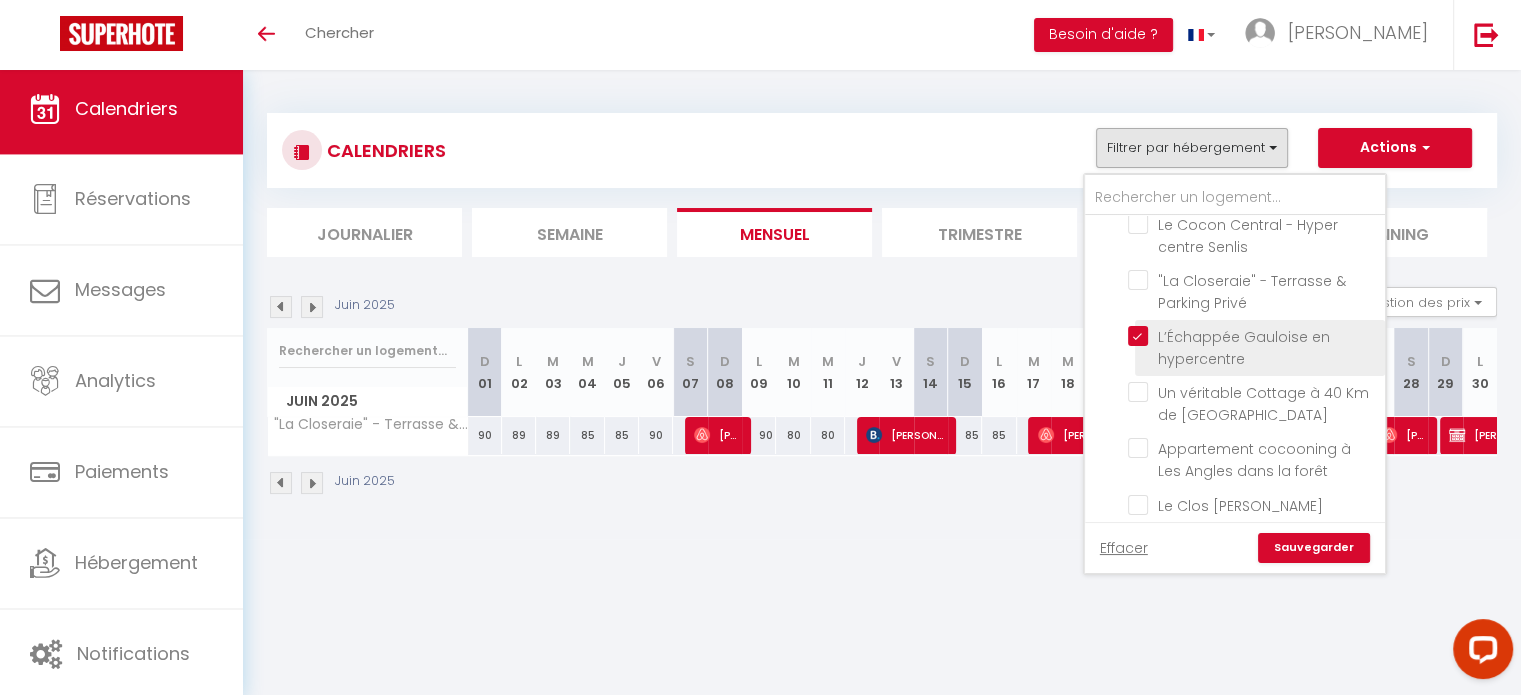 checkbox on "false" 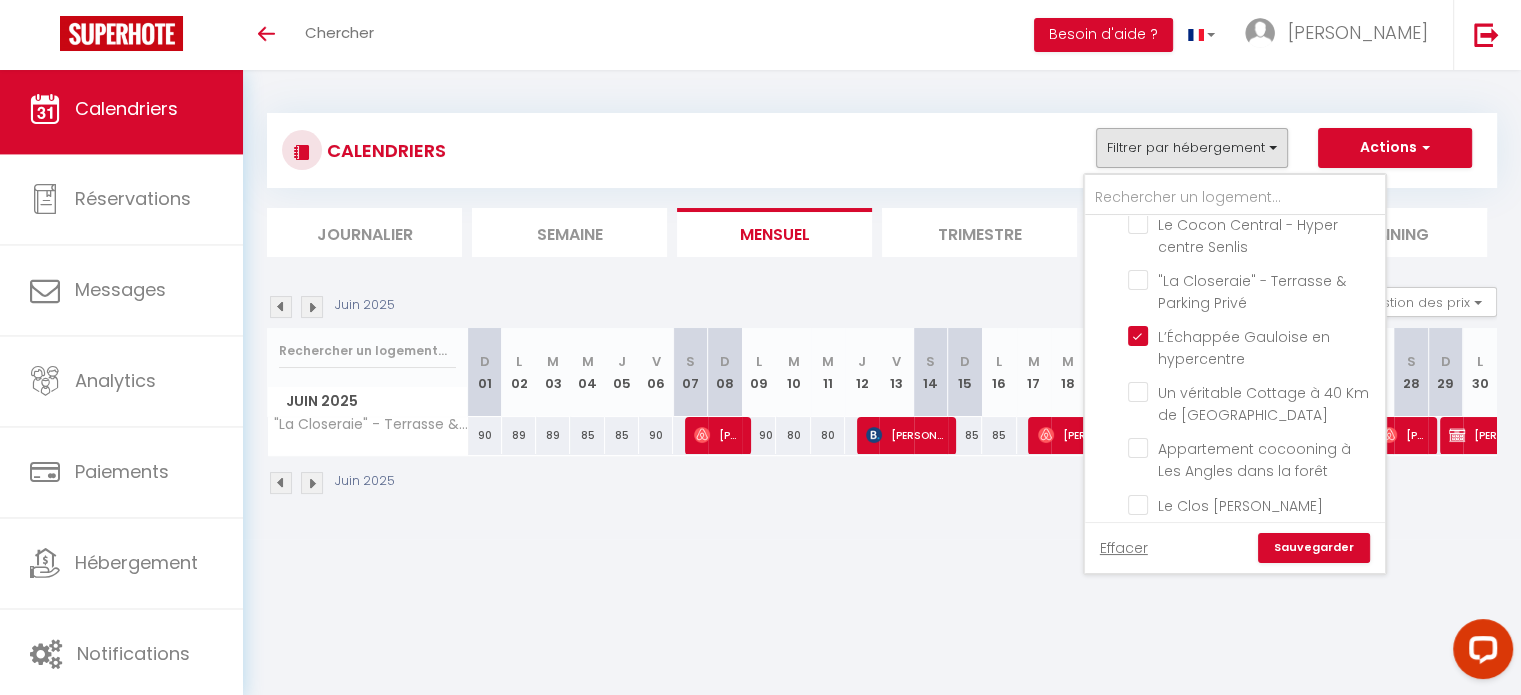 click on "Sauvegarder" at bounding box center [1314, 548] 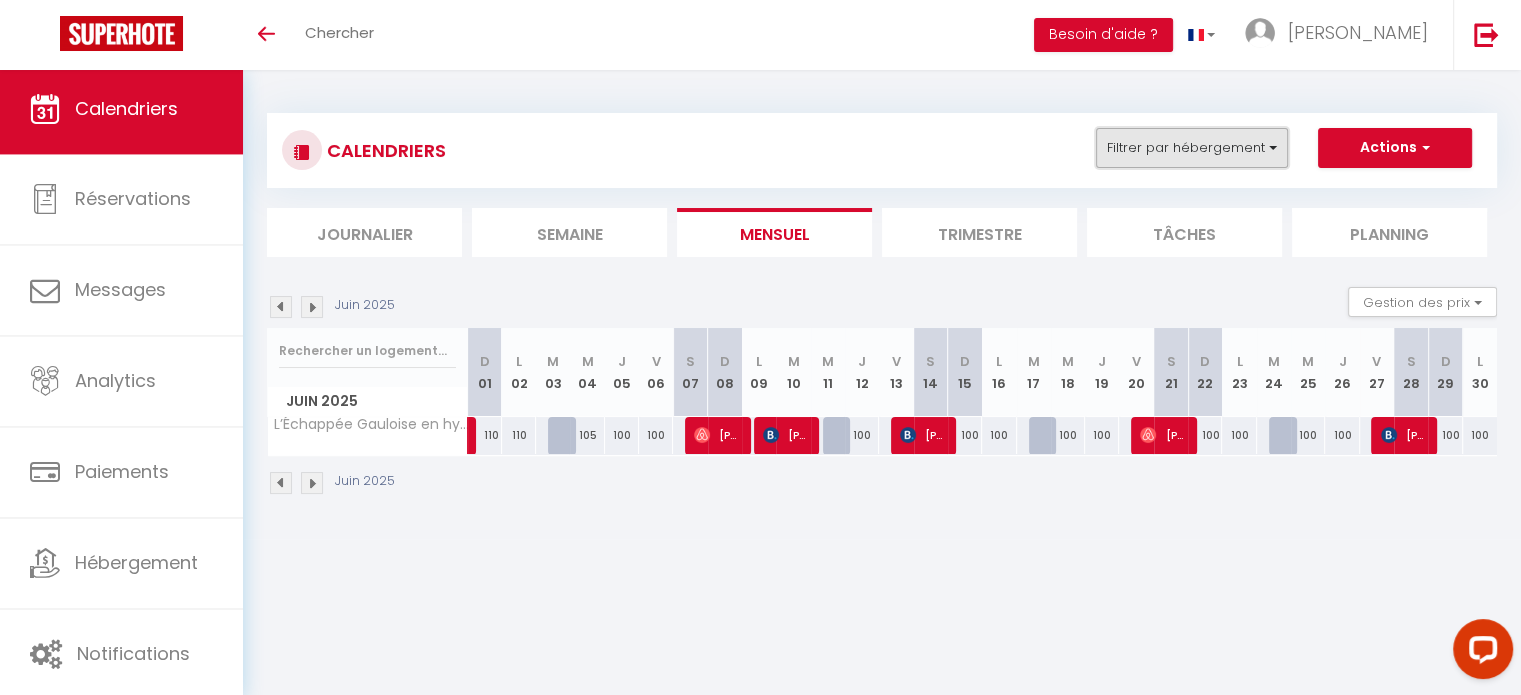click on "Filtrer par hébergement" at bounding box center (1192, 148) 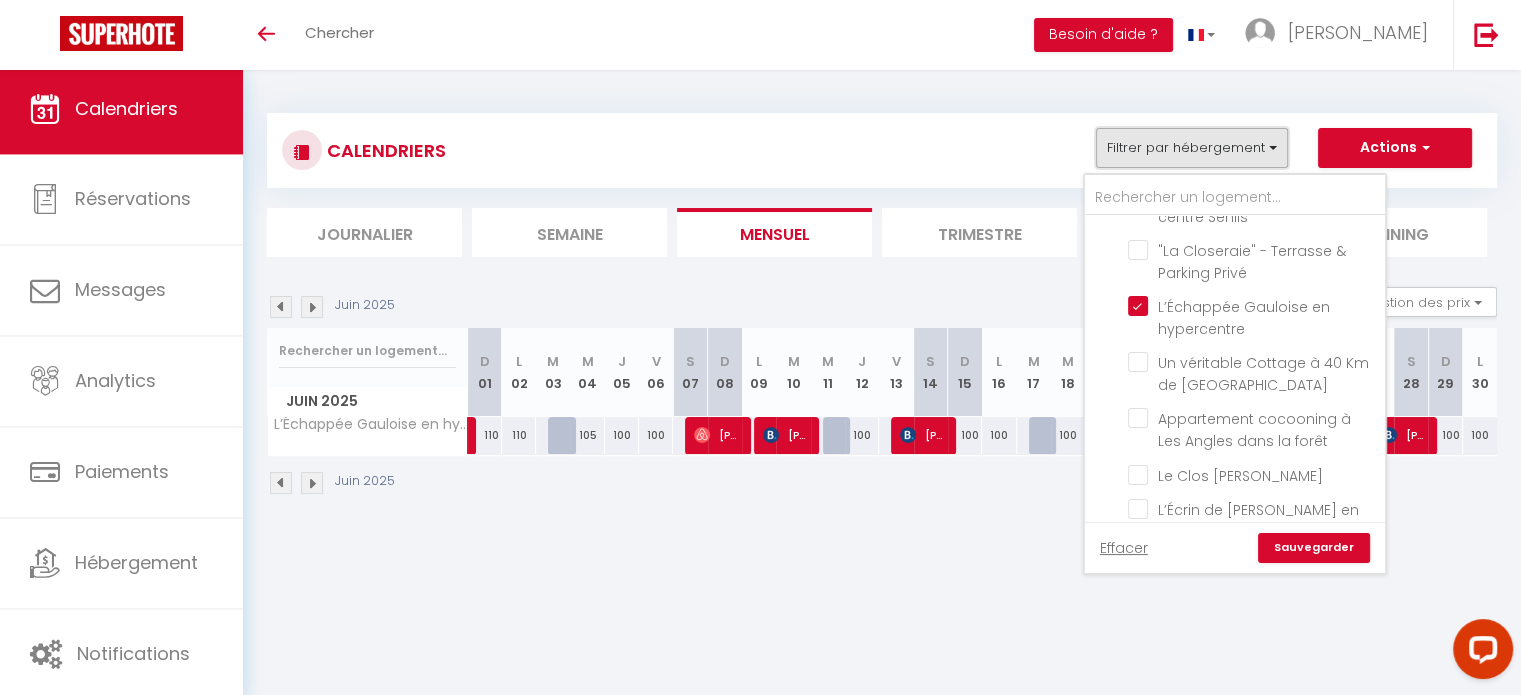 scroll, scrollTop: 384, scrollLeft: 0, axis: vertical 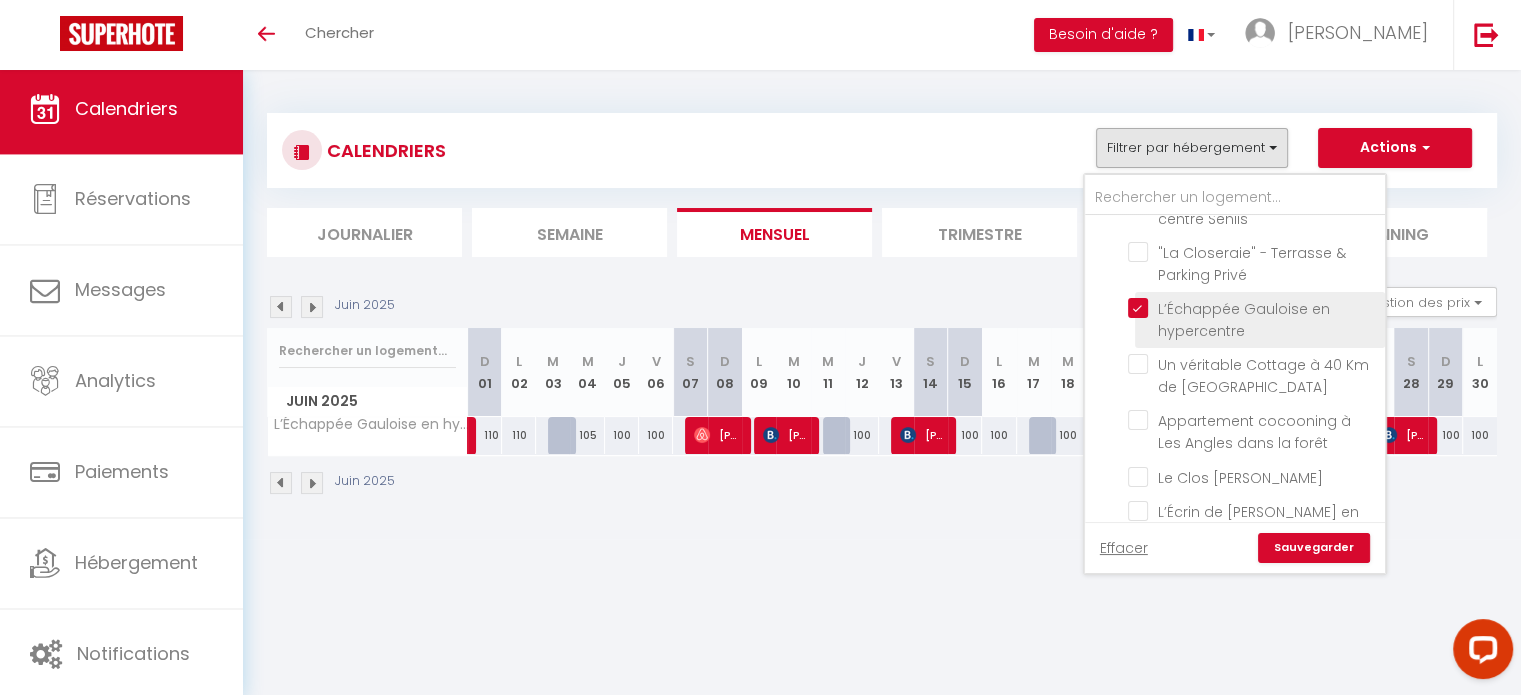click on "L’Échappée Gauloise en hypercentre" at bounding box center (1253, 308) 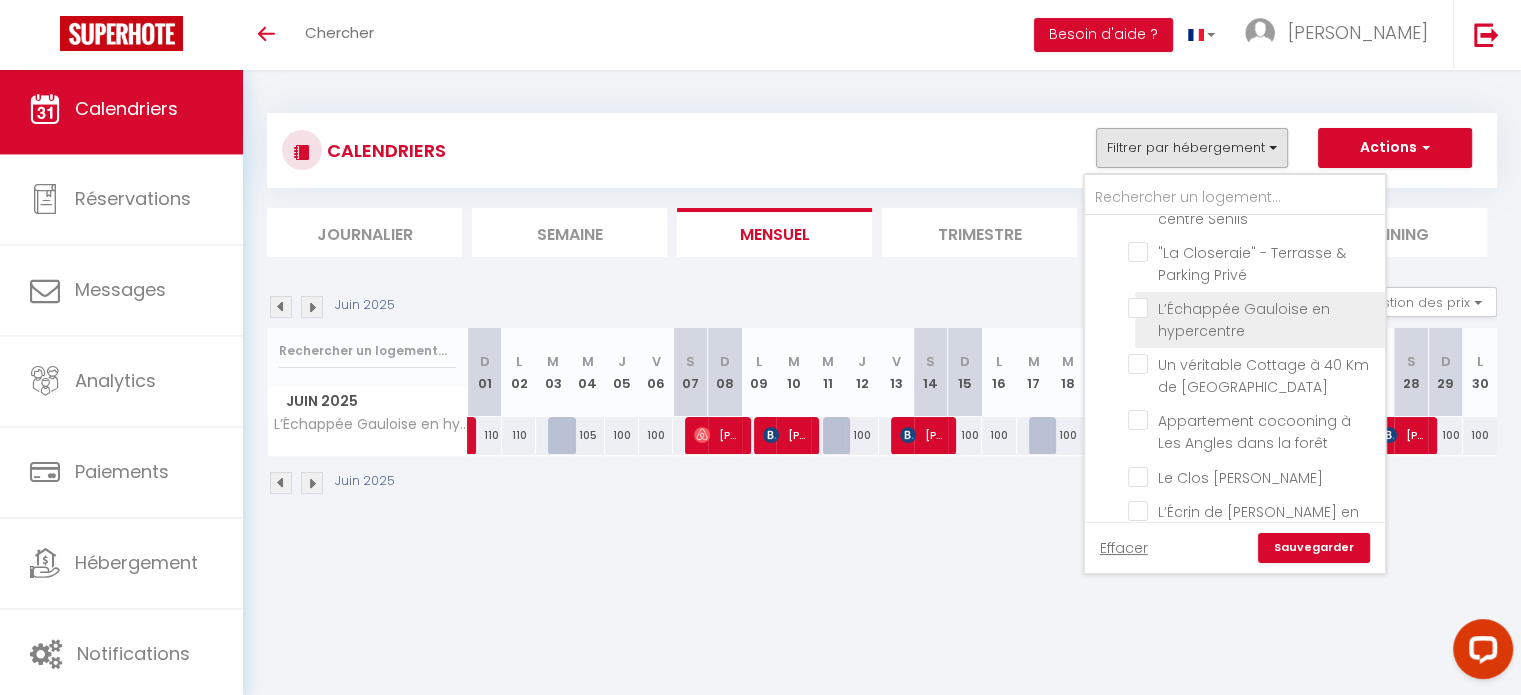 checkbox on "false" 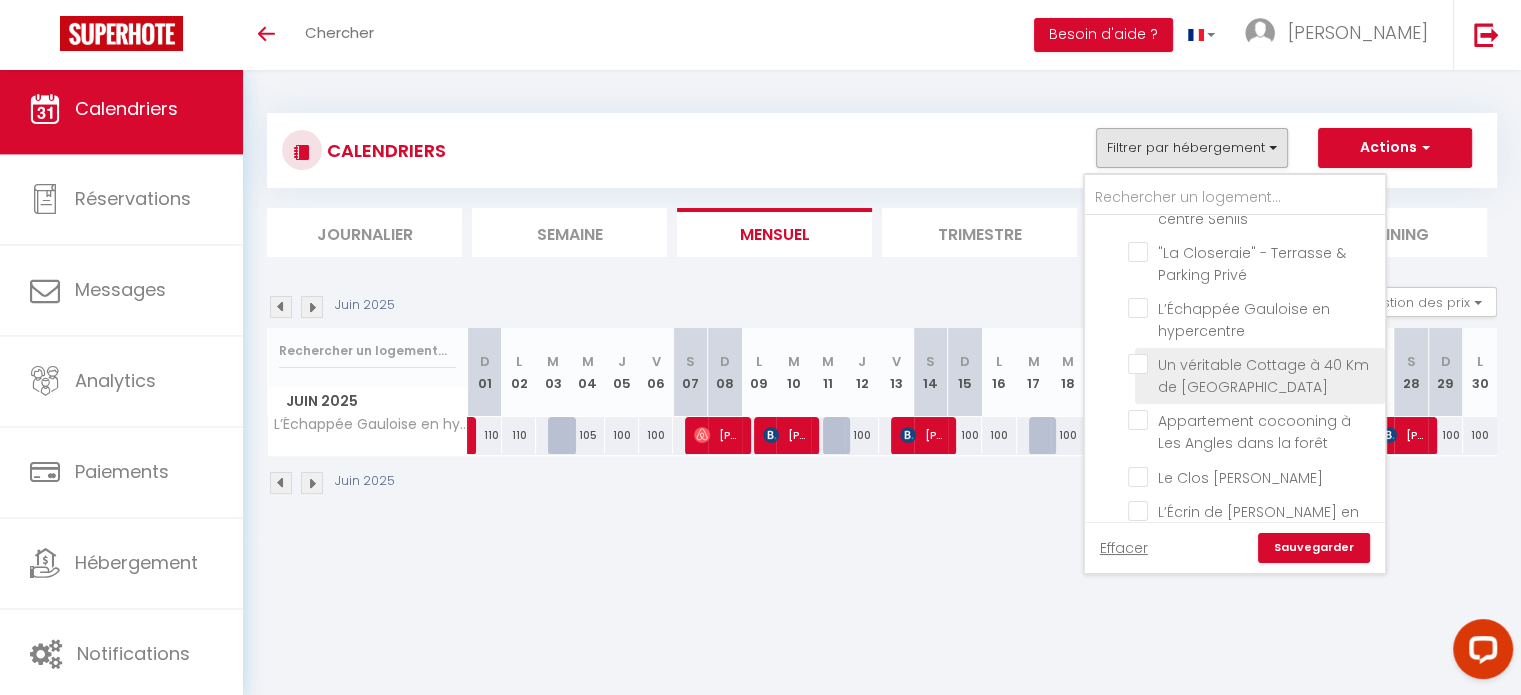 click on "Un véritable Cottage à 40 Km de [GEOGRAPHIC_DATA]" at bounding box center (1253, 364) 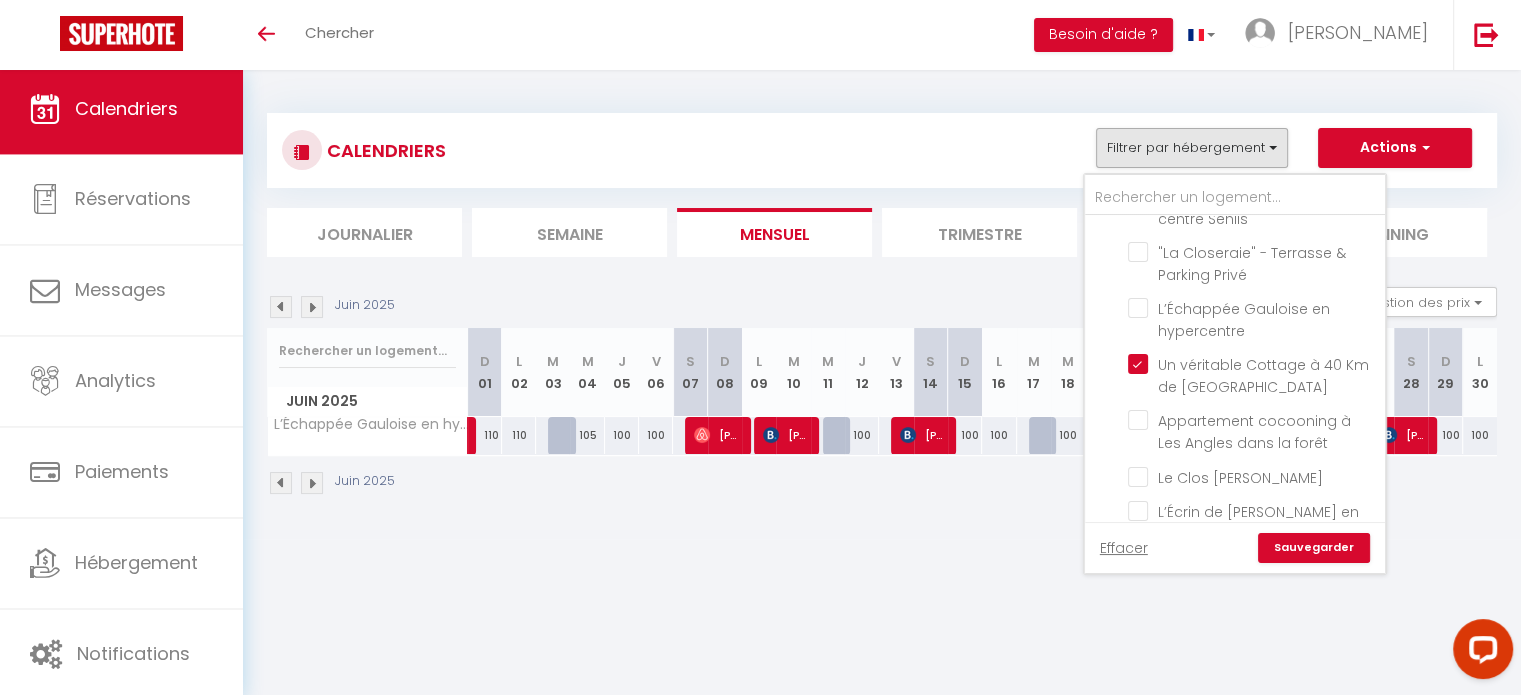 click on "Sauvegarder" at bounding box center [1314, 548] 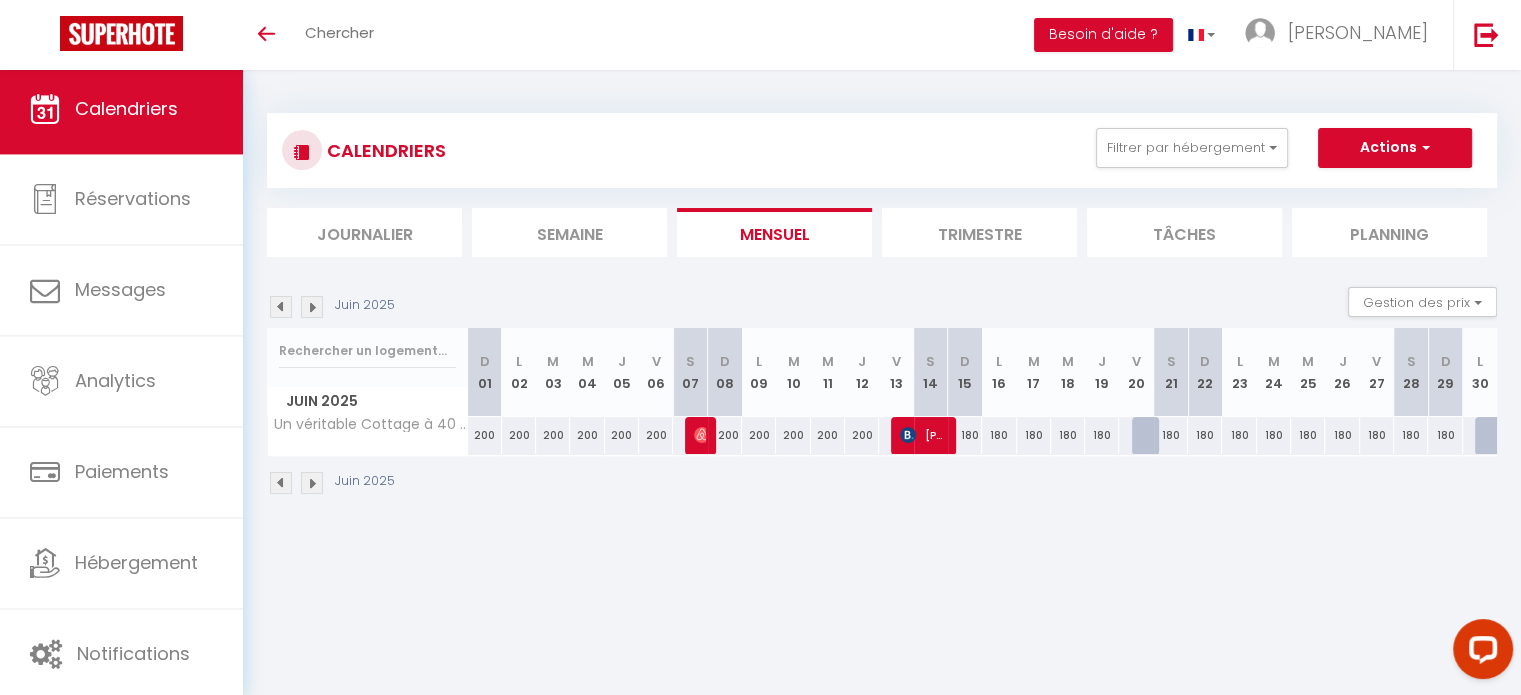 click at bounding box center (281, 483) 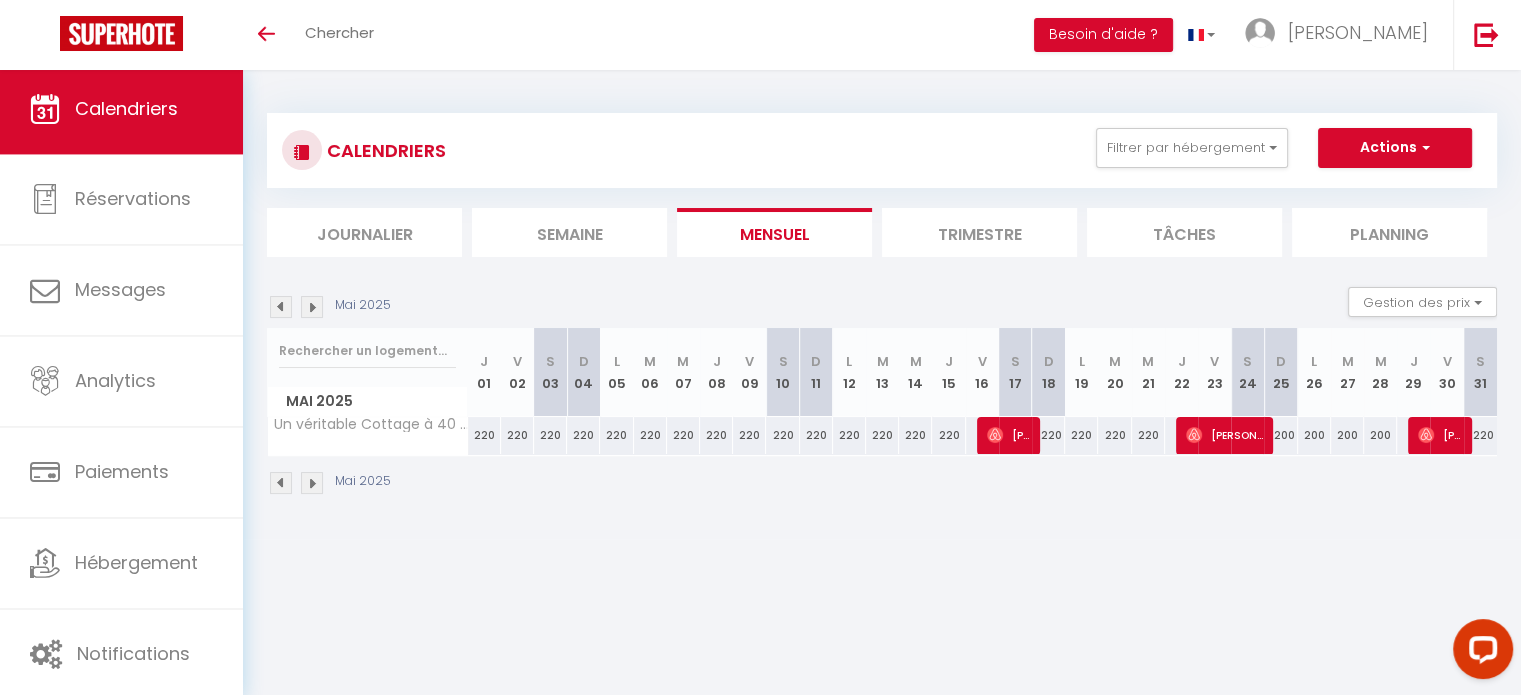 click at bounding box center [312, 483] 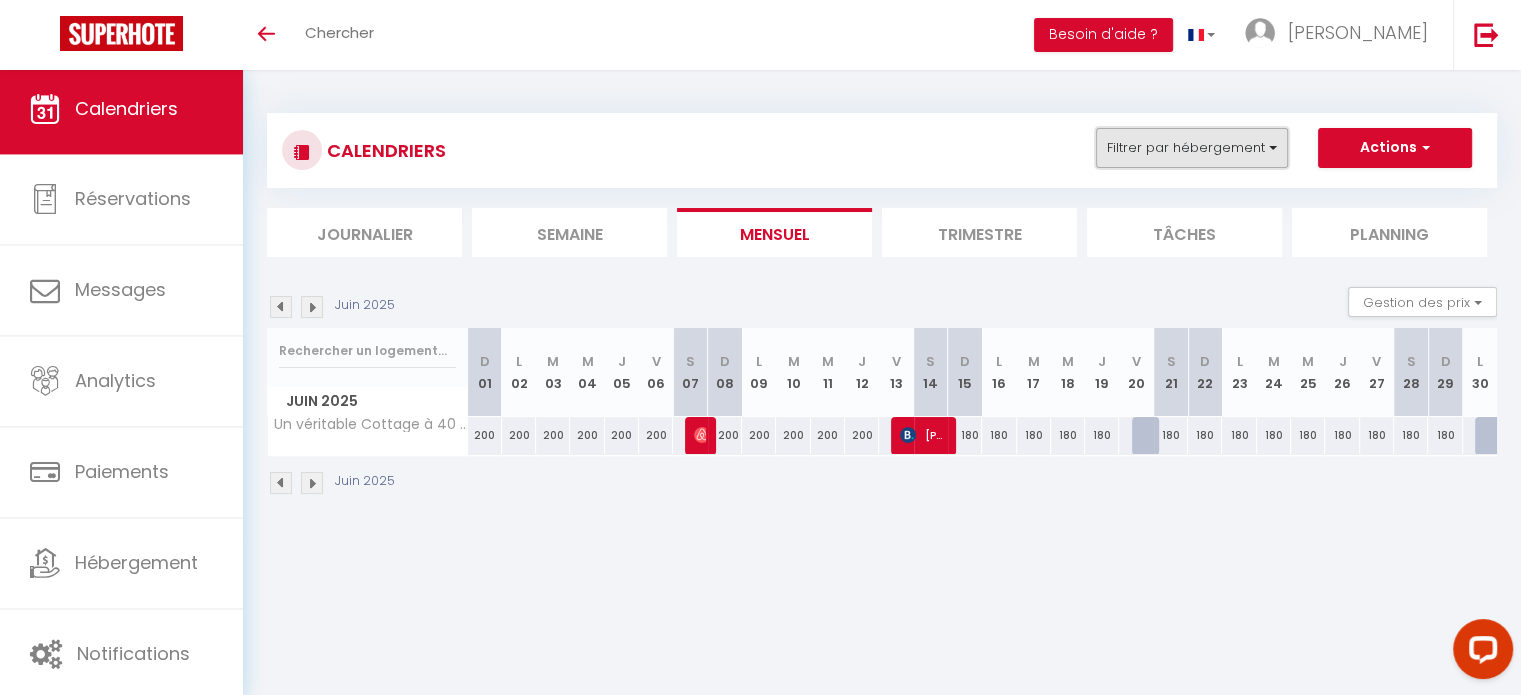 click on "Filtrer par hébergement" at bounding box center [1192, 148] 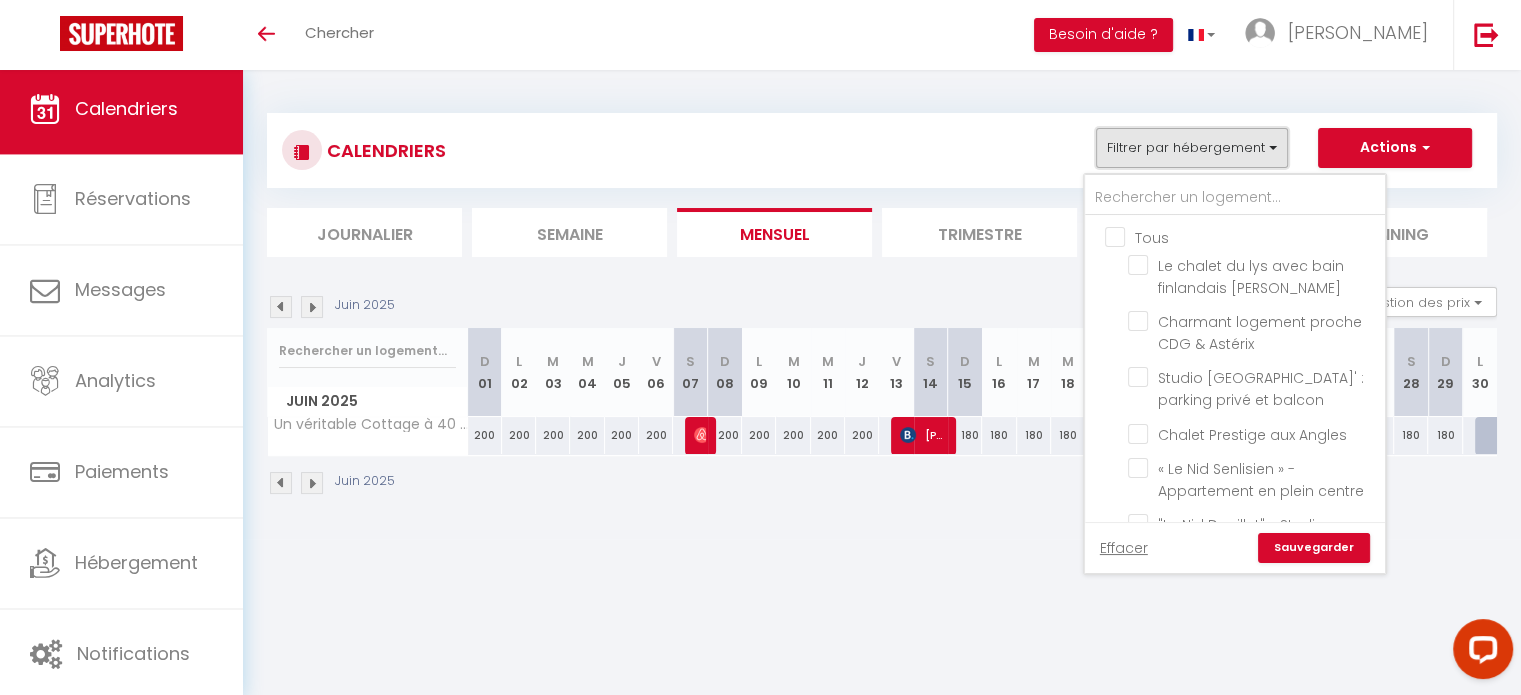 scroll, scrollTop: 476, scrollLeft: 0, axis: vertical 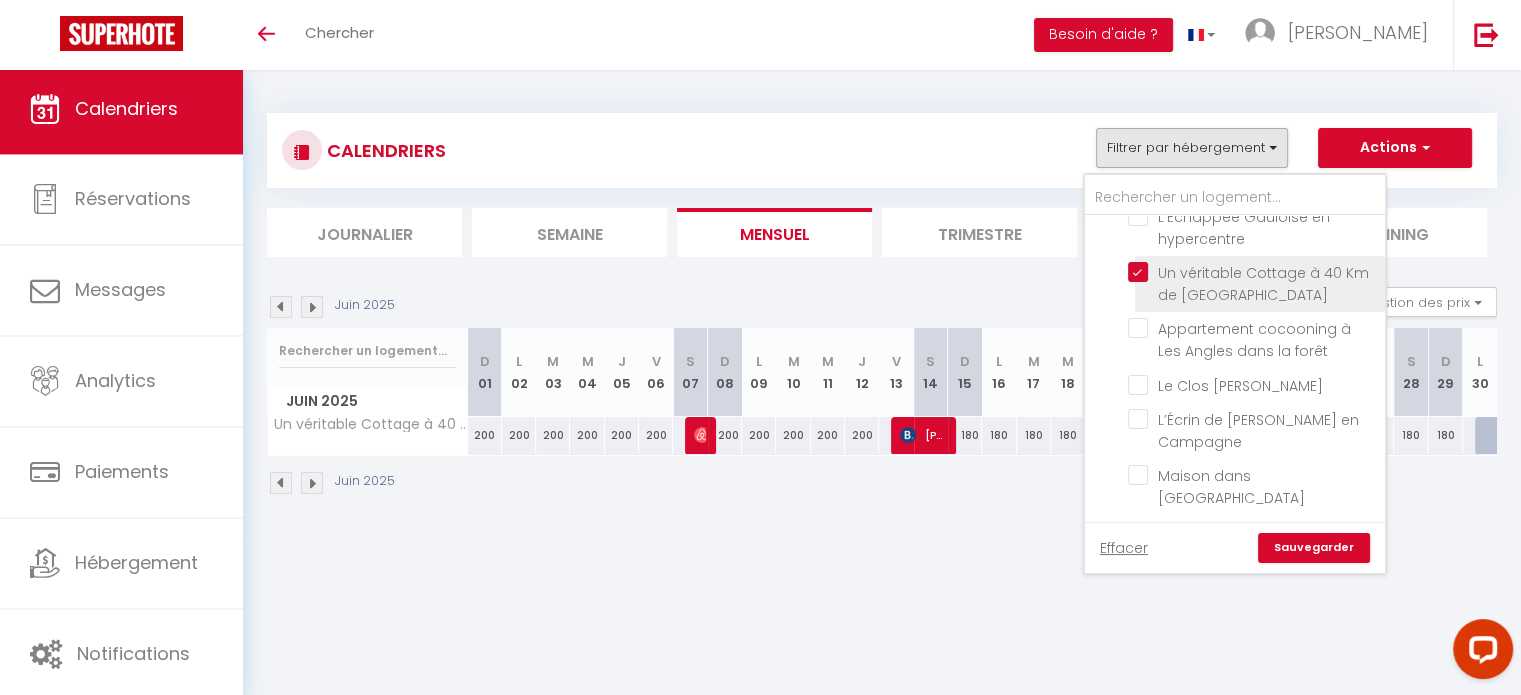 click on "Un véritable Cottage à 40 Km de [GEOGRAPHIC_DATA]" at bounding box center (1253, 272) 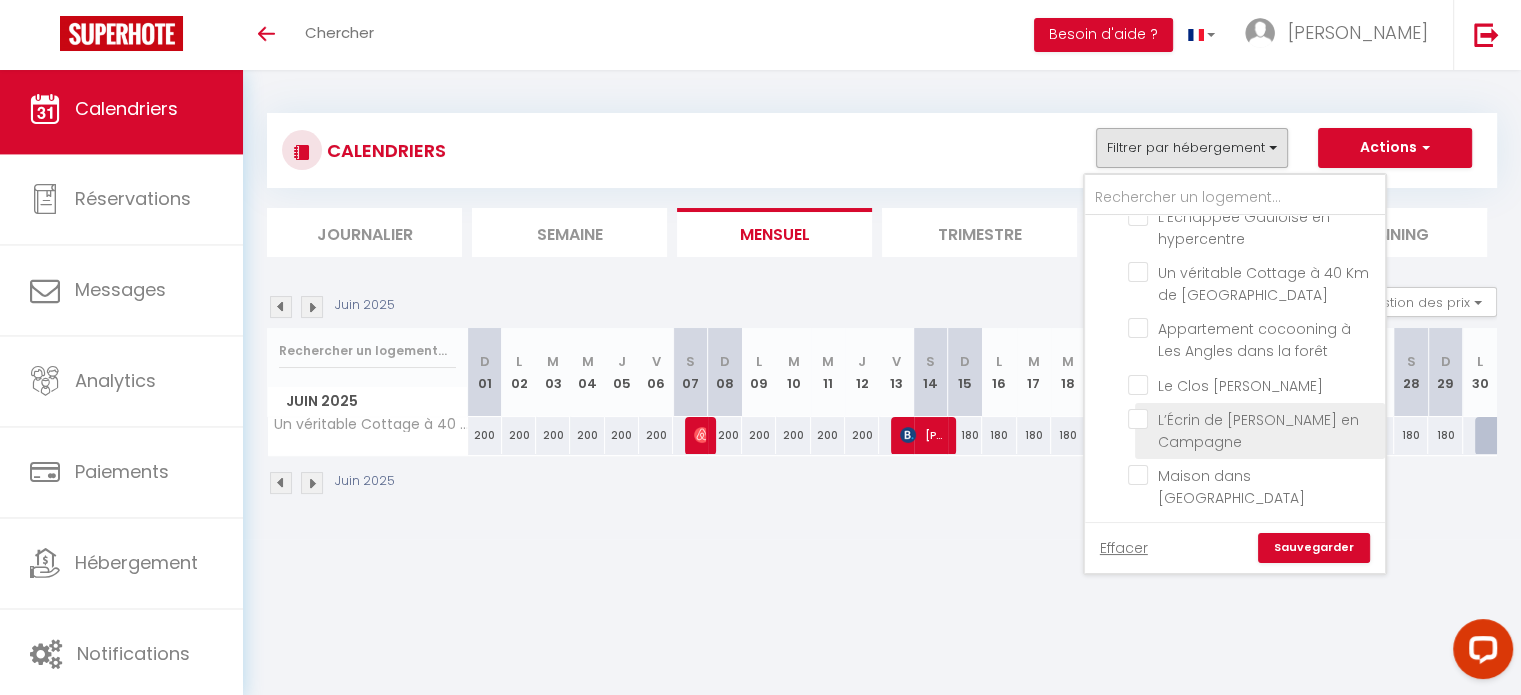 click on "L’Écrin de [PERSON_NAME] en Campagne" at bounding box center [1253, 419] 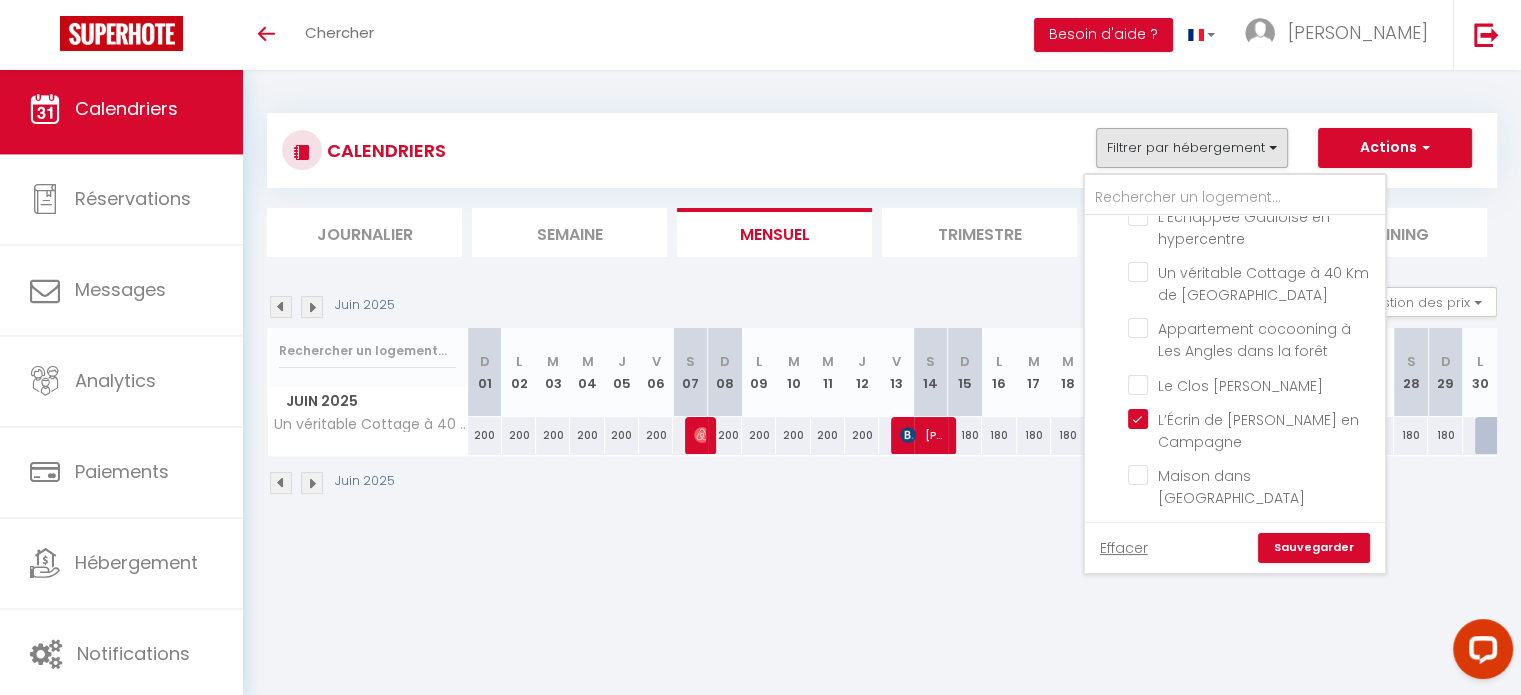 click on "Sauvegarder" at bounding box center (1314, 548) 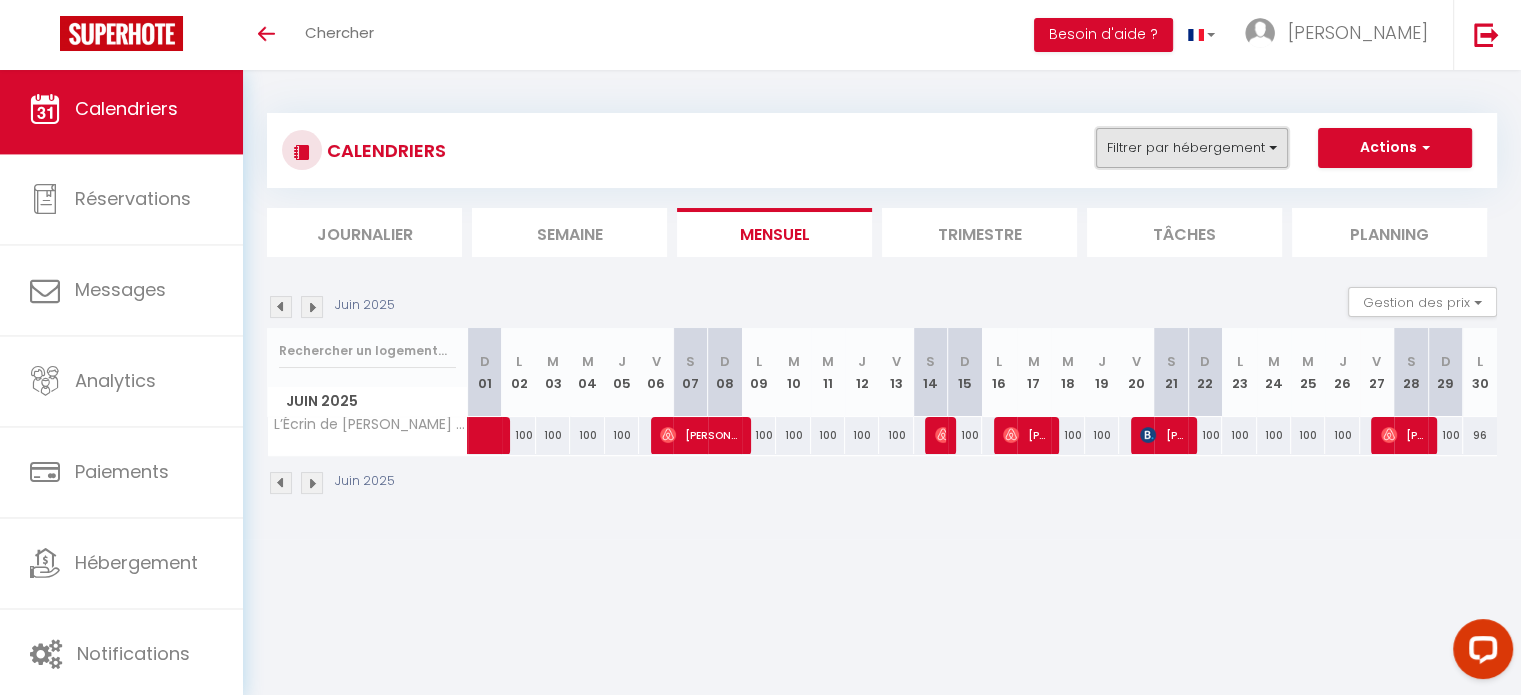 click on "Filtrer par hébergement" at bounding box center (1192, 148) 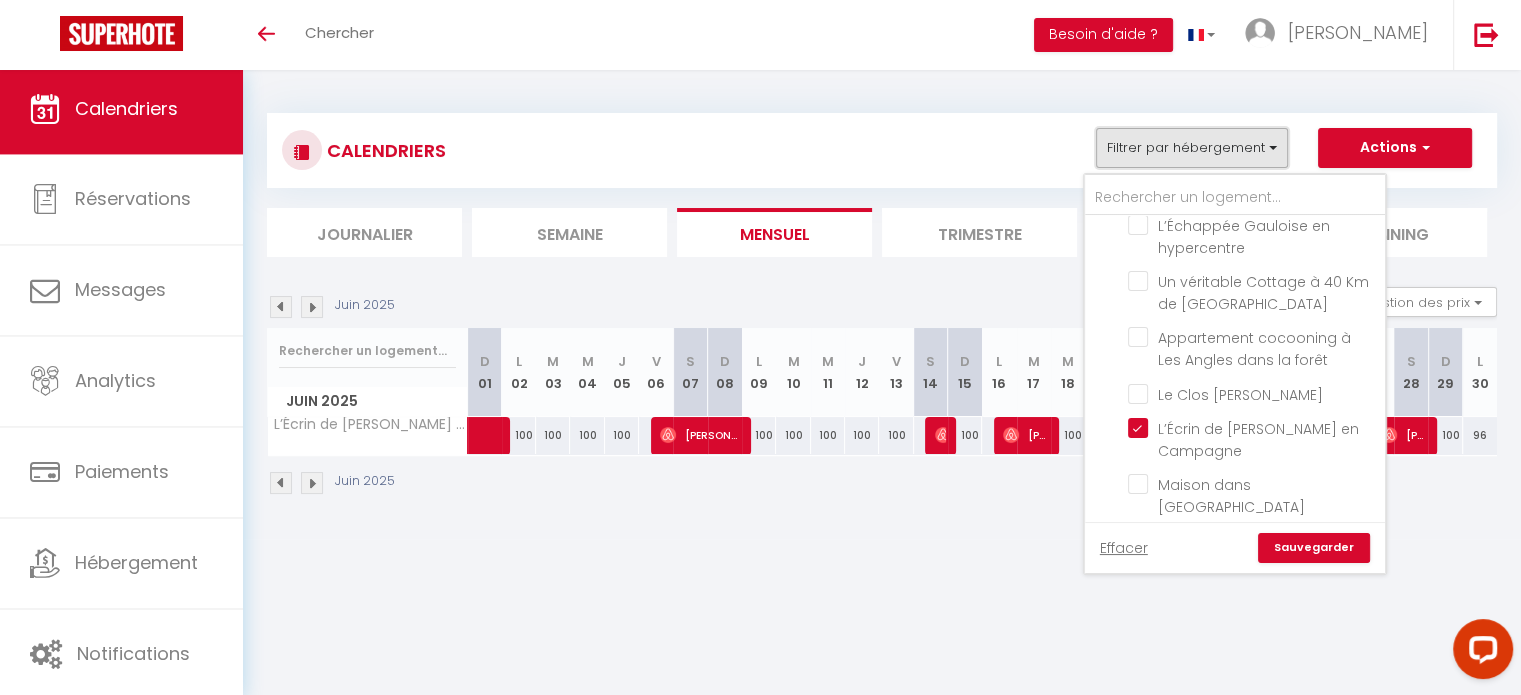 scroll, scrollTop: 476, scrollLeft: 0, axis: vertical 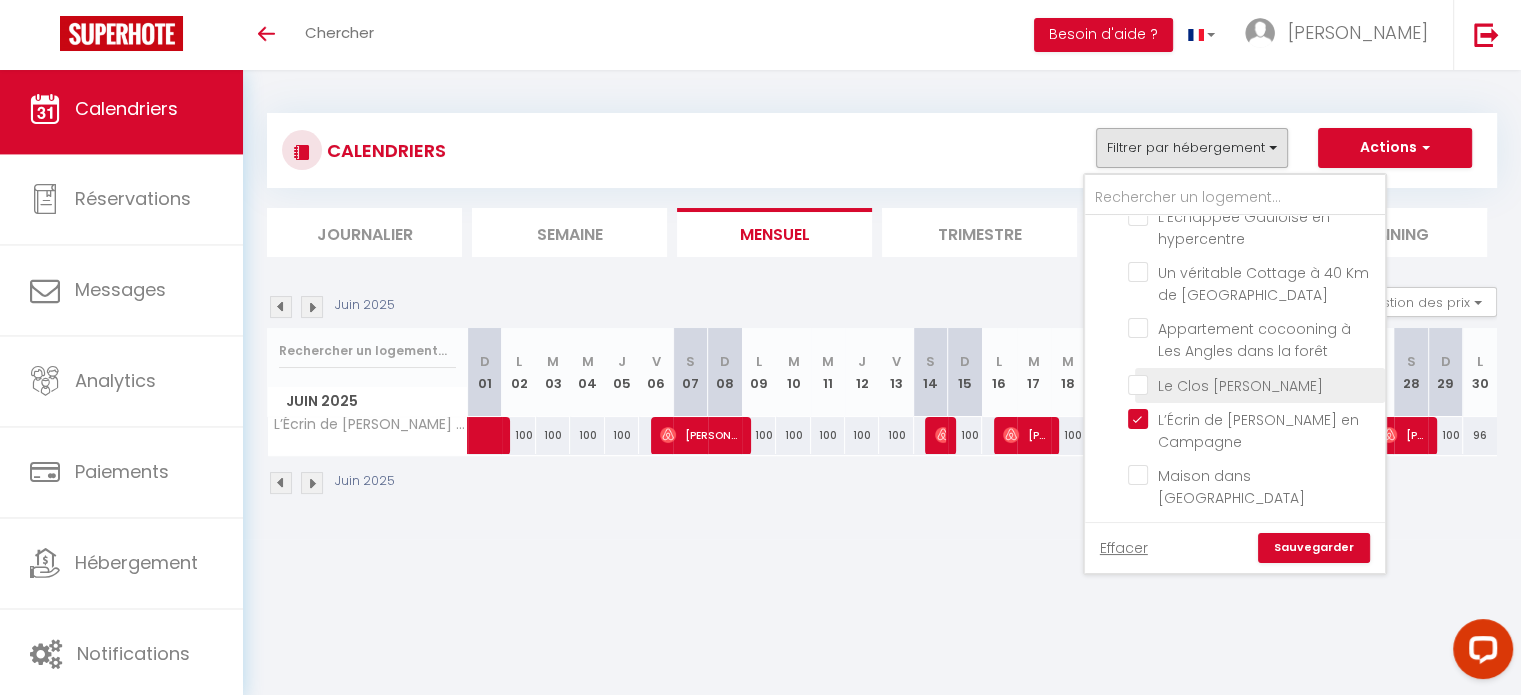 click on "Le Clos [PERSON_NAME]" at bounding box center (1253, 384) 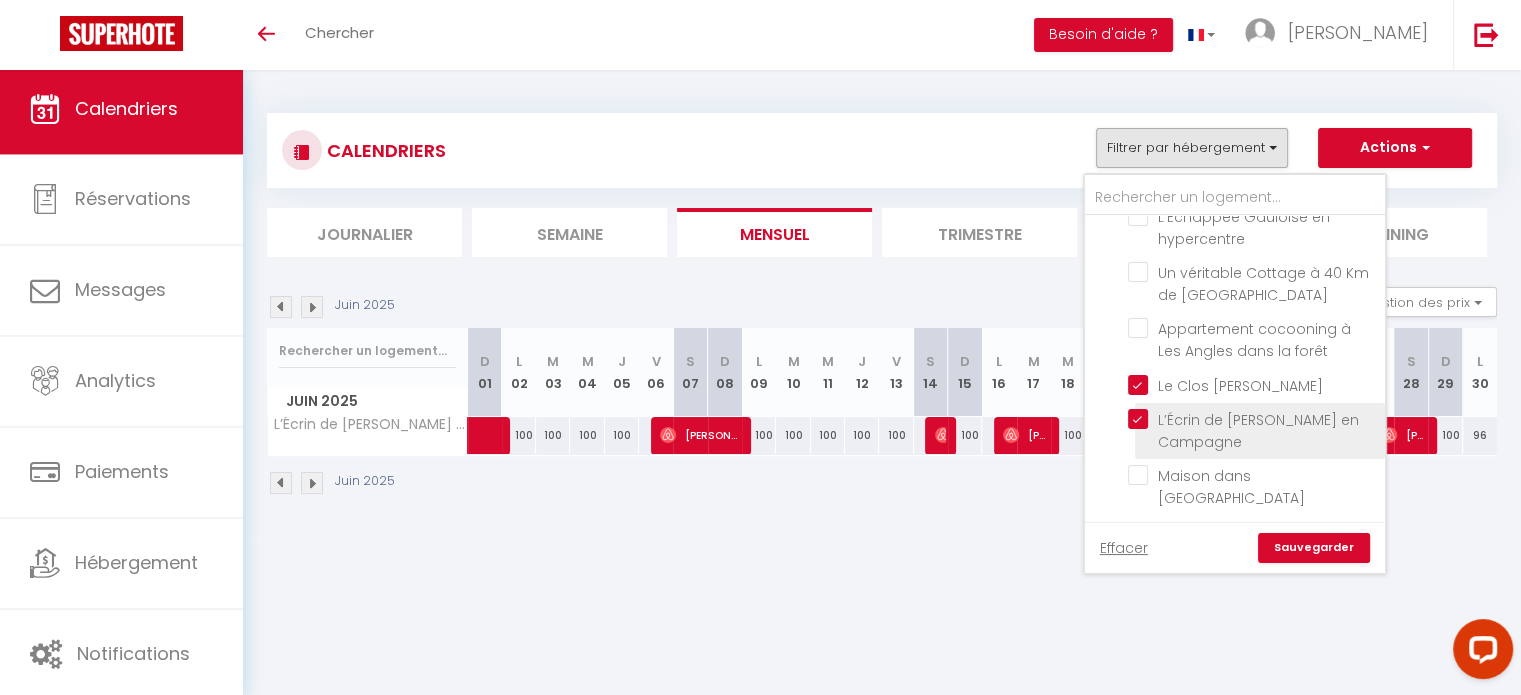 click on "L’Écrin de [PERSON_NAME] en Campagne" at bounding box center [1253, 419] 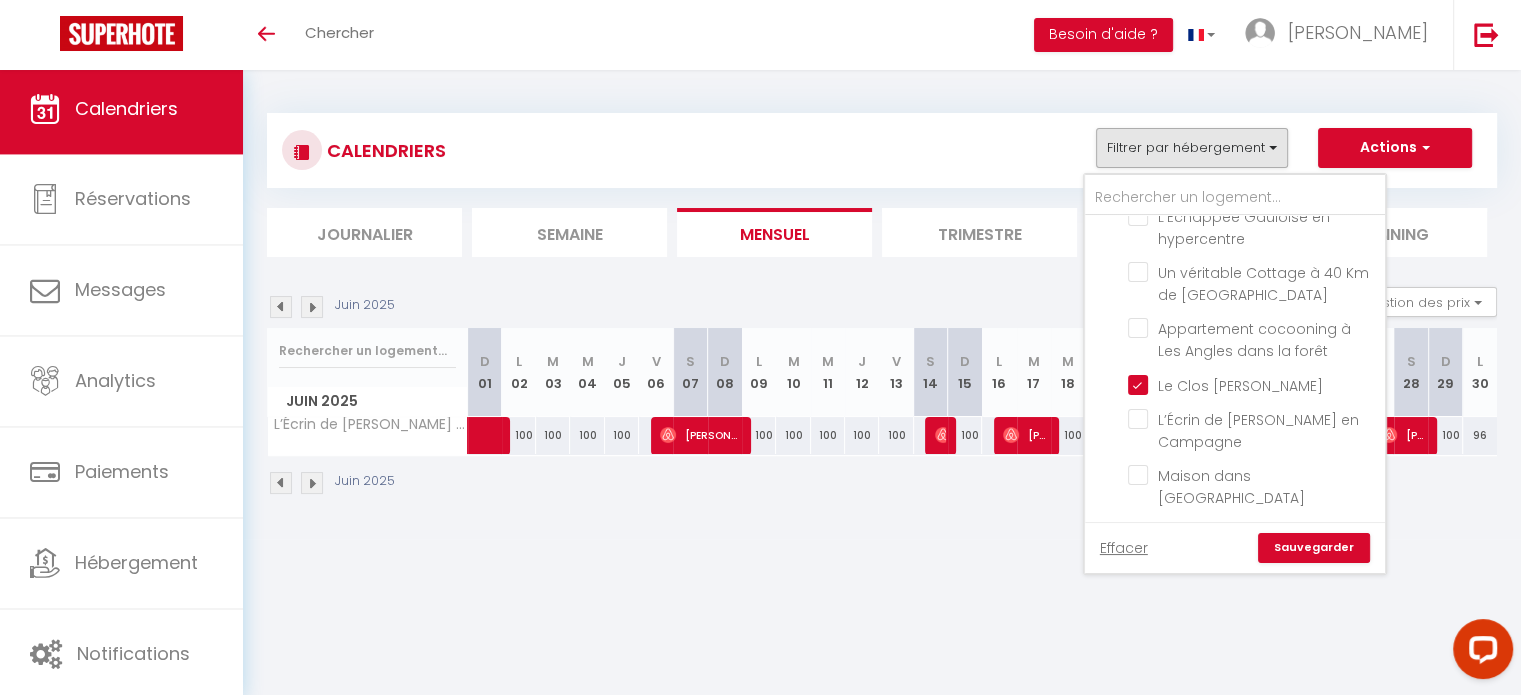 click on "Sauvegarder" at bounding box center [1314, 548] 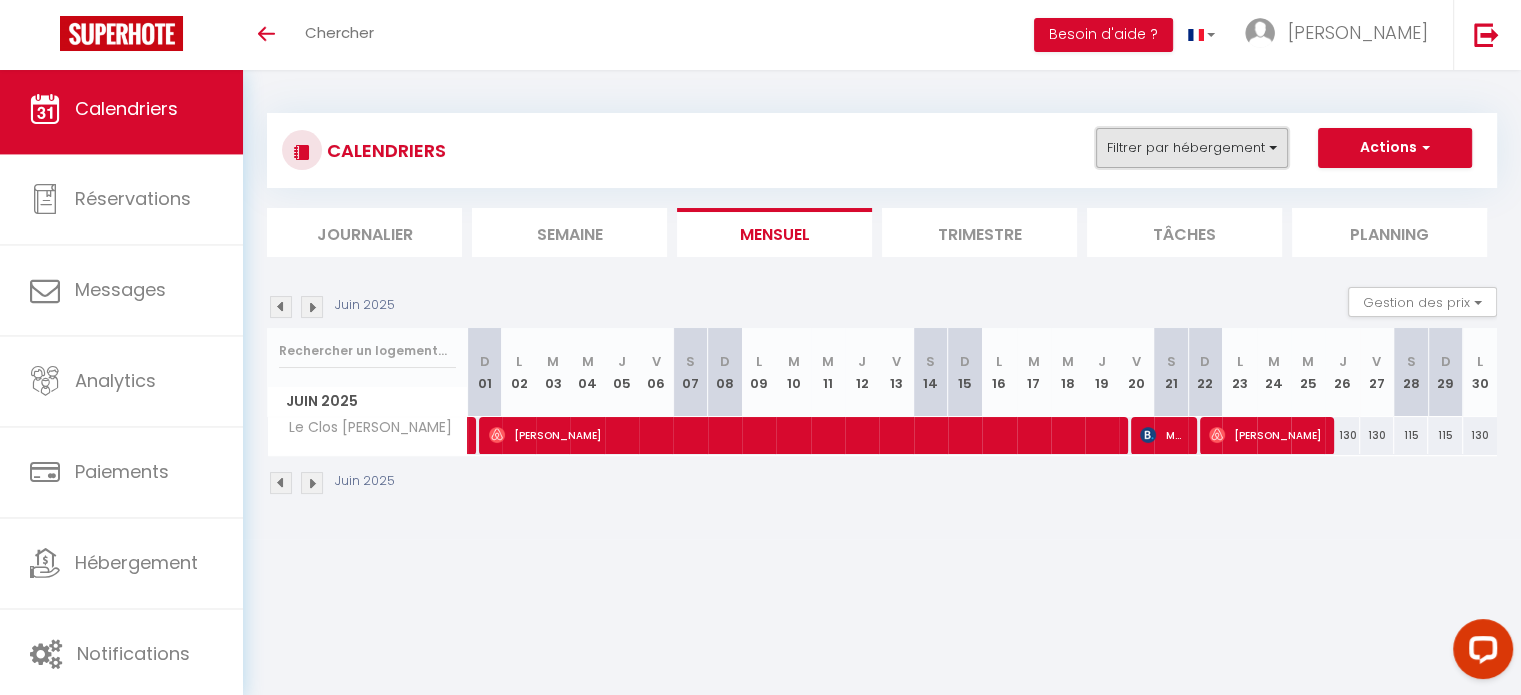 click on "Filtrer par hébergement" at bounding box center (1192, 148) 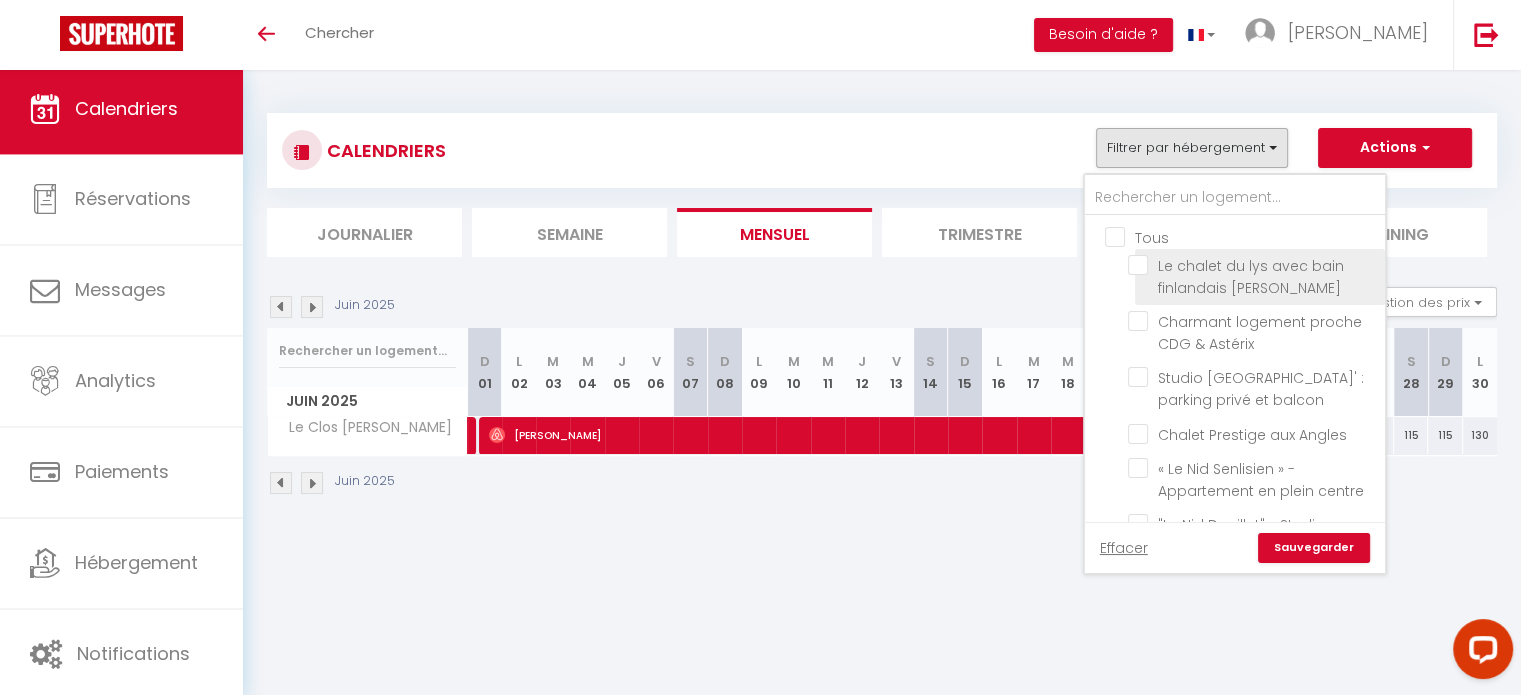 click on "Le chalet du lys avec bain finlandais [PERSON_NAME]" at bounding box center (1253, 265) 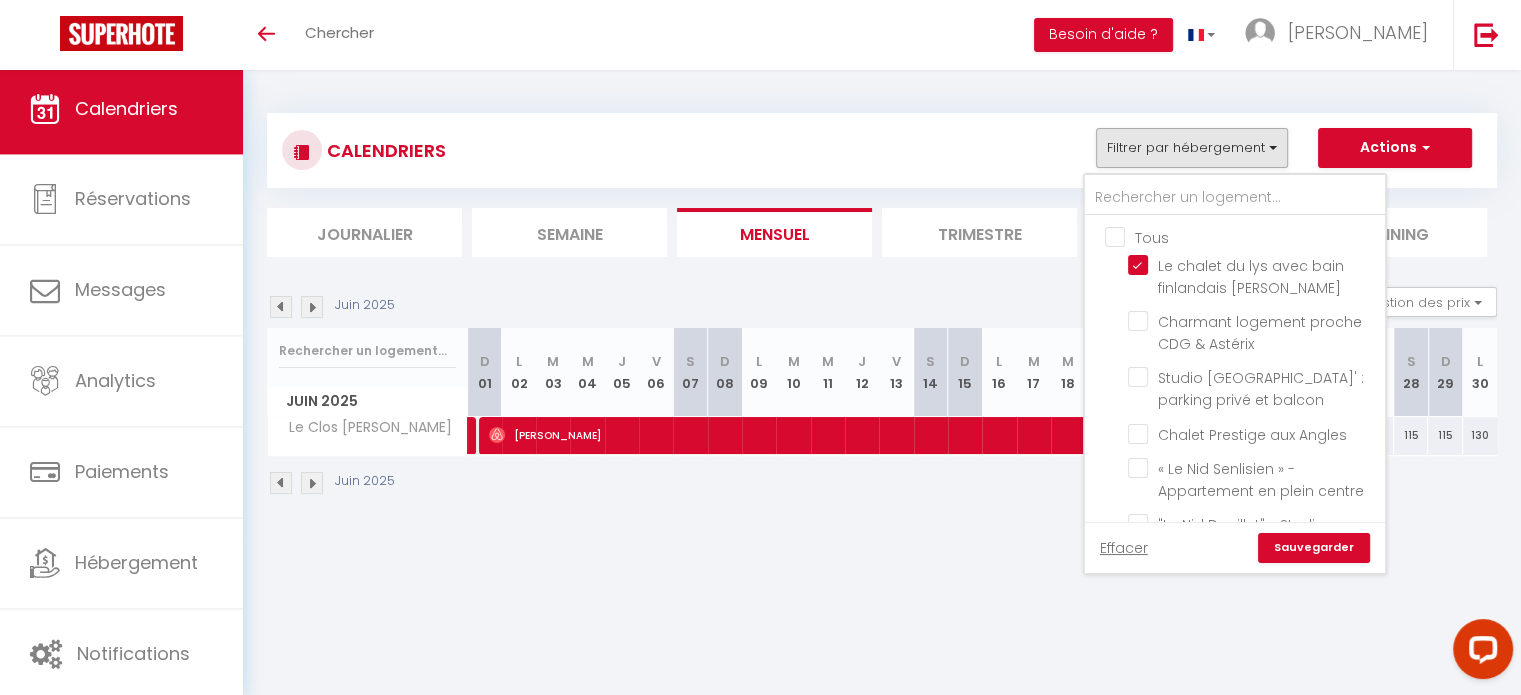 click on "Sauvegarder" at bounding box center (1314, 548) 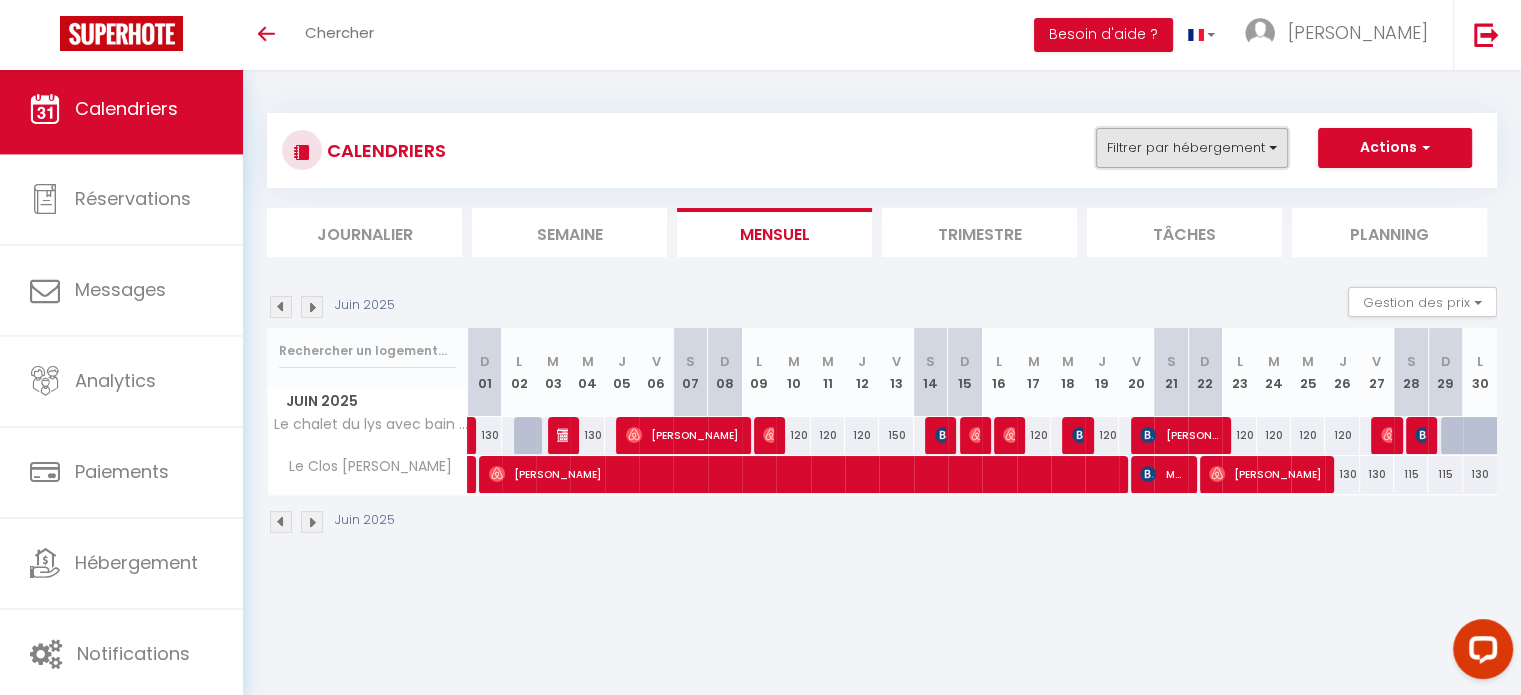 click on "Filtrer par hébergement" at bounding box center (1192, 148) 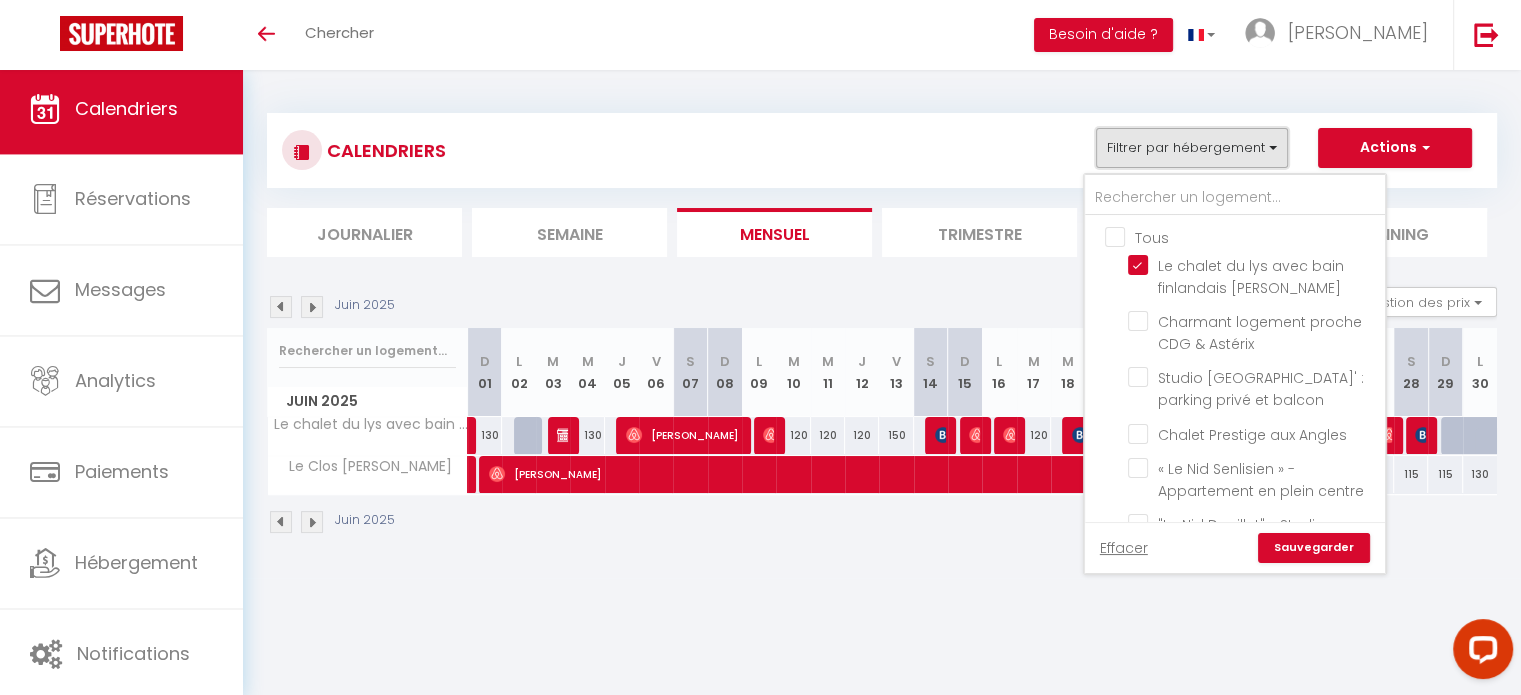 scroll, scrollTop: 476, scrollLeft: 0, axis: vertical 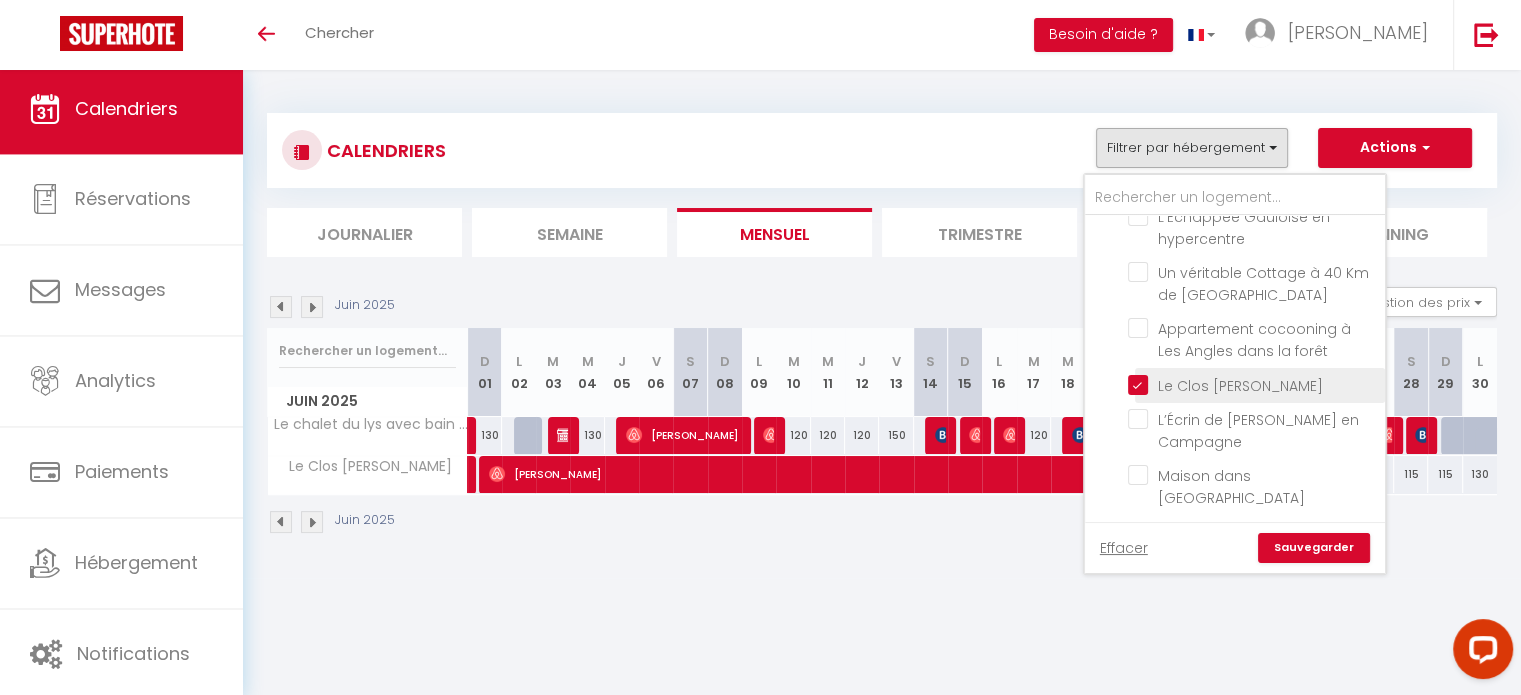 click on "Le Clos [PERSON_NAME]" at bounding box center (1253, 384) 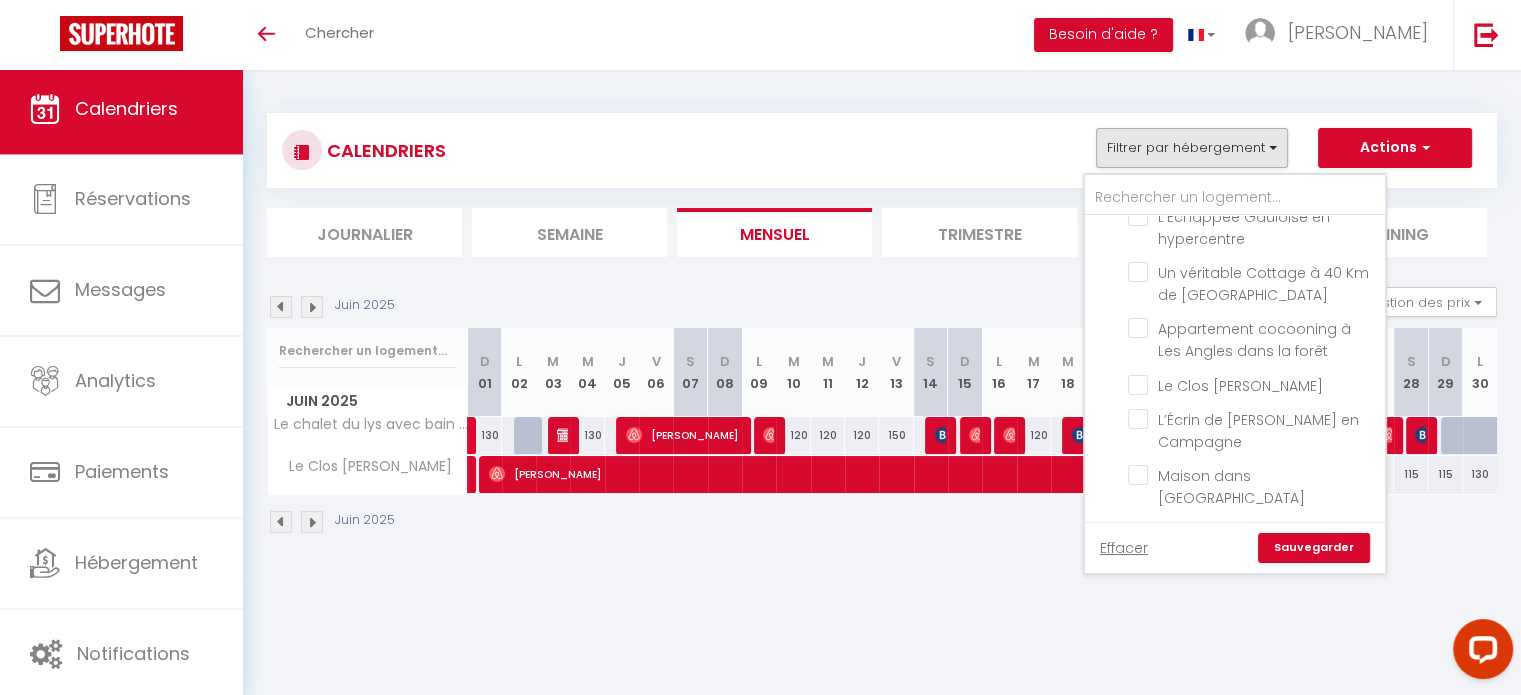 click on "Sauvegarder" at bounding box center (1314, 548) 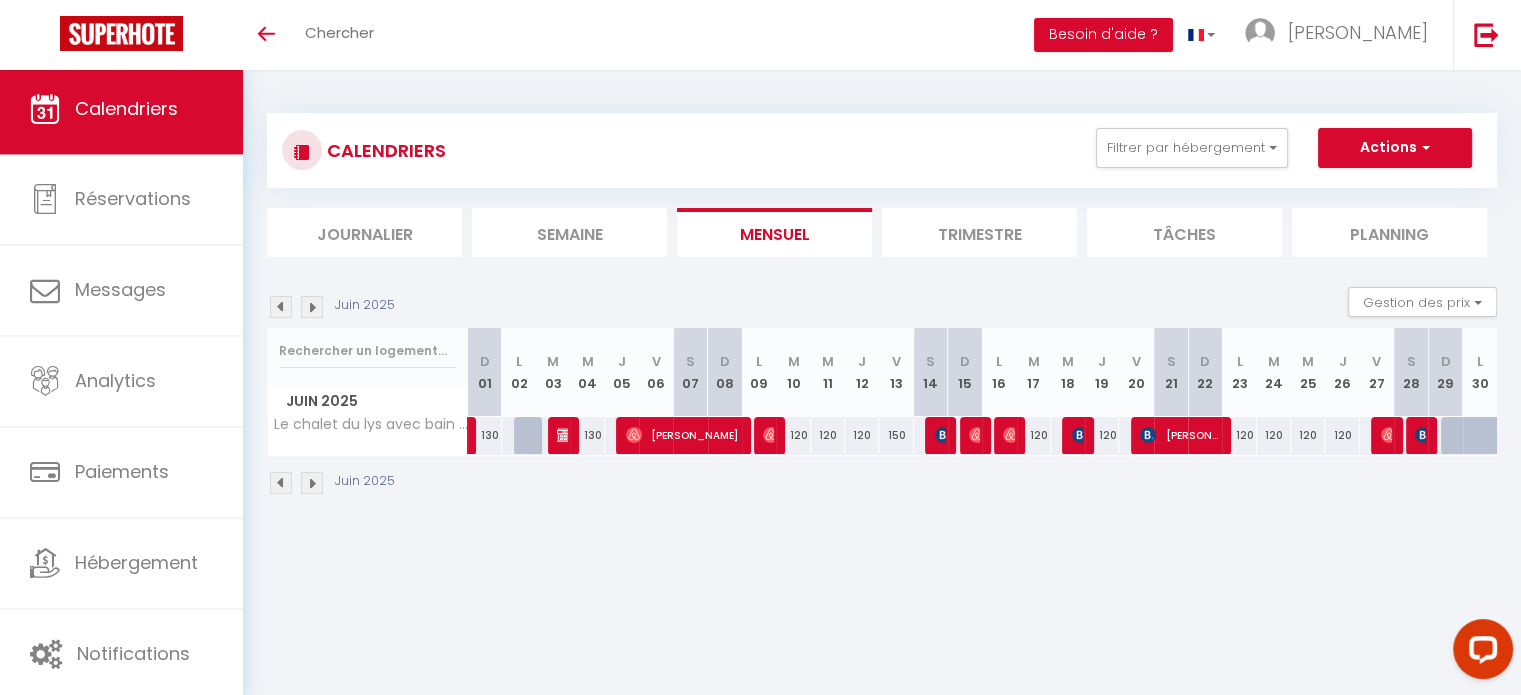 click at bounding box center [312, 483] 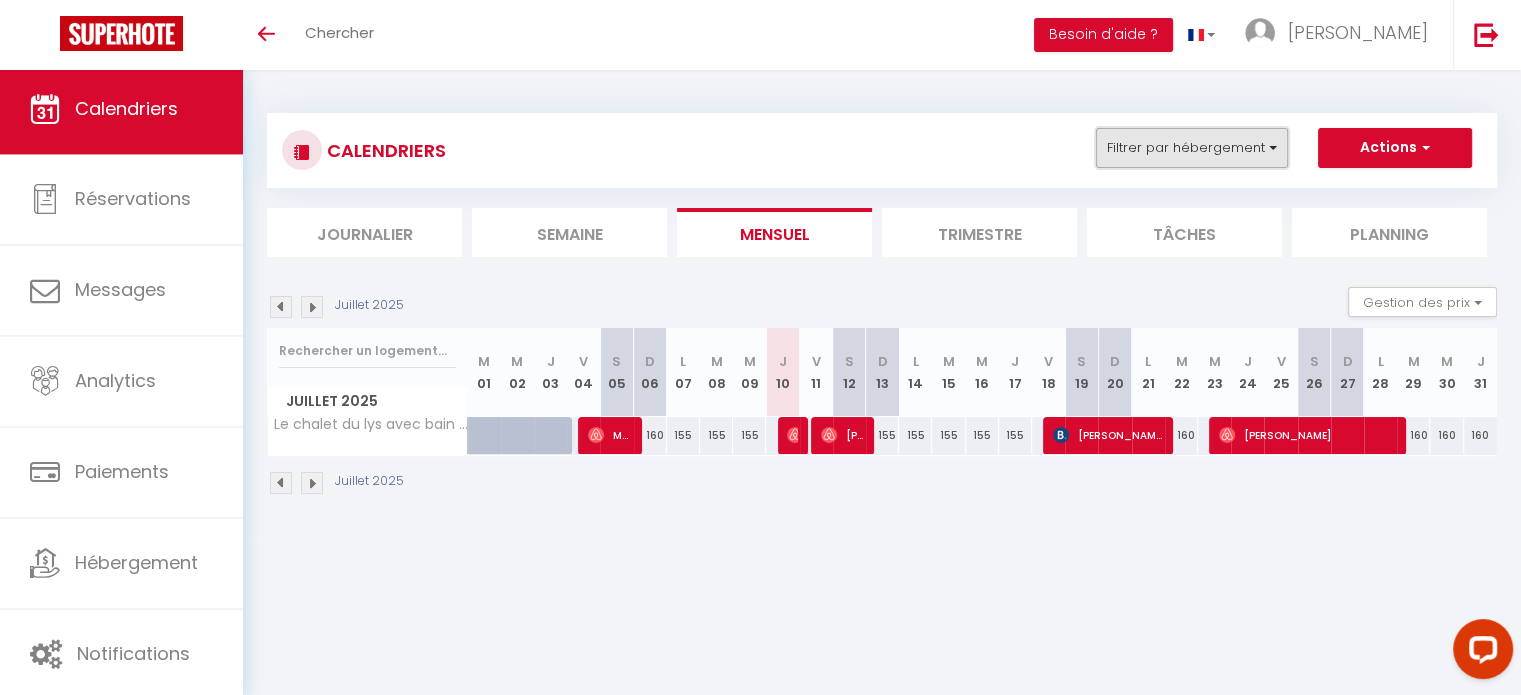 click on "Filtrer par hébergement" at bounding box center [1192, 148] 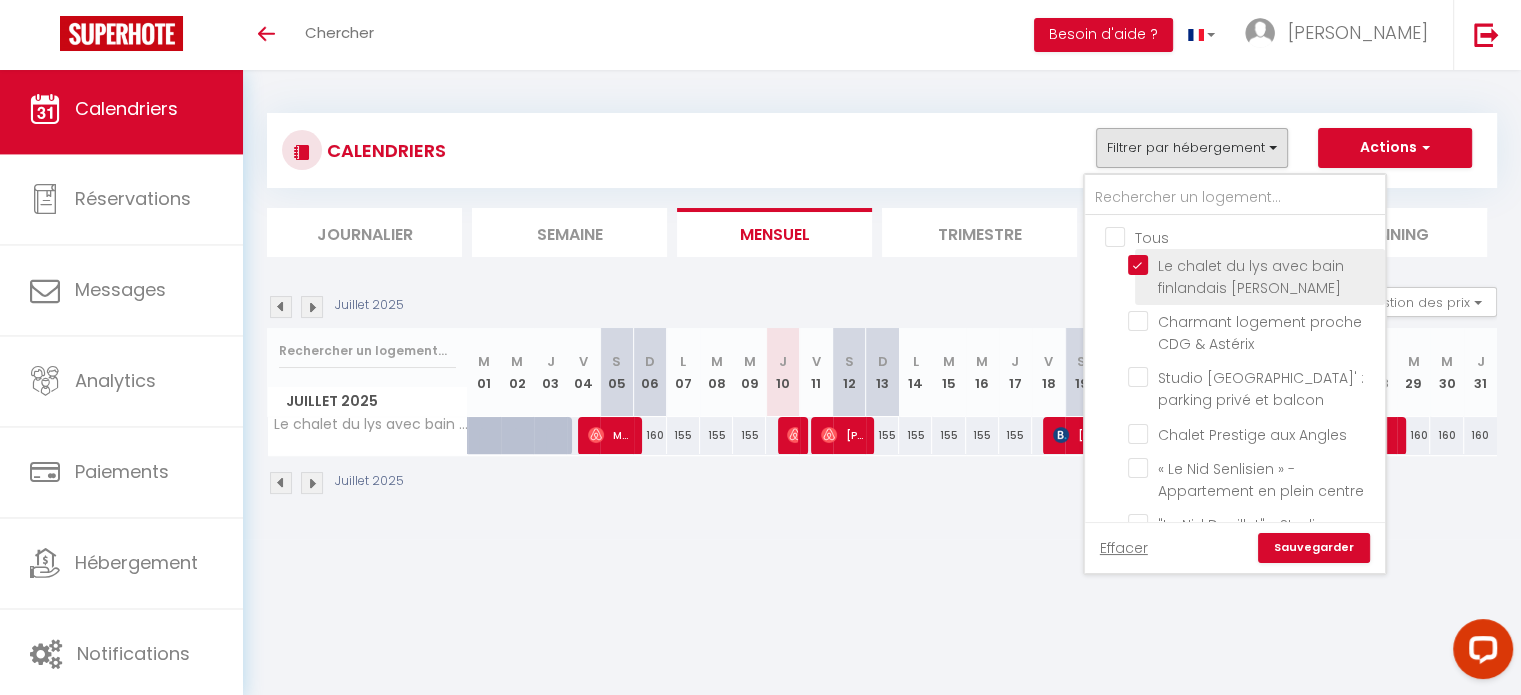 click on "Le chalet du lys avec bain finlandais [PERSON_NAME]" at bounding box center [1253, 265] 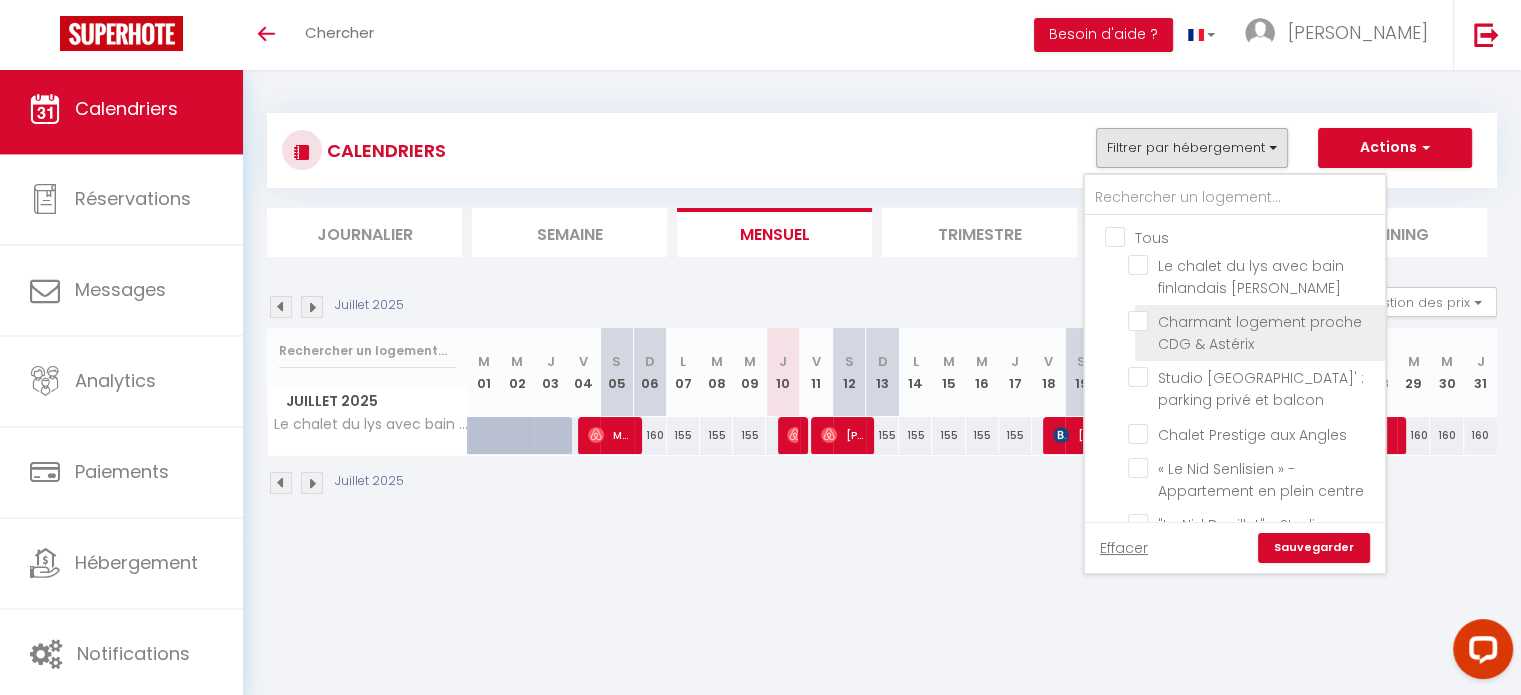 click on "Charmant logement proche CDG & Astérix" at bounding box center [1253, 321] 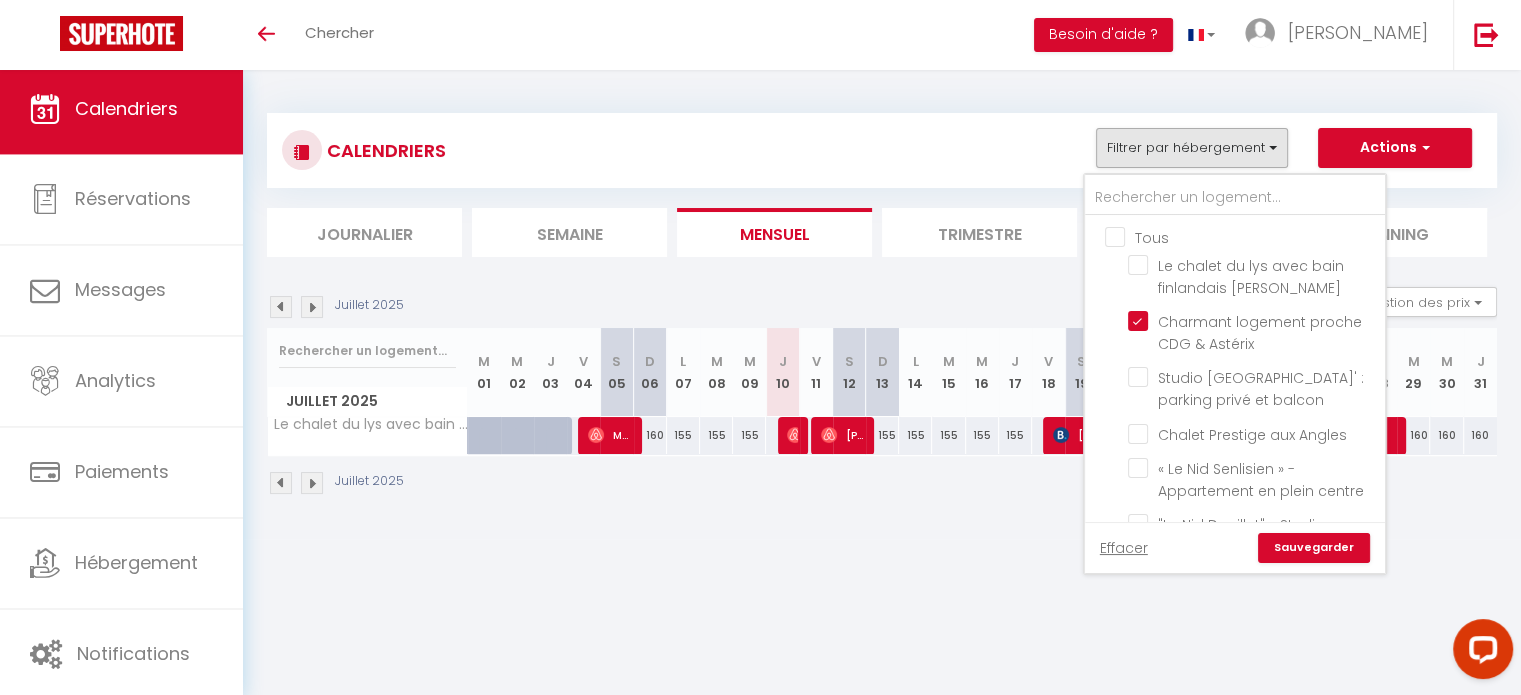 click on "Sauvegarder" at bounding box center (1314, 548) 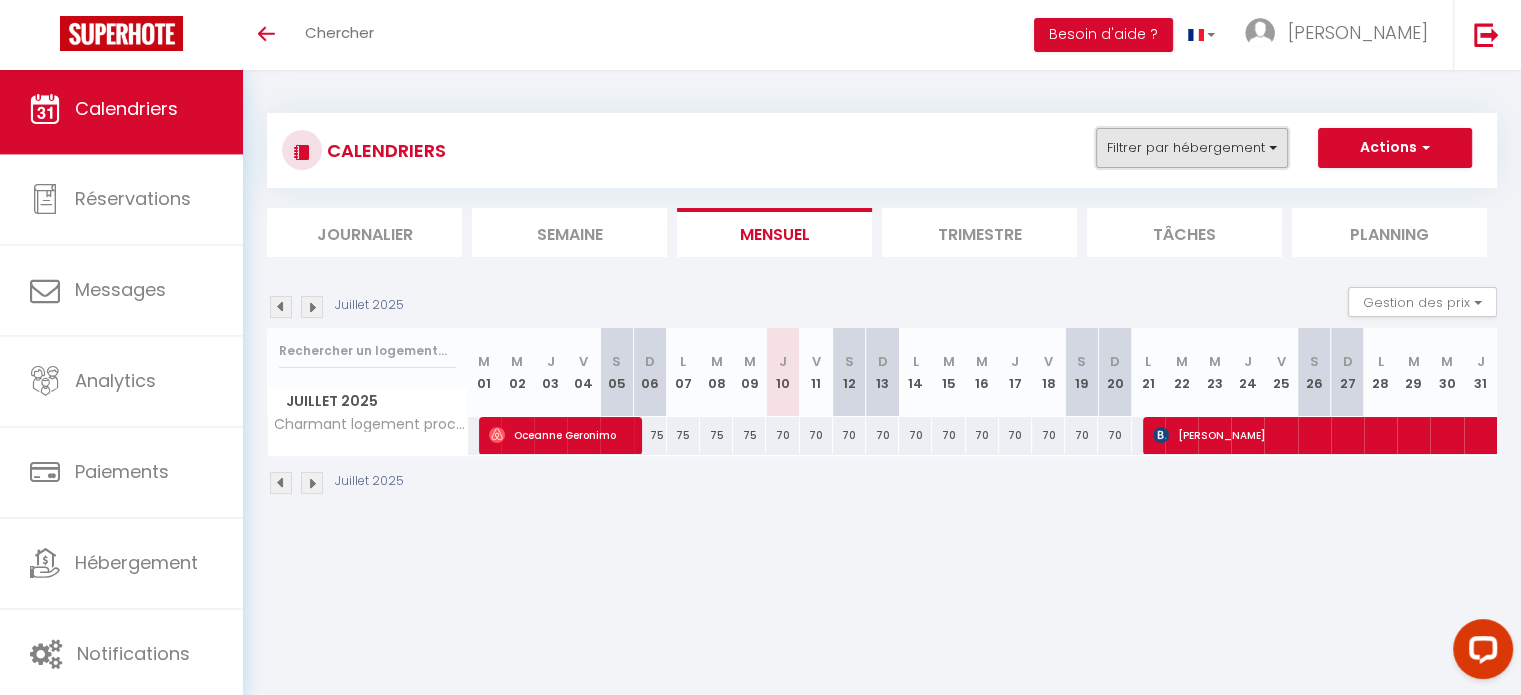 click on "Filtrer par hébergement" at bounding box center (1192, 148) 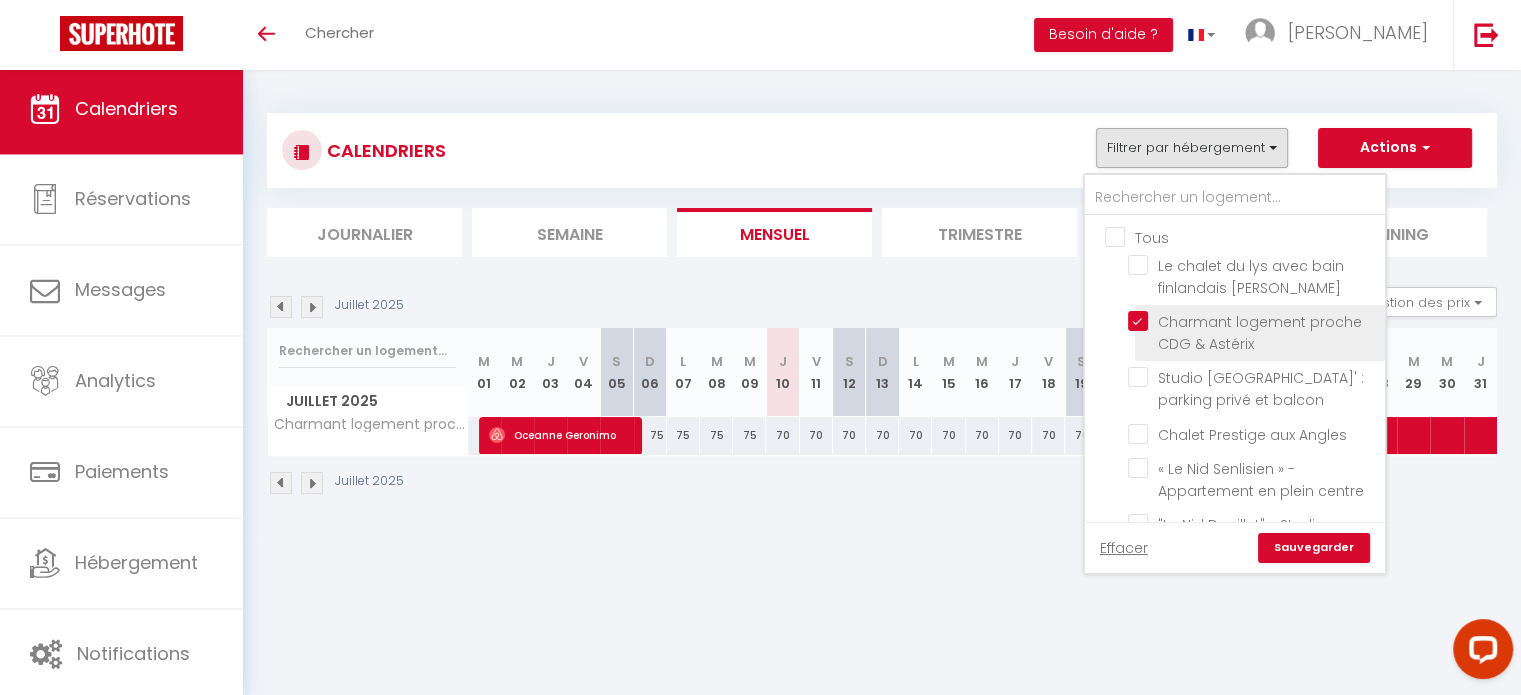 click on "Charmant logement proche CDG & Astérix" at bounding box center (1253, 321) 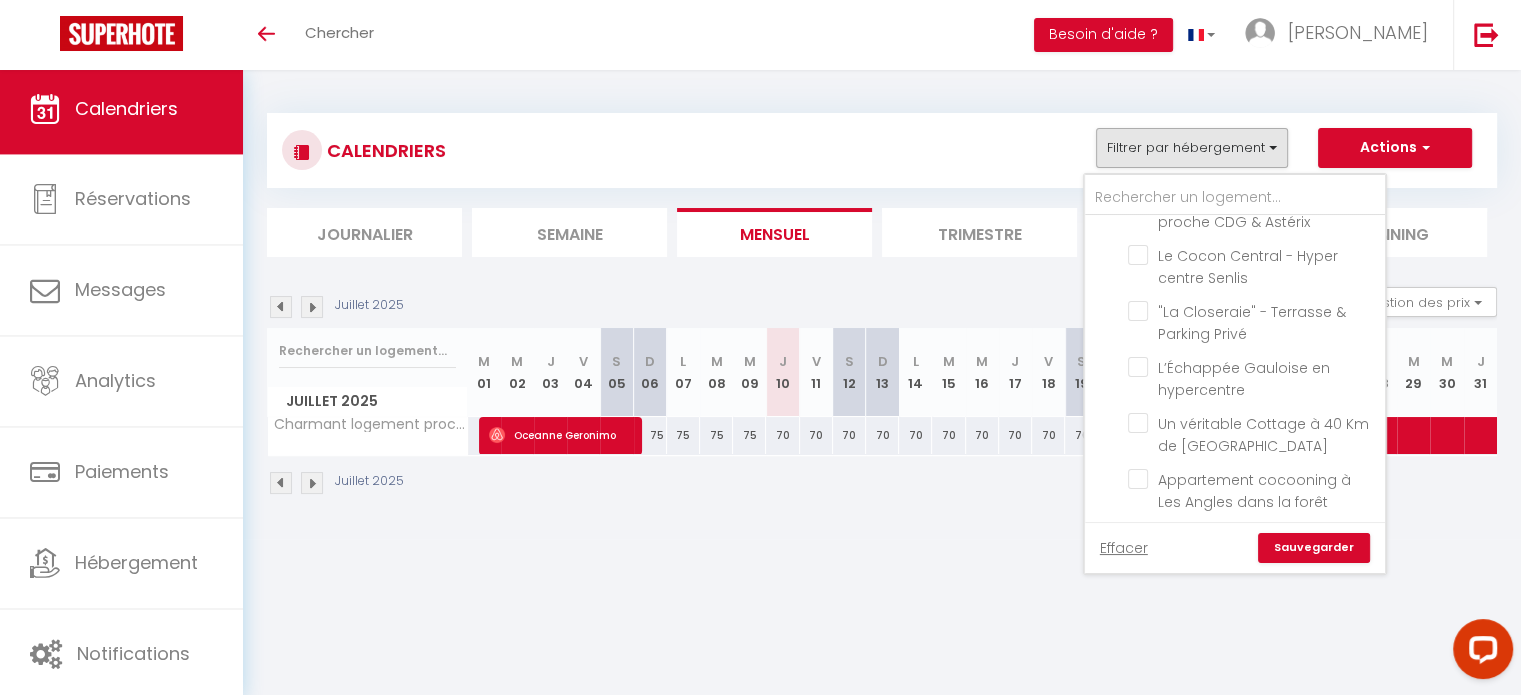 scroll, scrollTop: 300, scrollLeft: 0, axis: vertical 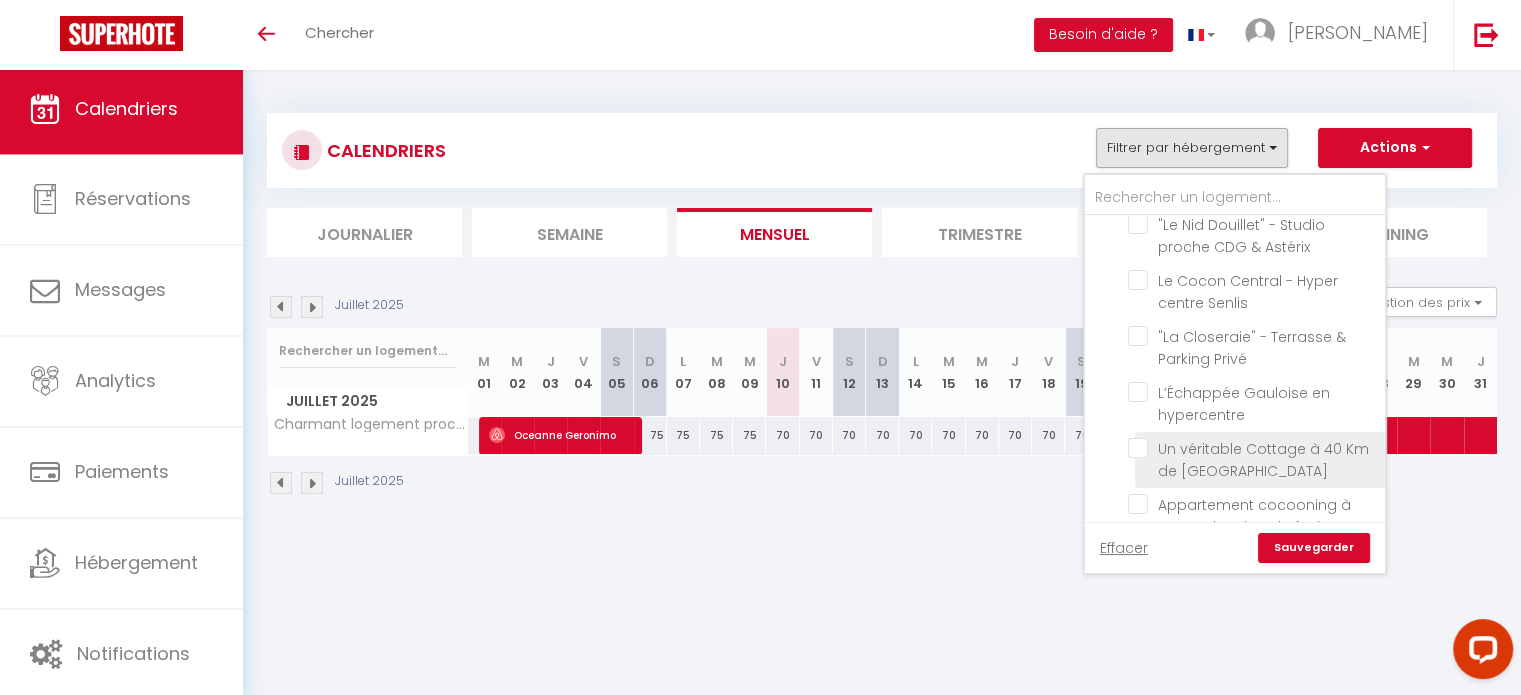 click on "Un véritable Cottage à 40 Km de [GEOGRAPHIC_DATA]" at bounding box center [1253, 448] 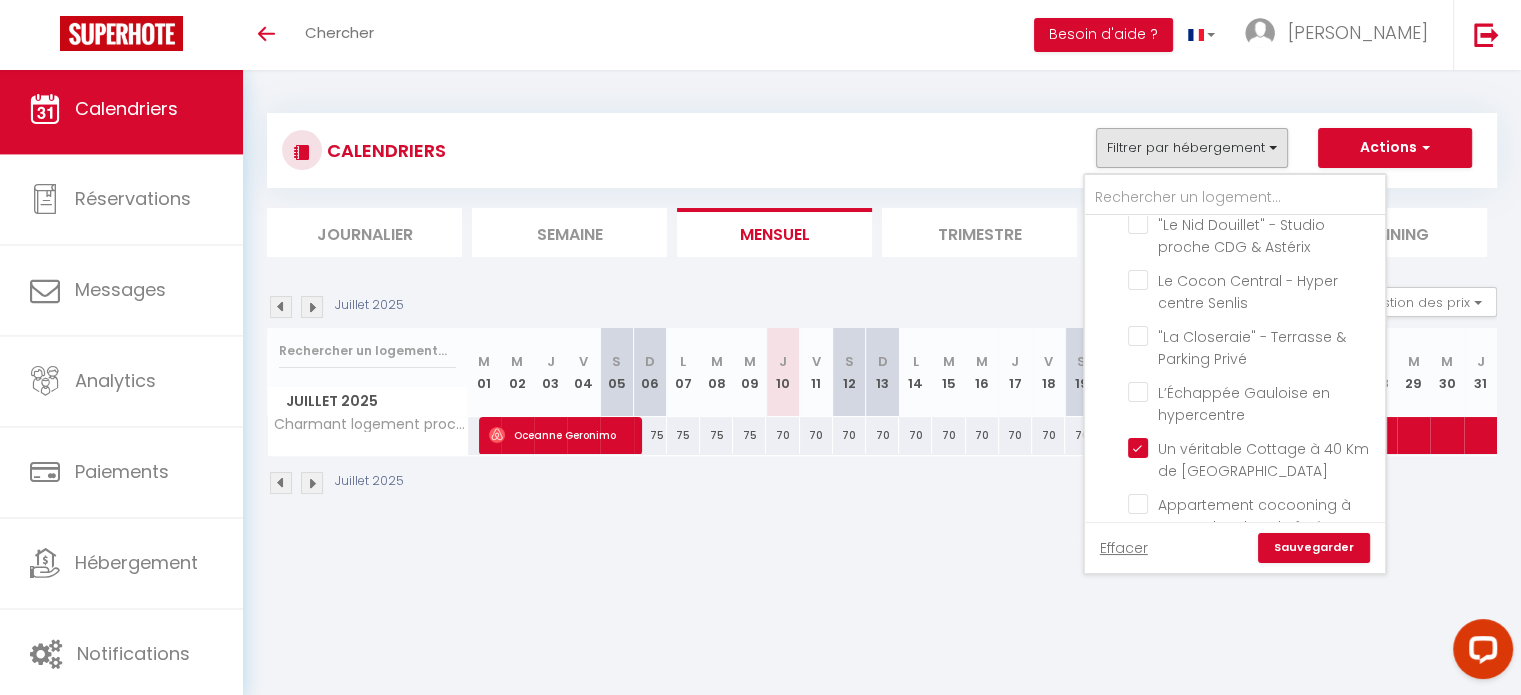 click on "Sauvegarder" at bounding box center (1314, 548) 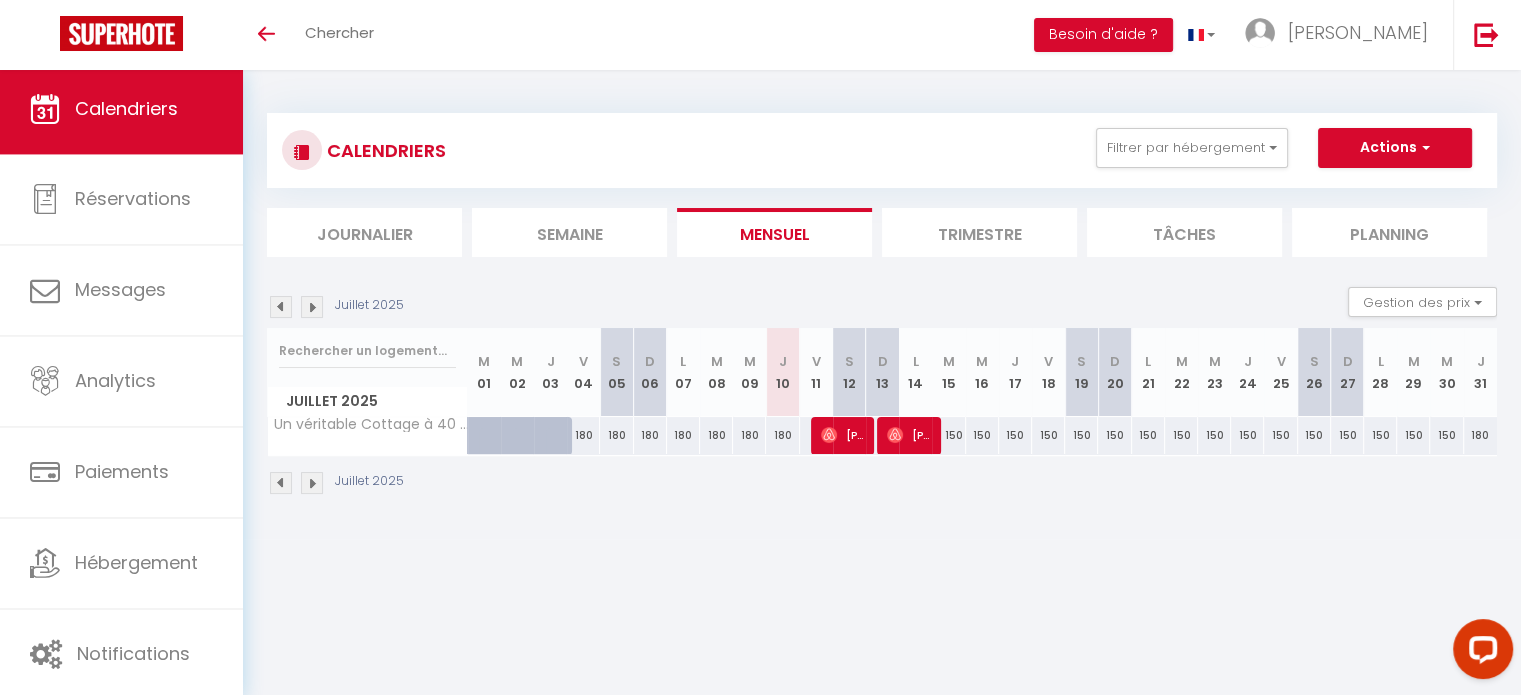 click at bounding box center (281, 483) 